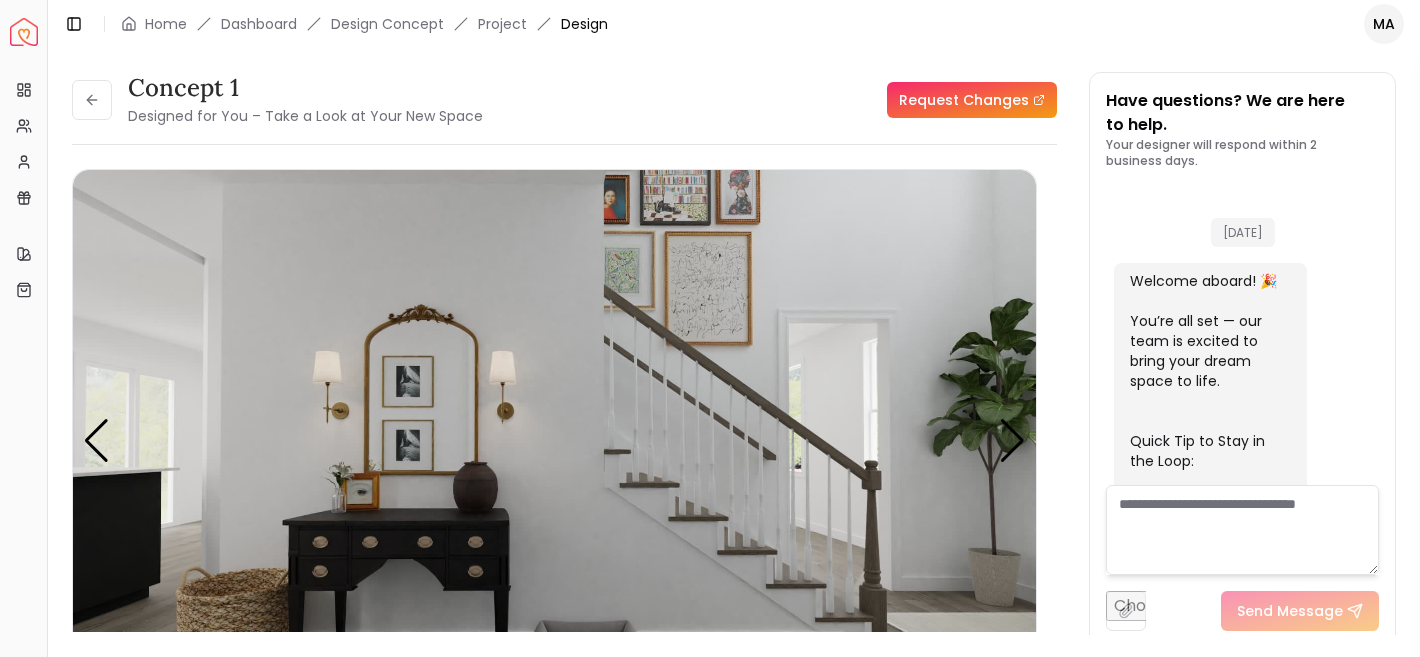 scroll, scrollTop: 0, scrollLeft: 0, axis: both 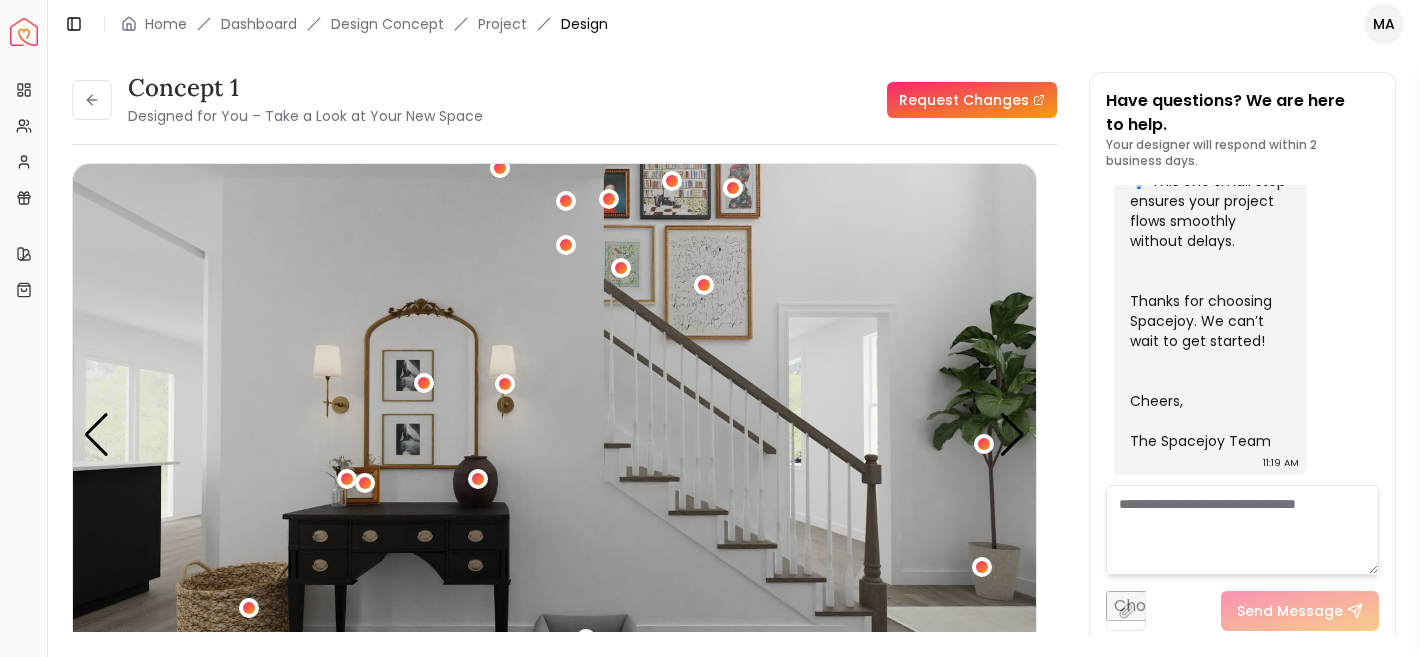 click on "Design Concept" at bounding box center [387, 24] 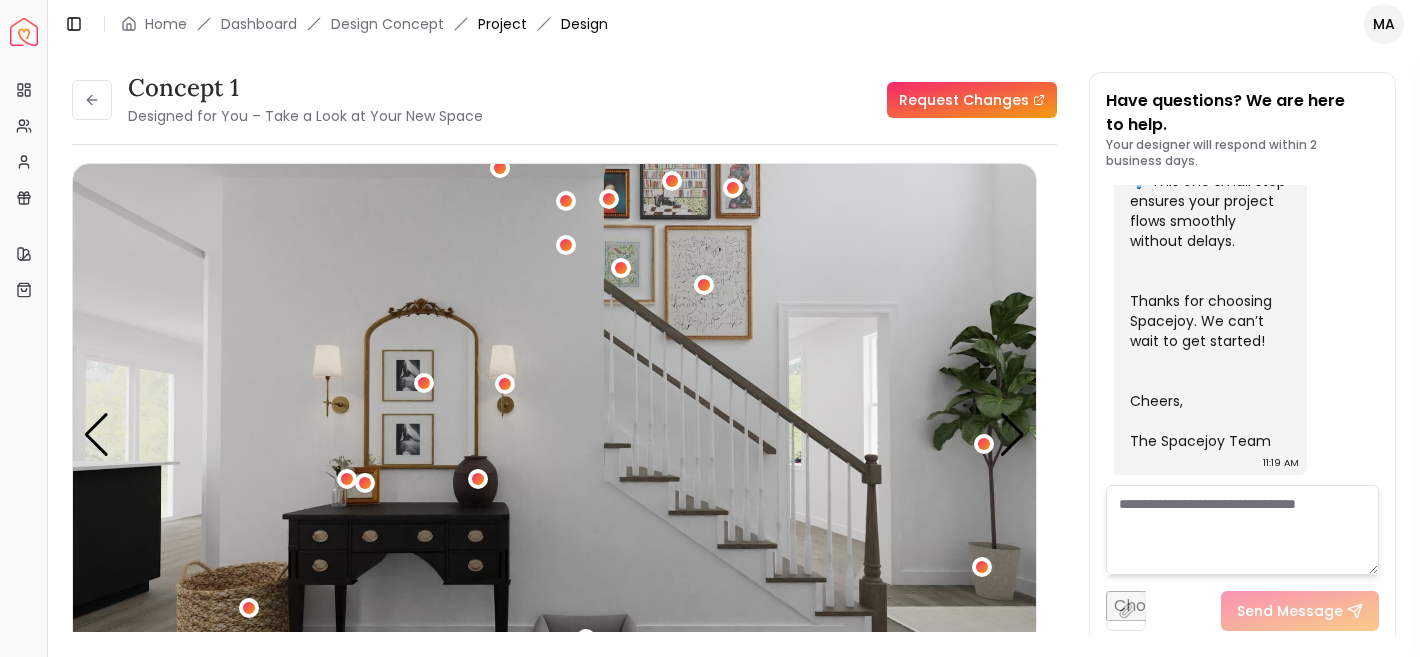 click on "Project" at bounding box center [502, 24] 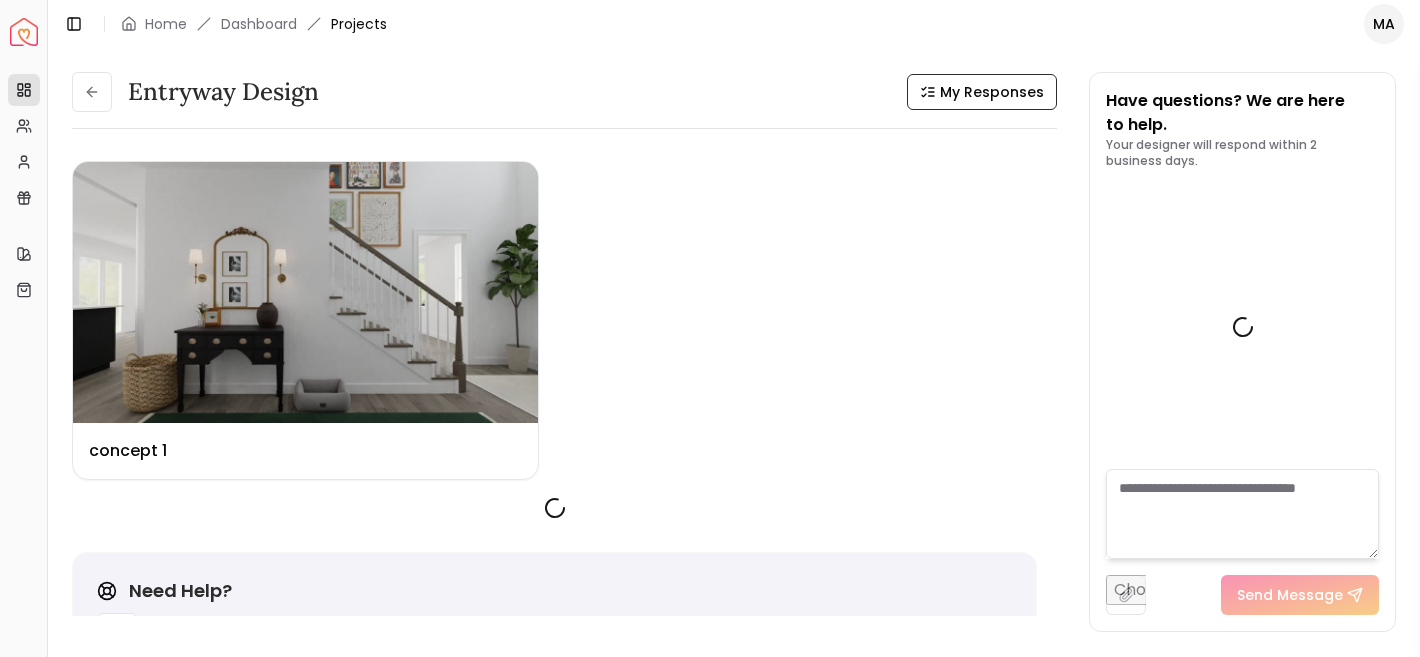 scroll, scrollTop: 896, scrollLeft: 0, axis: vertical 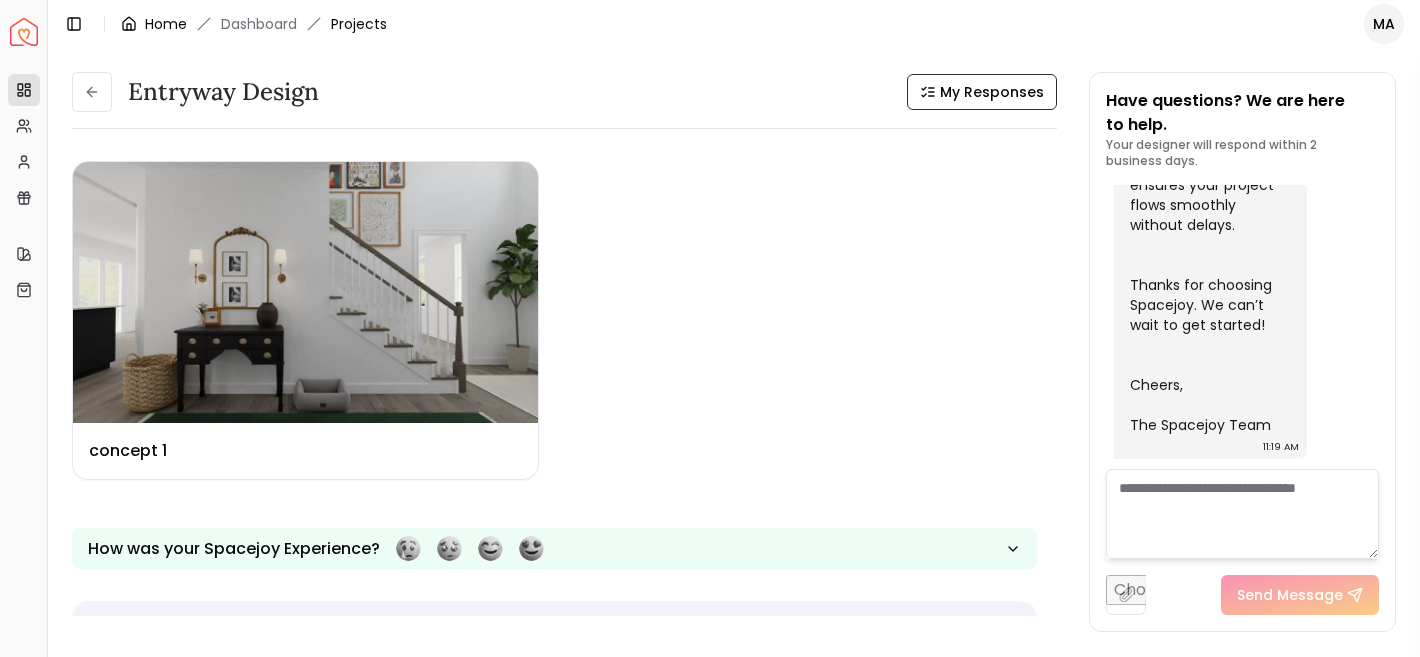 click on "Home" at bounding box center [154, 24] 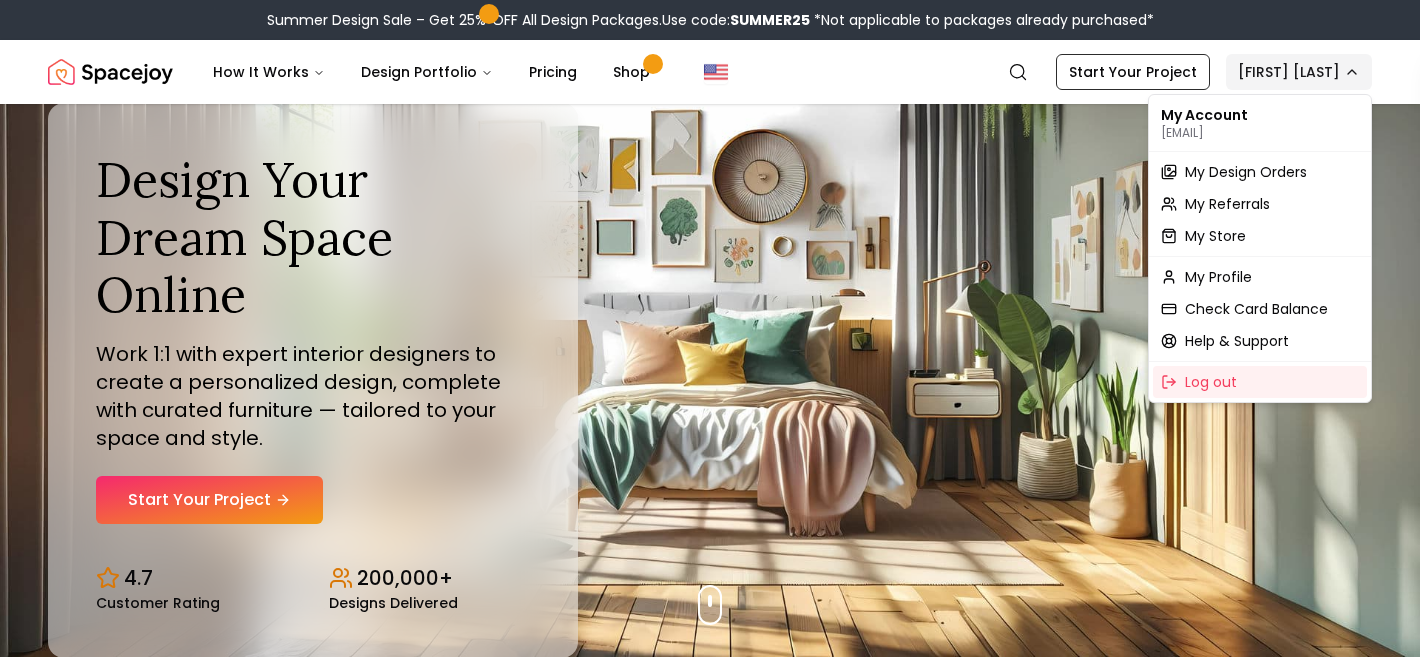 click on "Summer Design Sale – Get 25% OFF All Design Packages.  Use code:  SUMMER25   *Not applicable to packages already purchased* Spacejoy How It Works   Design Portfolio   Pricing Shop Search Start Your Project   [FIRST] [LAST] Design Your Dream Space Online Work 1:1 with expert interior designers to create a personalized design, complete with curated furniture — tailored to your space and style. Start Your Project   4.7 Customer Rating 200,000+ Designs Delivered Design Your Dream Space Online Work 1:1 with expert interior designers to create a personalized design, complete with curated furniture — tailored to your space and style. Start Your Project   4.7 Customer Rating 200,000+ Designs Delivered Summer Design Sale Get 25% OFF on all Design Packages Get Started   Mid-Summer Style Event Up to 60% OFF on Furniture & Decor Shop Now   Get Matched with Expert Interior Designers Online! [FIRST] [LAST] Designer [FIRST] [LAST] Designer [FIRST] [LAST] Designer [FIRST] [LAST] Designer [FIRST] [LAST] Designer   1" at bounding box center [710, 5876] 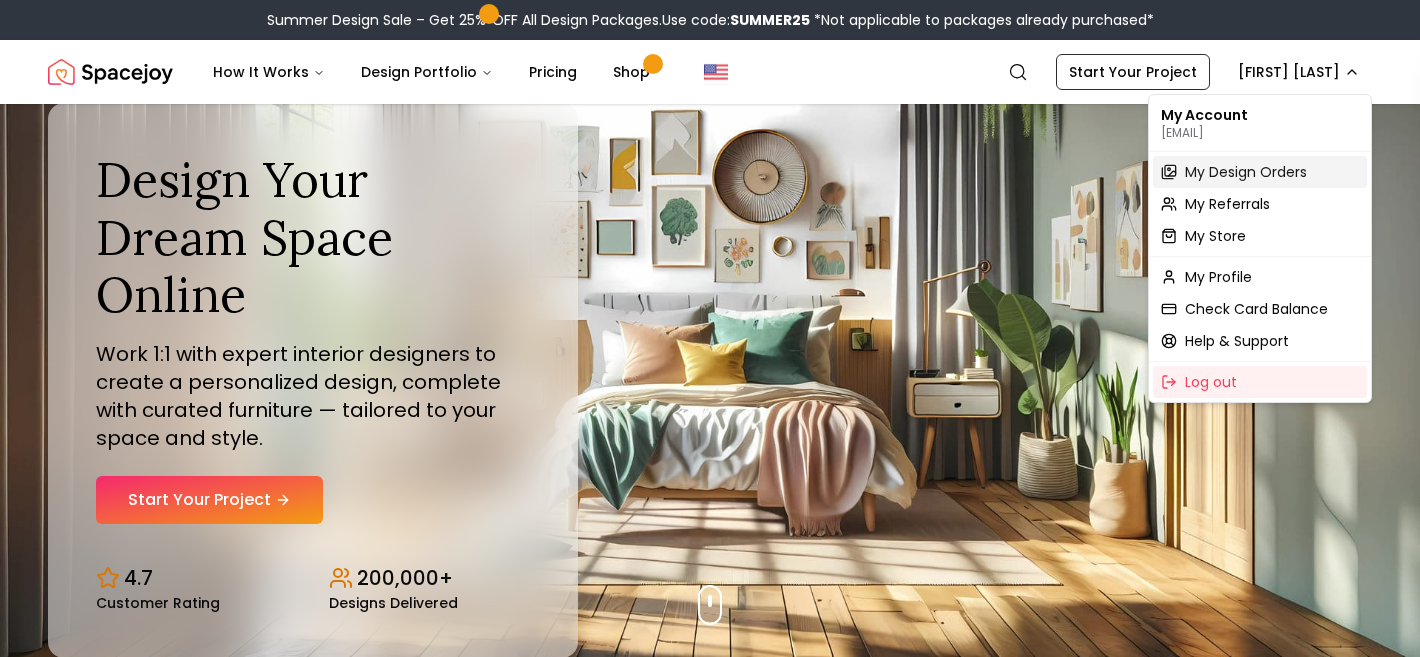 click on "My Design Orders" at bounding box center [1246, 172] 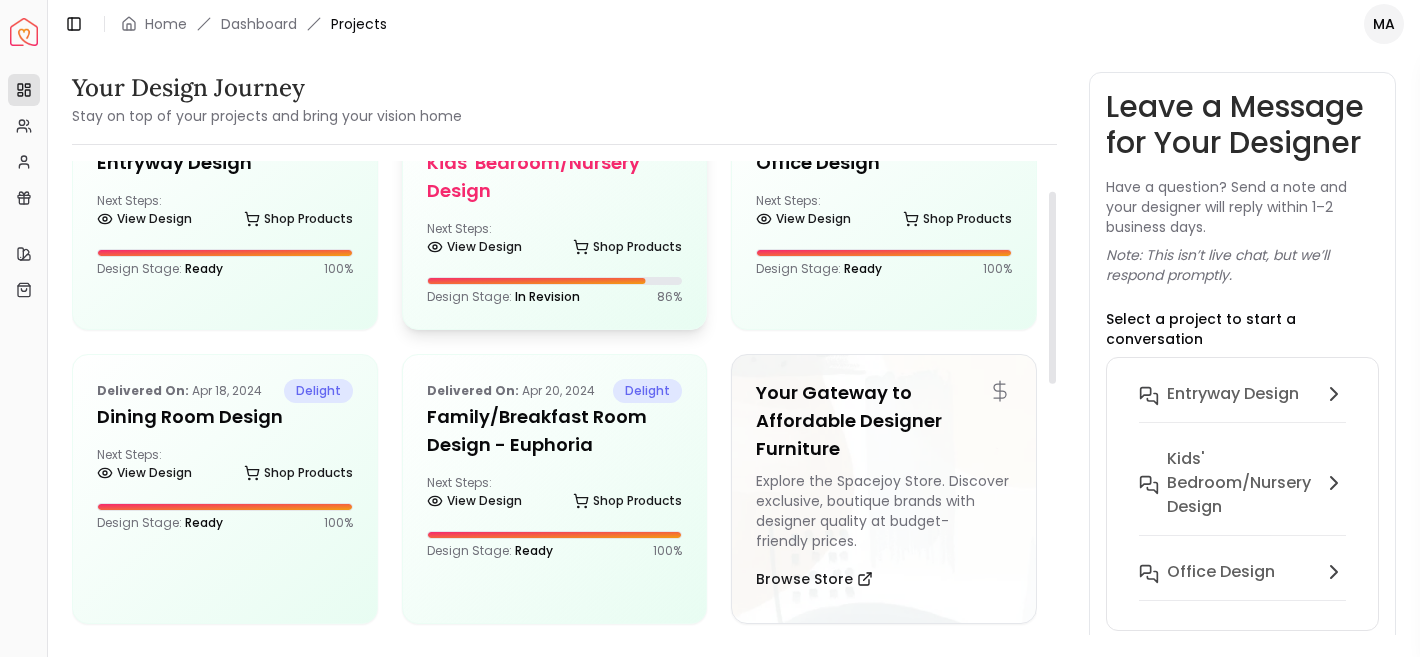 scroll, scrollTop: 76, scrollLeft: 0, axis: vertical 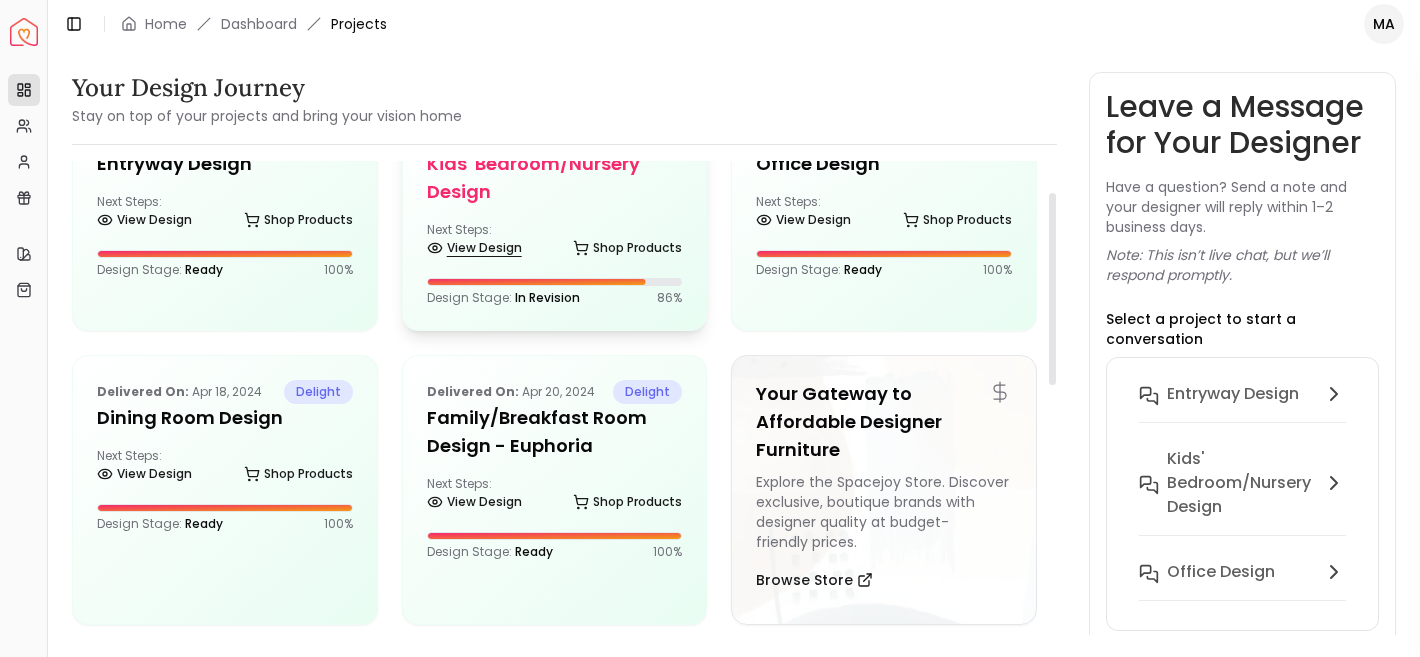 click on "View Design" at bounding box center (474, 248) 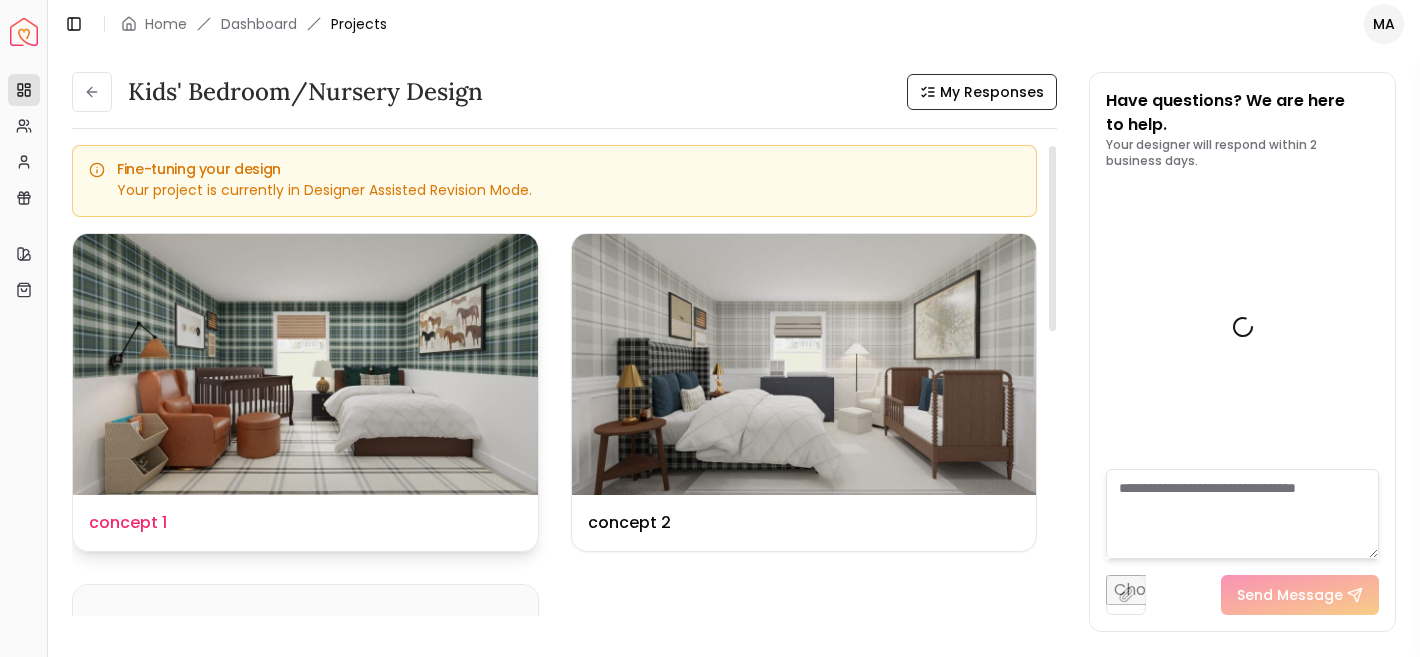 scroll, scrollTop: 1728, scrollLeft: 0, axis: vertical 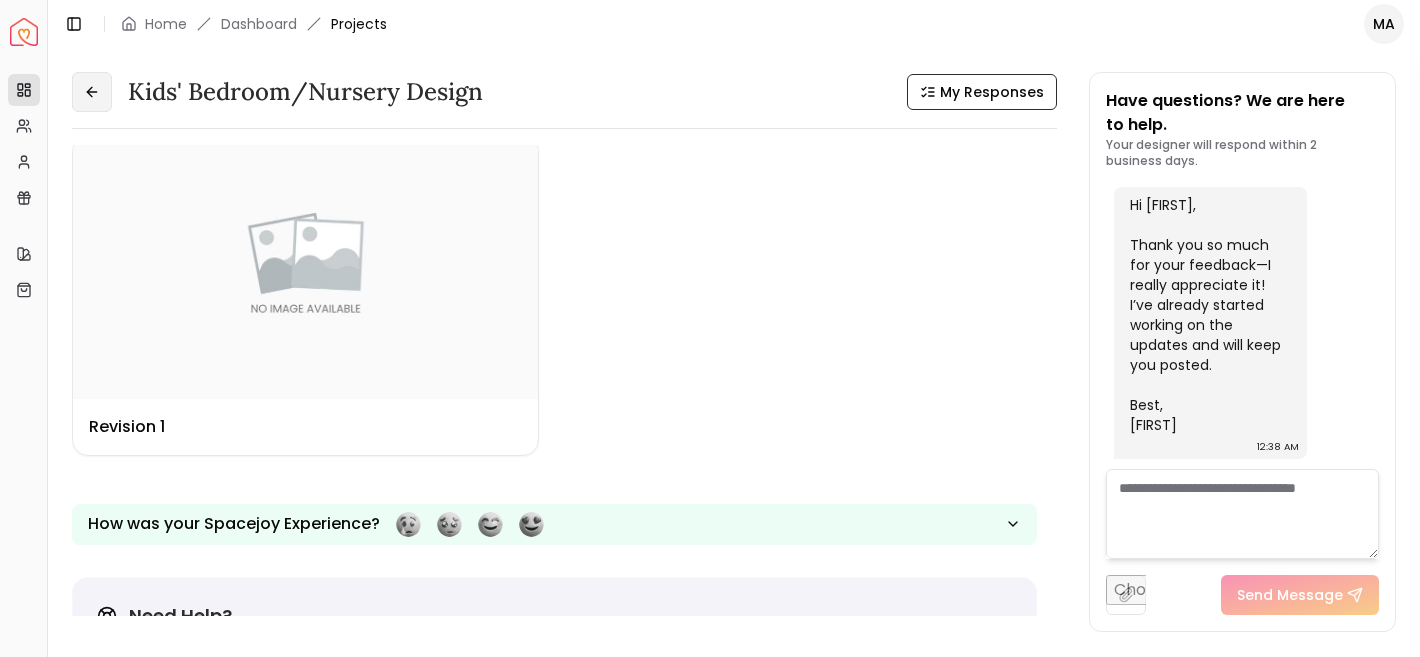 click 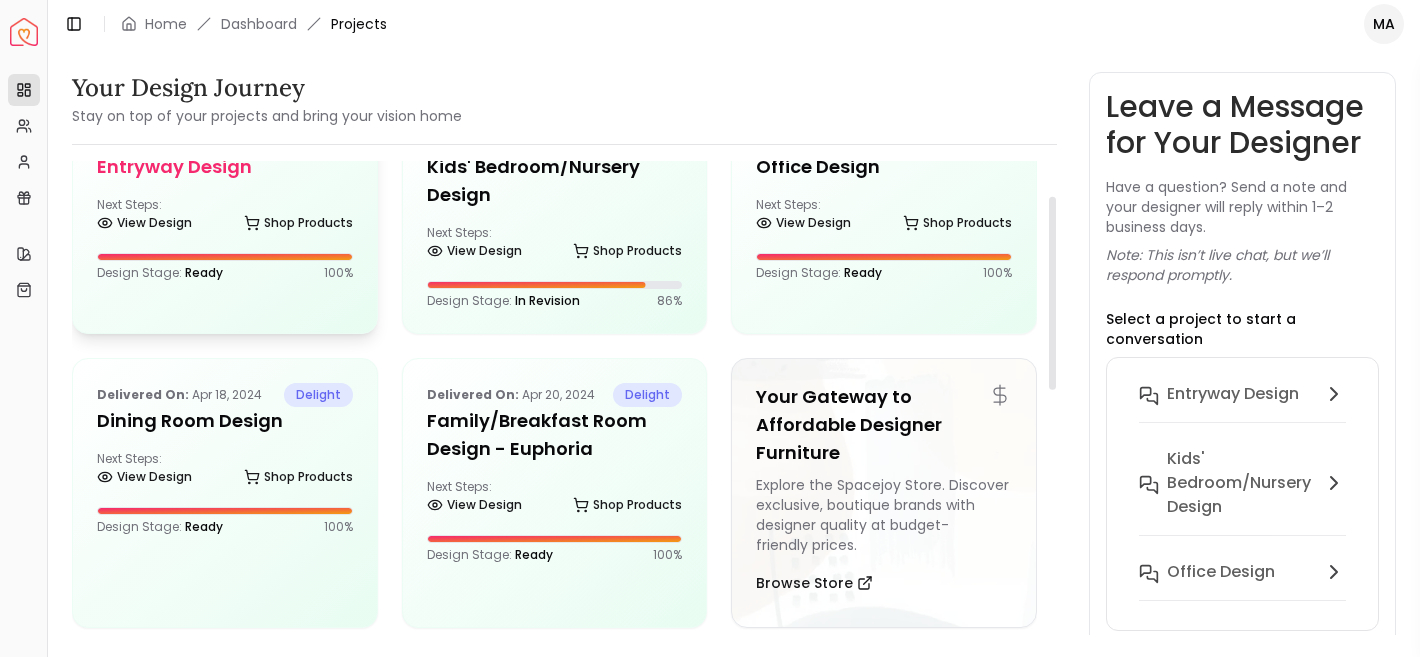 scroll, scrollTop: 109, scrollLeft: 0, axis: vertical 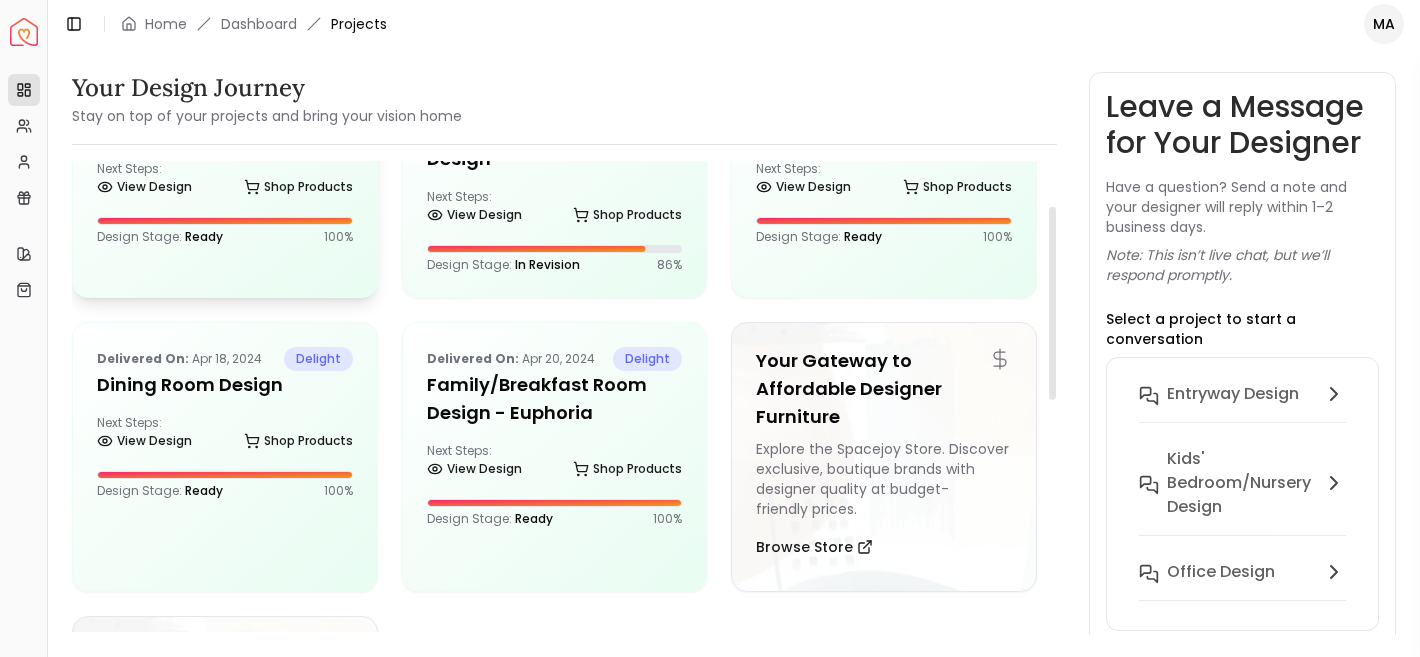 click on "Delivered on:   [DATE] delight entryway design Next Steps: View Design Shop Products Design Stage:   Ready 100 %" at bounding box center (225, 183) 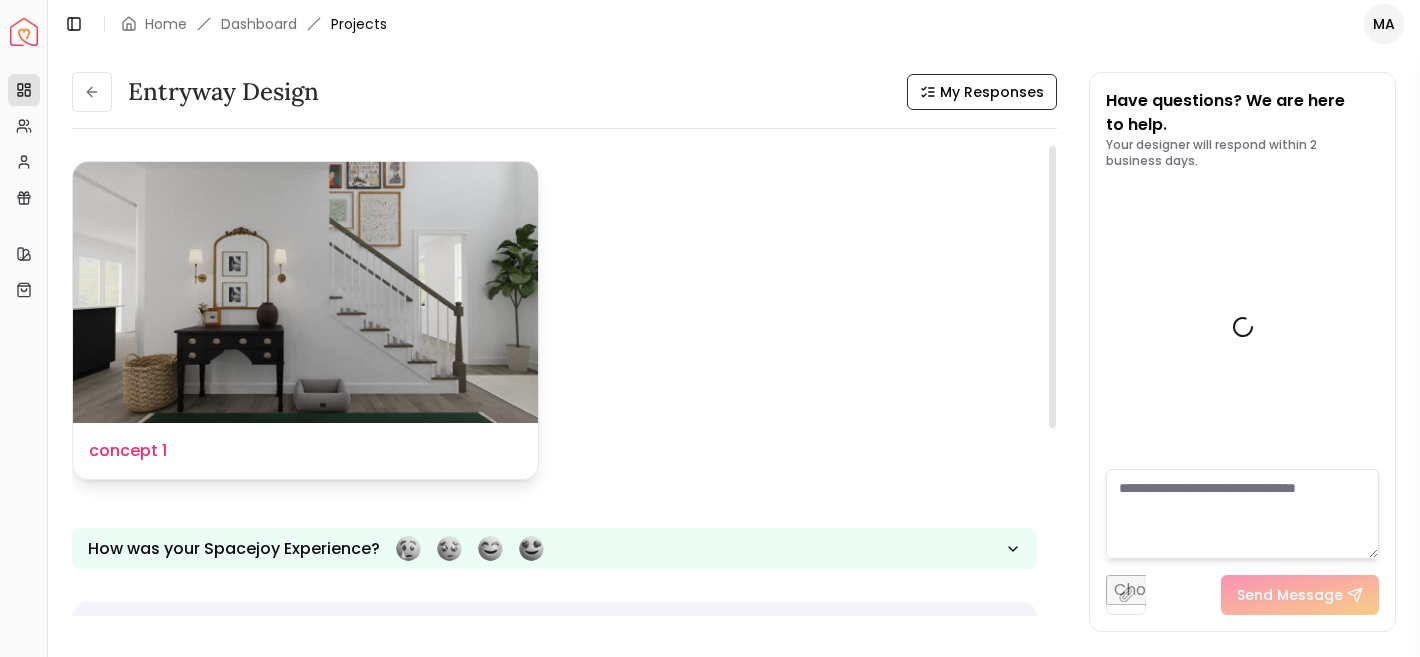 scroll, scrollTop: 896, scrollLeft: 0, axis: vertical 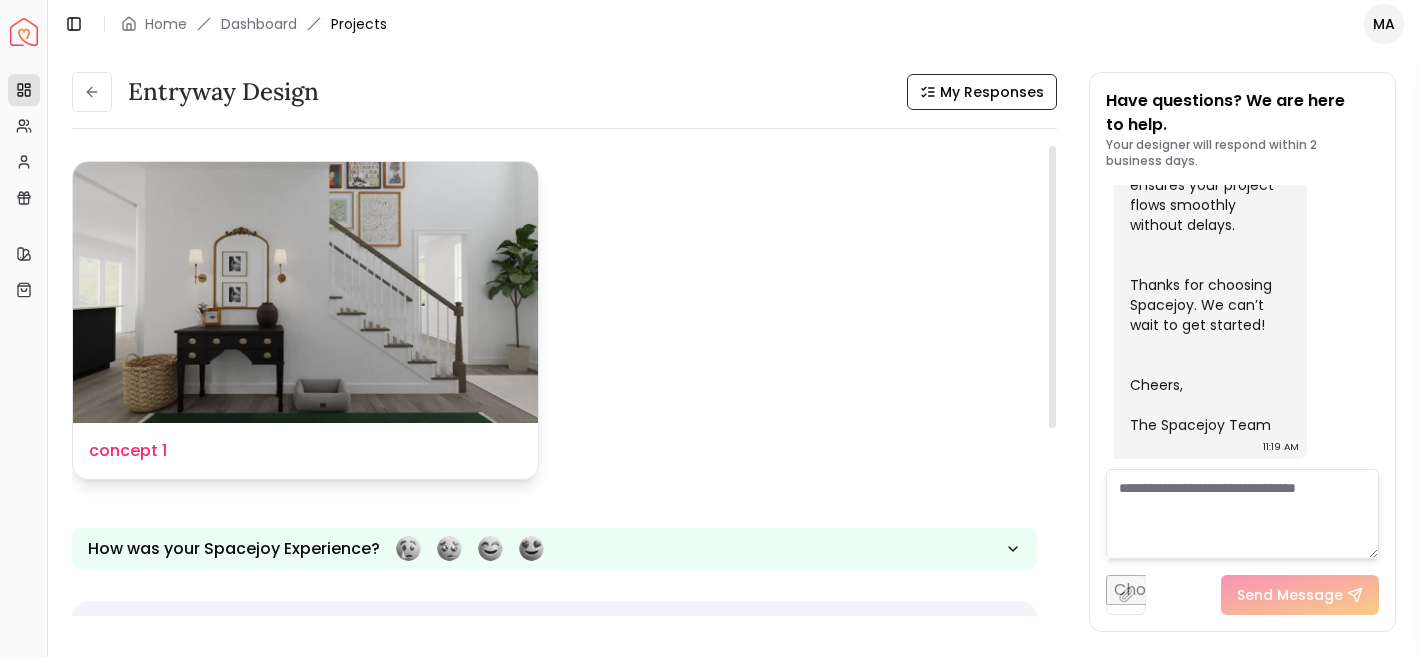 click at bounding box center [305, 292] 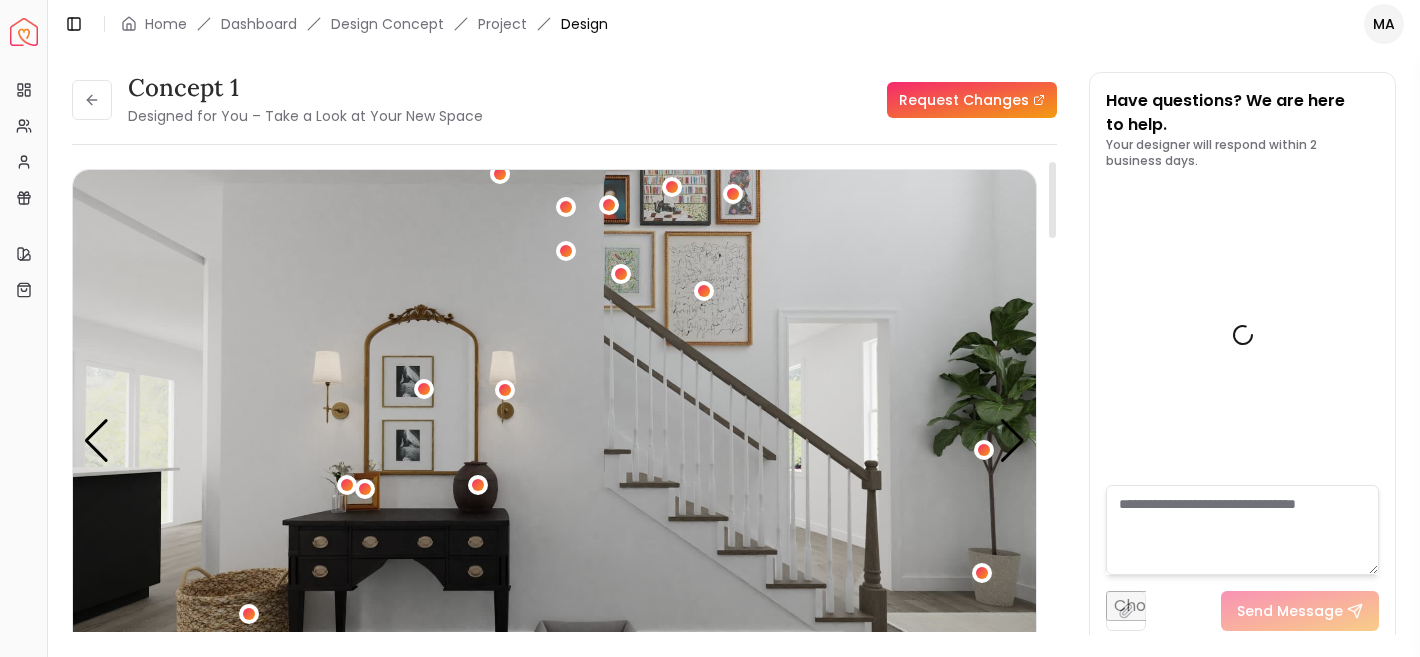 scroll, scrollTop: 880, scrollLeft: 0, axis: vertical 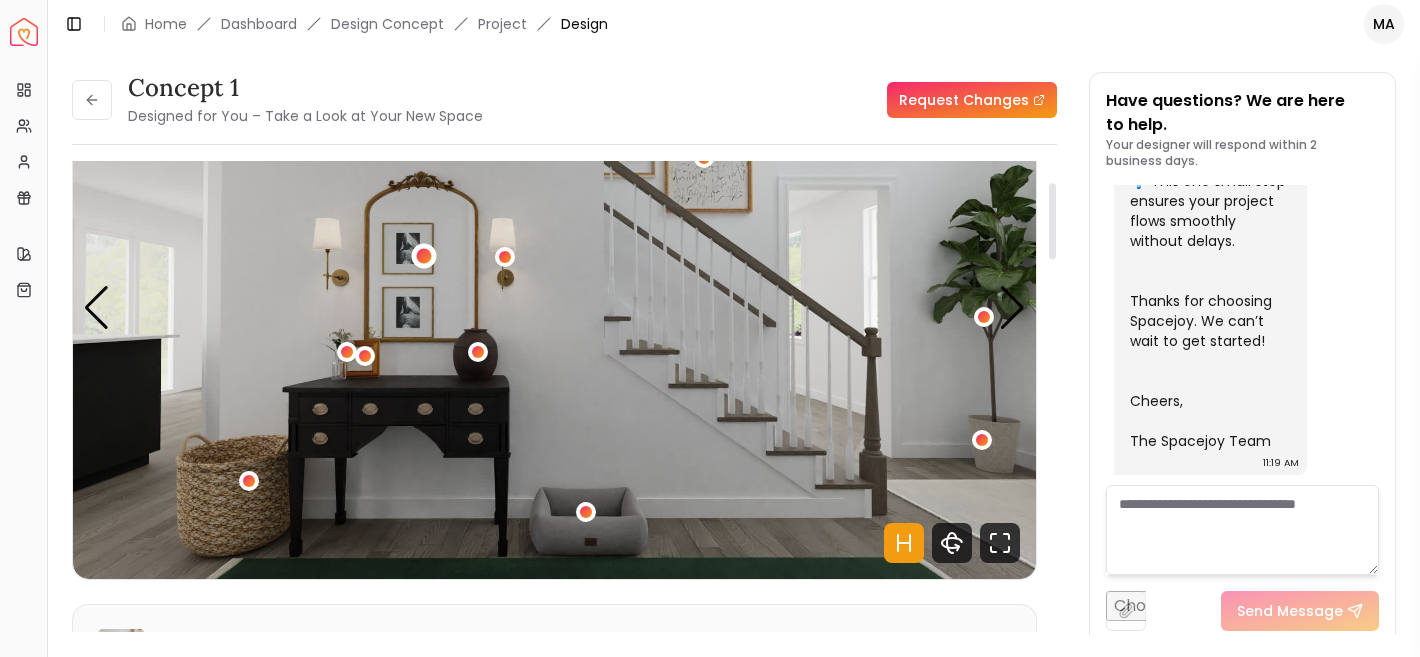 click at bounding box center (423, 256) 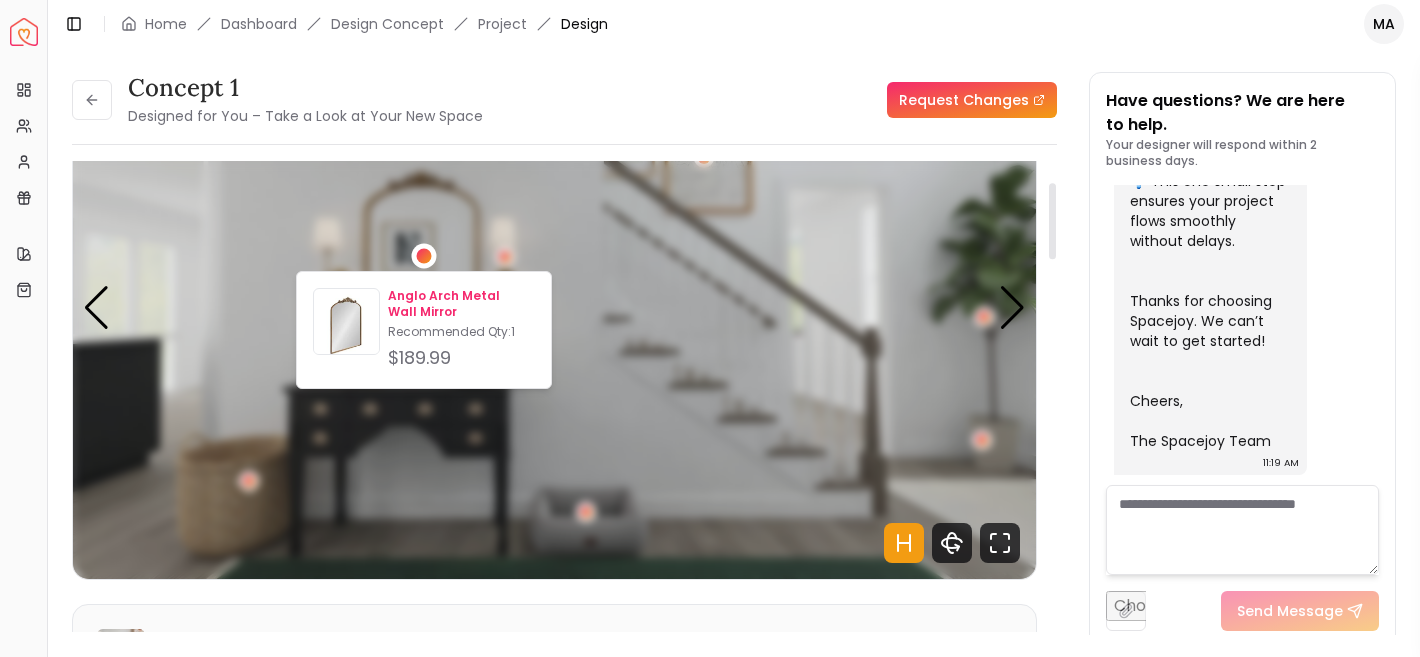click on "Anglo Arch Metal Wall Mirror" at bounding box center (461, 304) 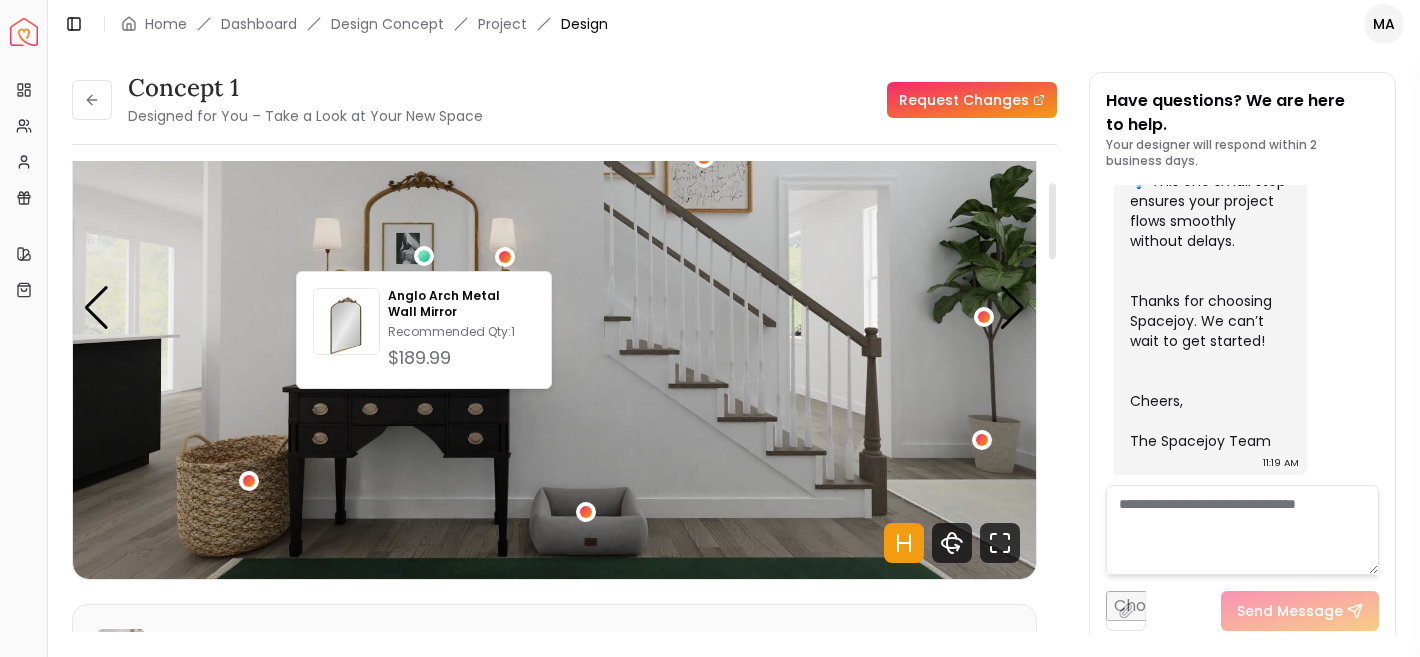 click at bounding box center (554, 308) 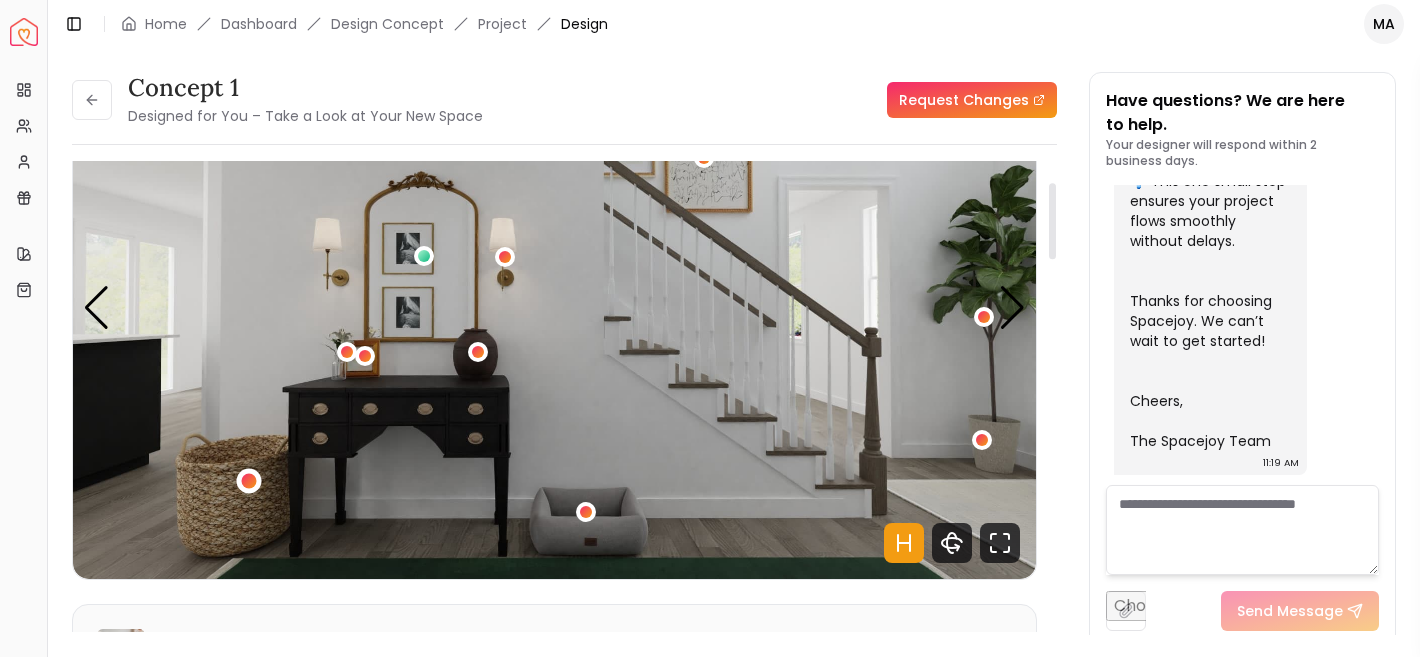 click at bounding box center [249, 481] 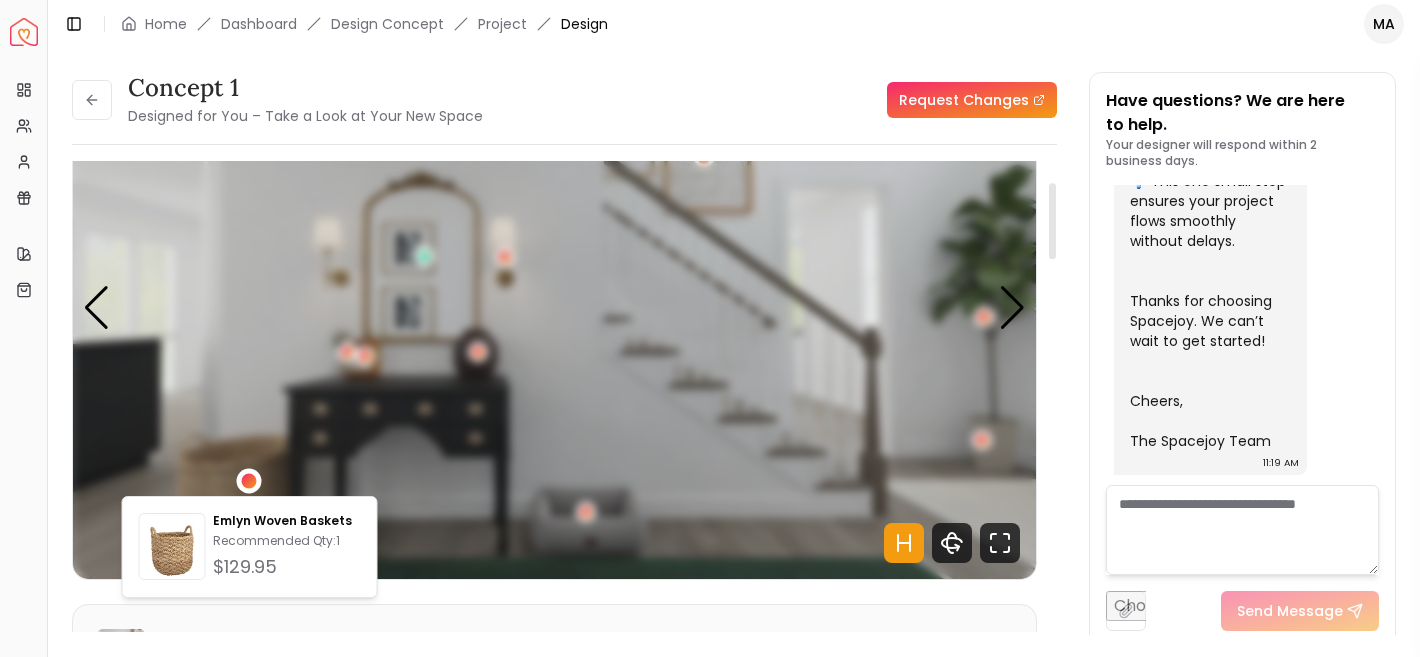 click at bounding box center [249, 481] 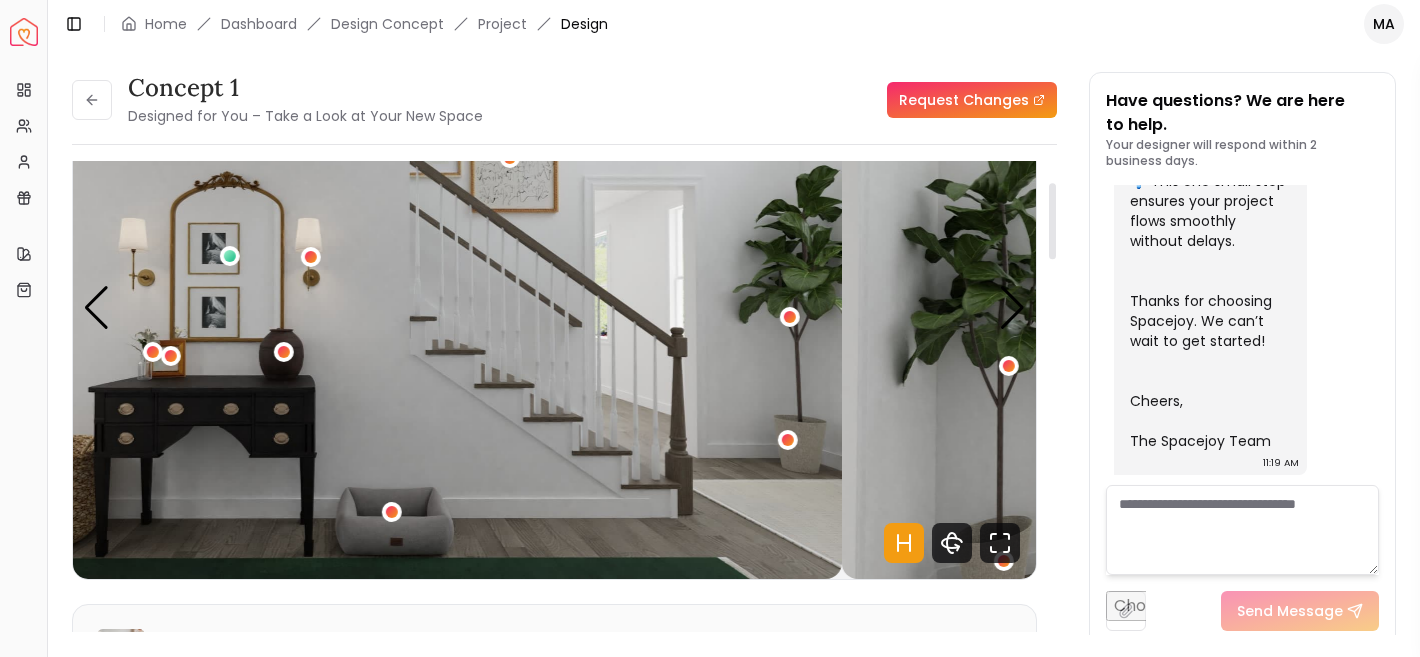 click at bounding box center (360, 308) 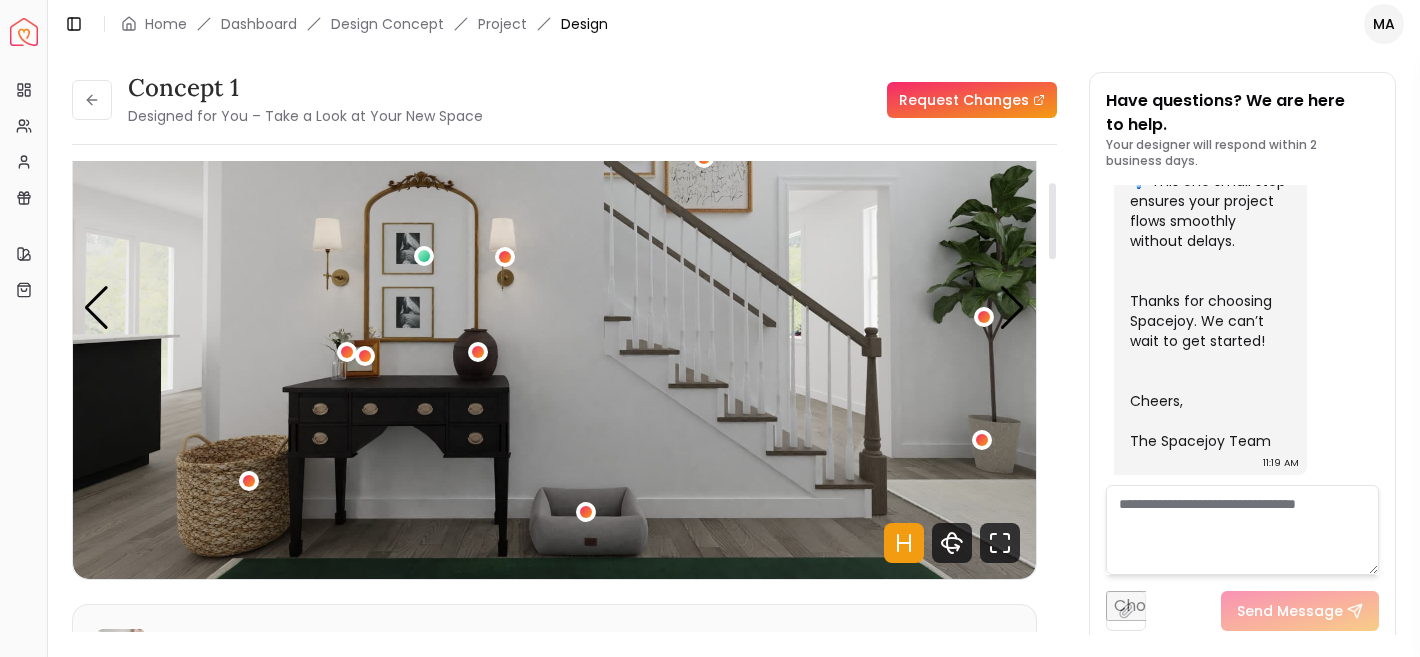 click at bounding box center (554, 308) 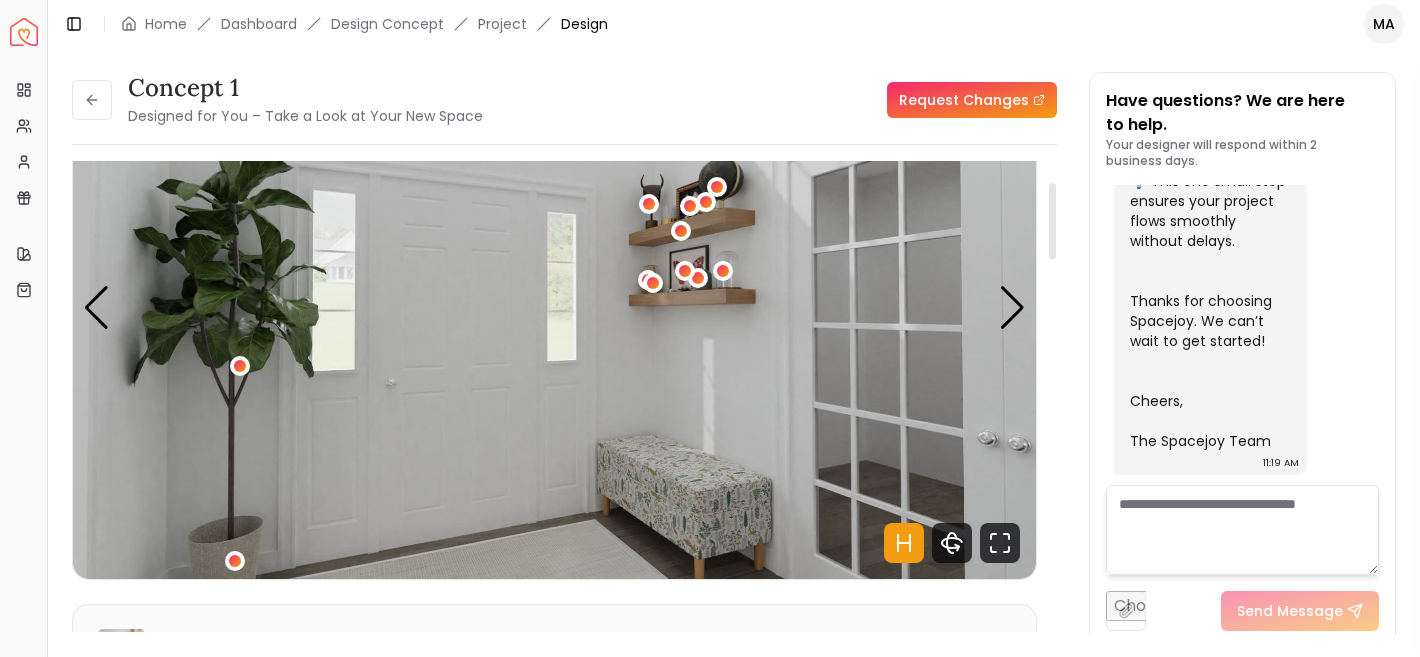 click at bounding box center [554, 308] 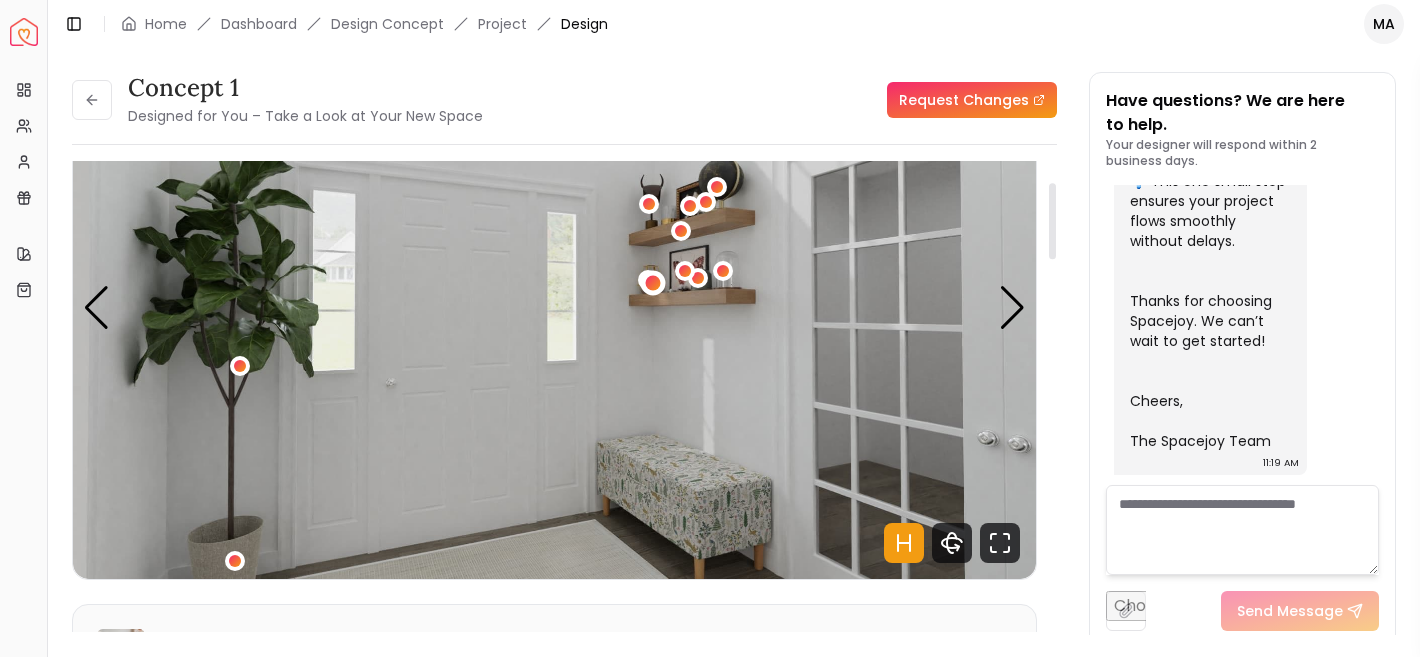 click at bounding box center (653, 283) 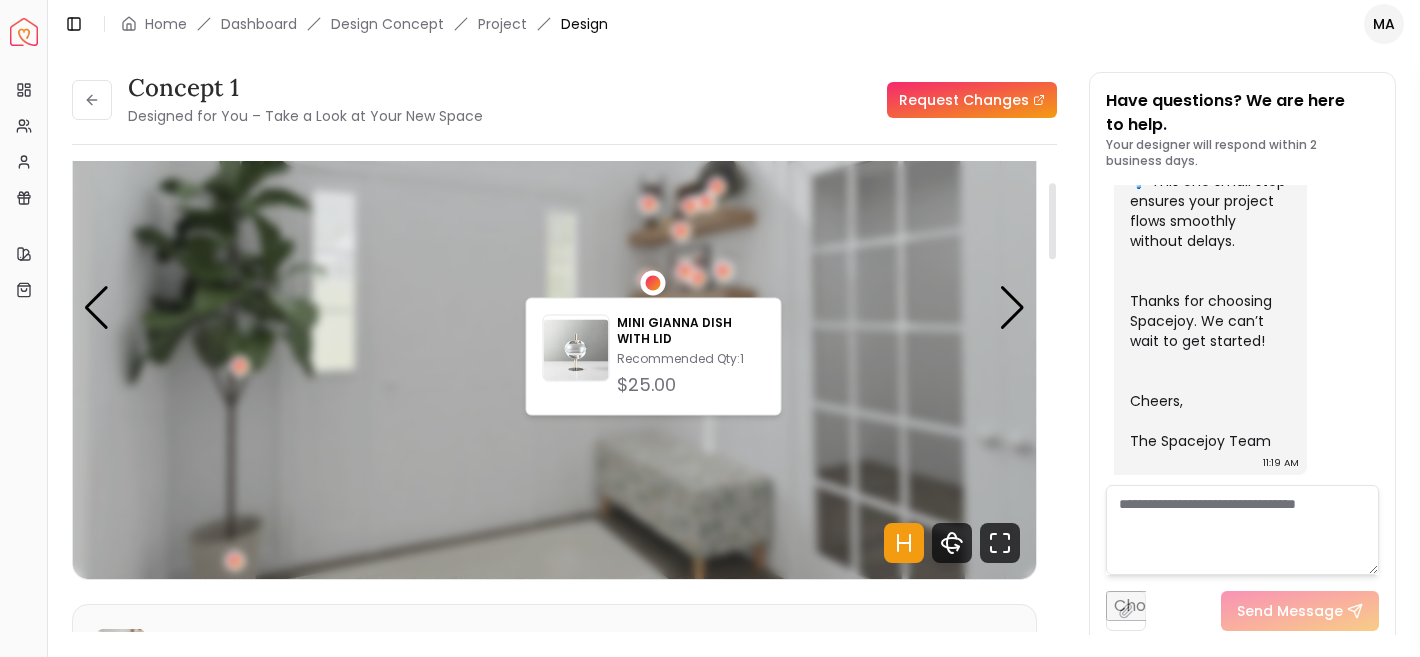 click at bounding box center [653, 283] 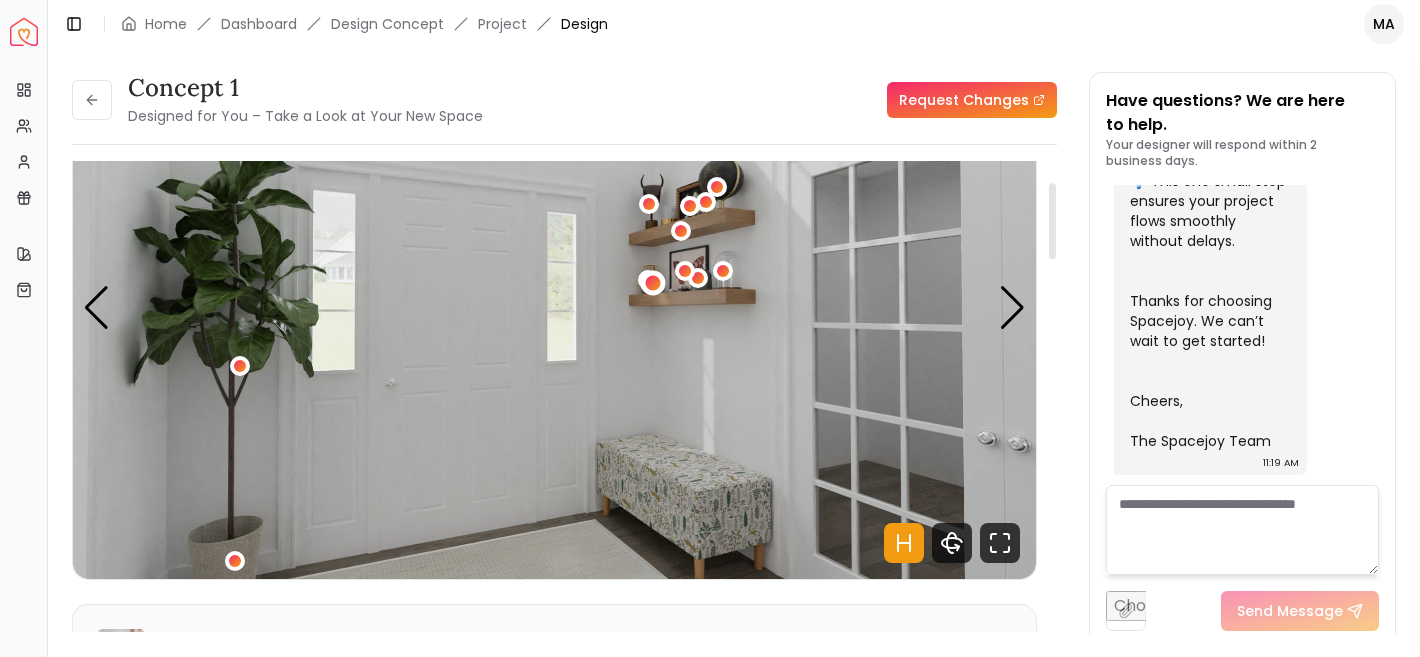 click at bounding box center [653, 283] 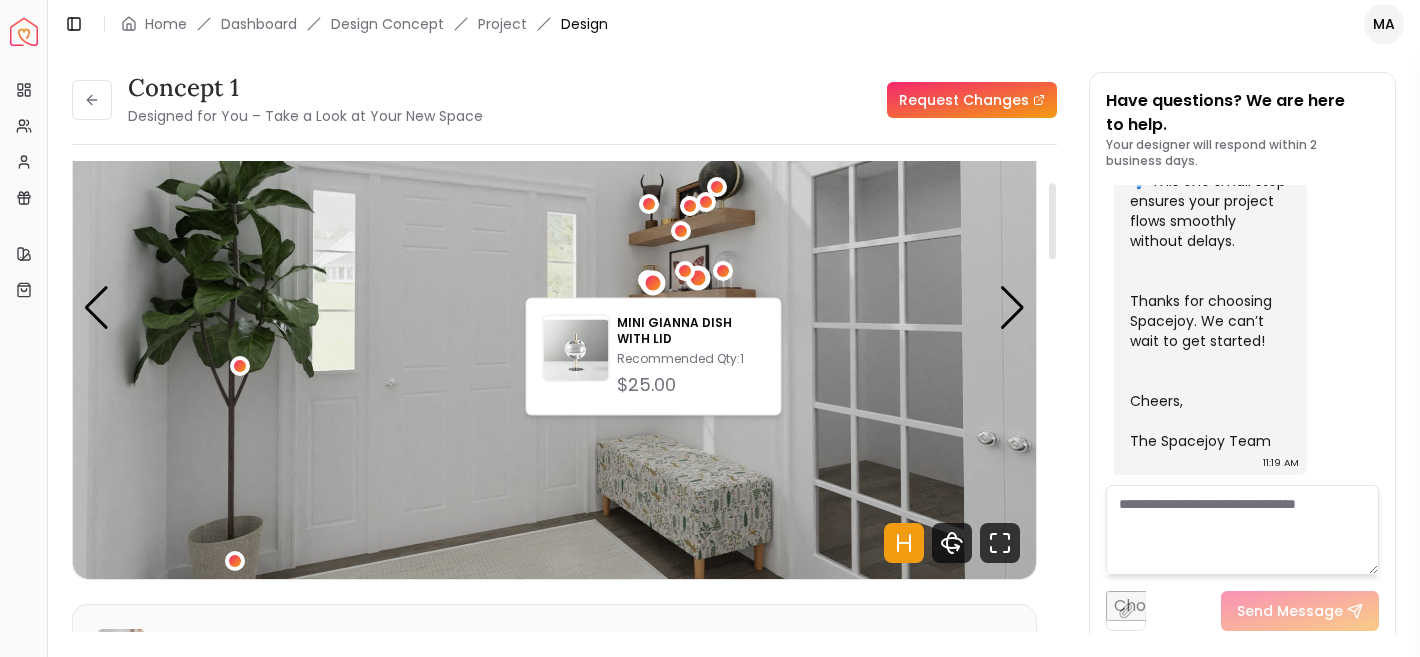 click at bounding box center [697, 277] 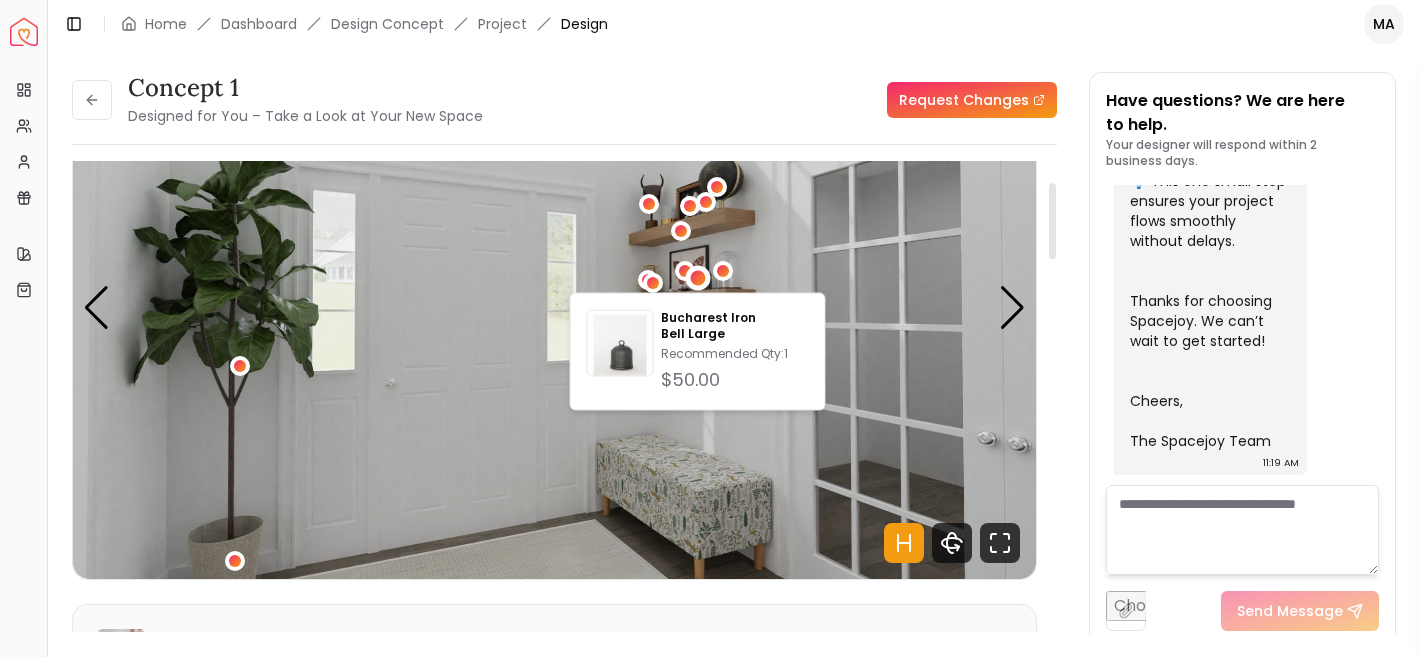click at bounding box center (554, 308) 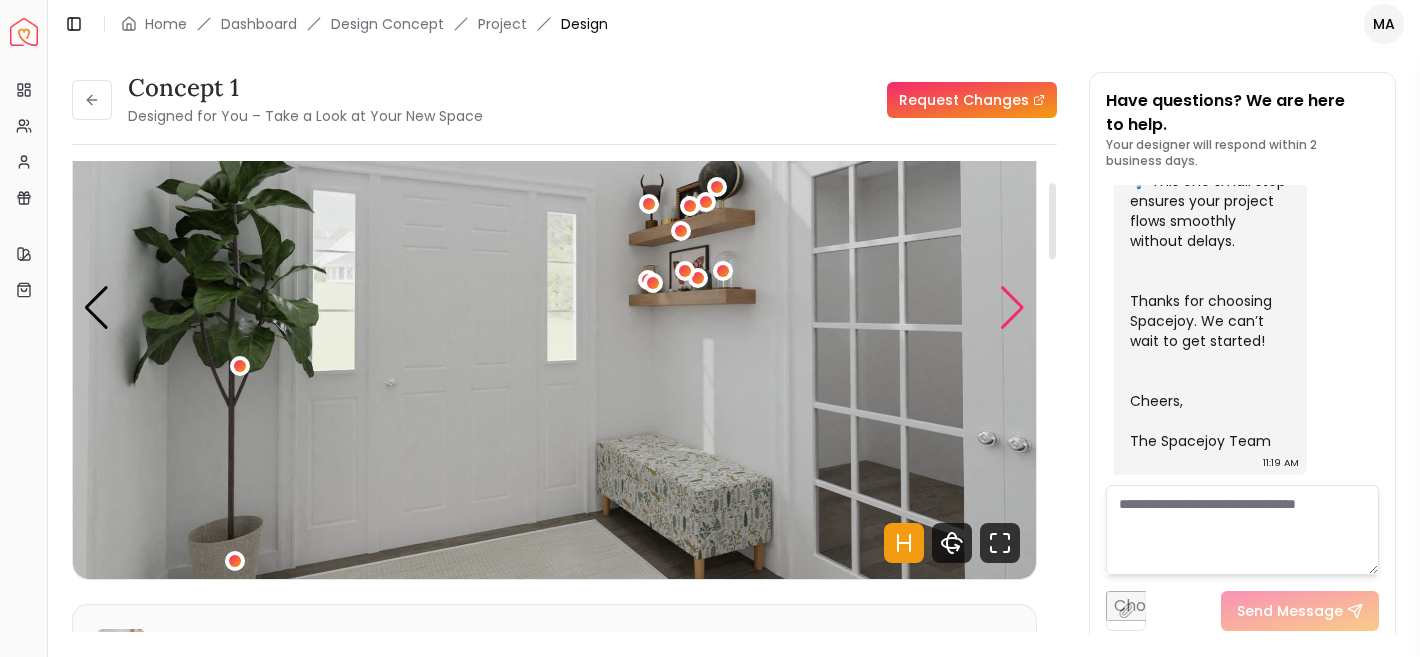click at bounding box center [1012, 308] 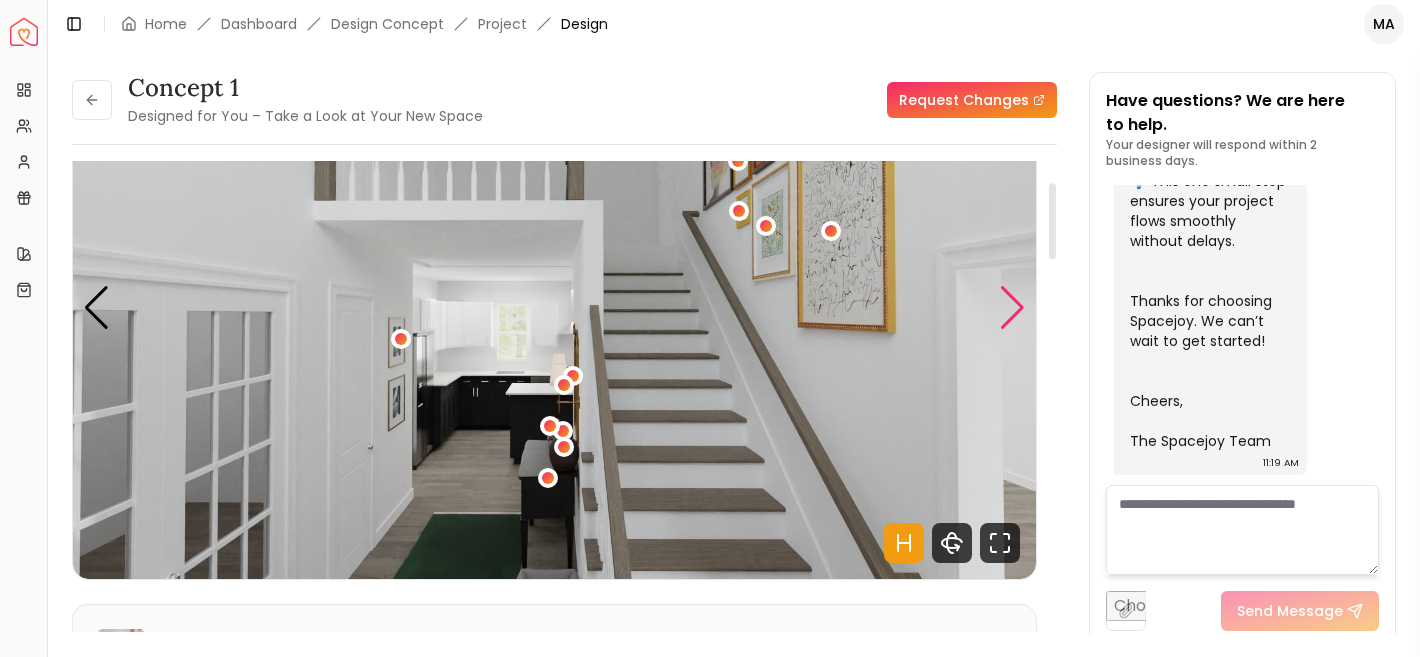 click at bounding box center (1012, 308) 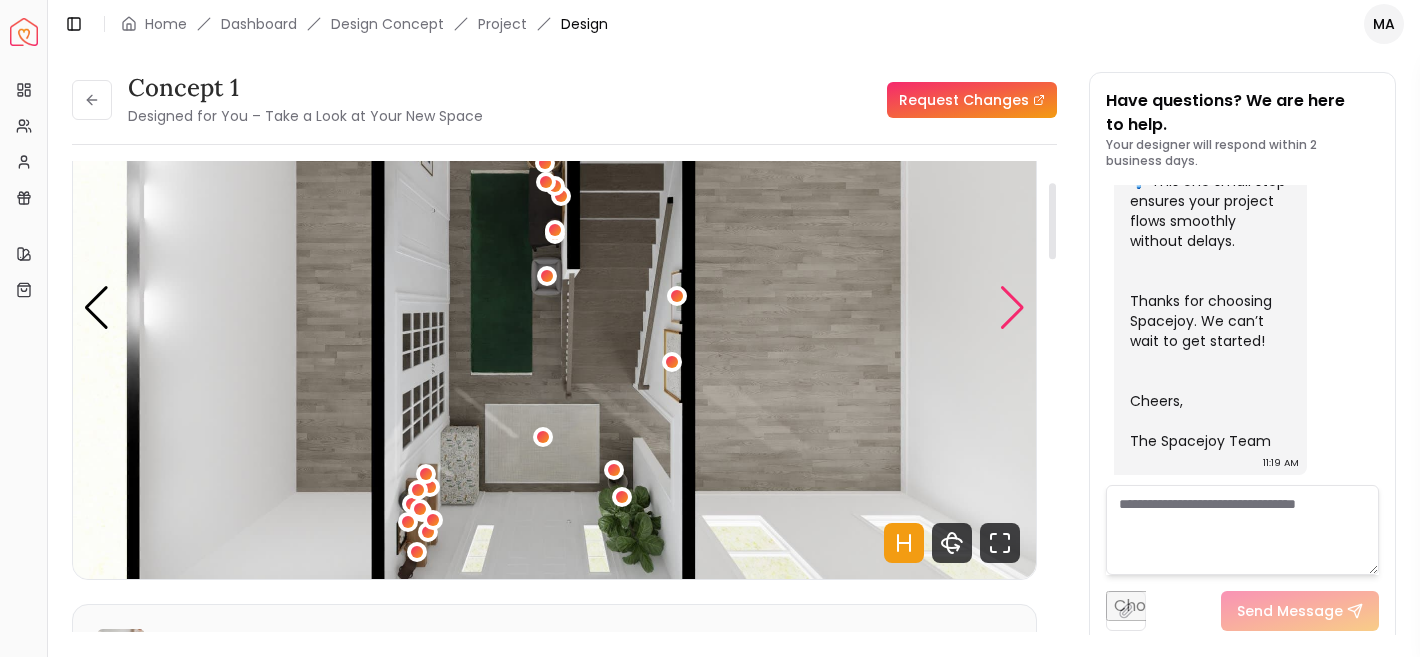 click at bounding box center (1012, 308) 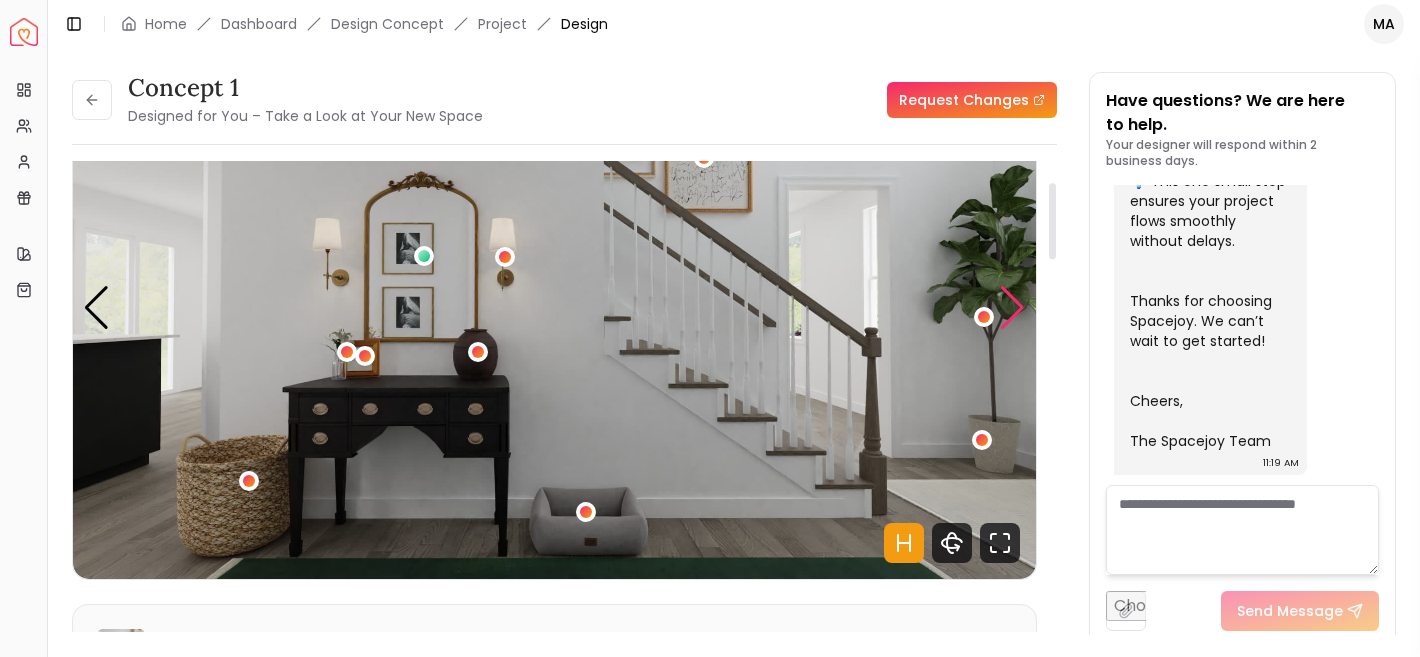click at bounding box center [1012, 308] 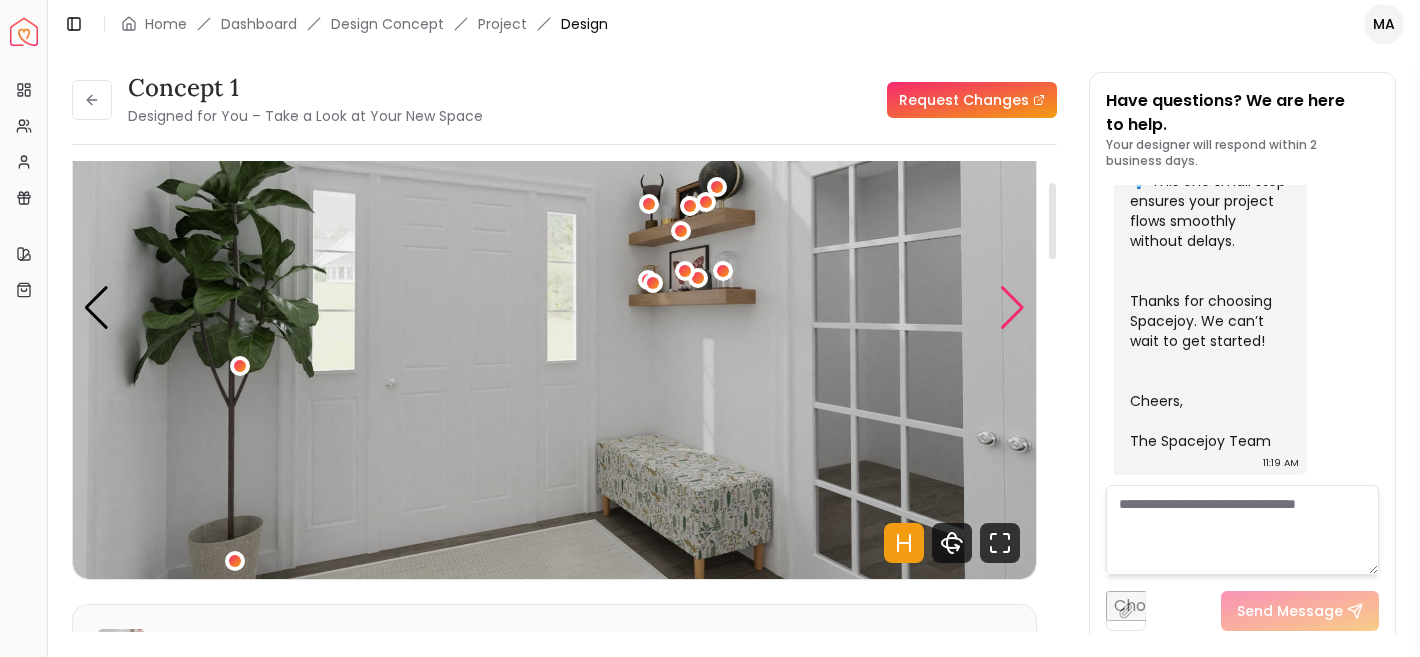 click at bounding box center [1012, 308] 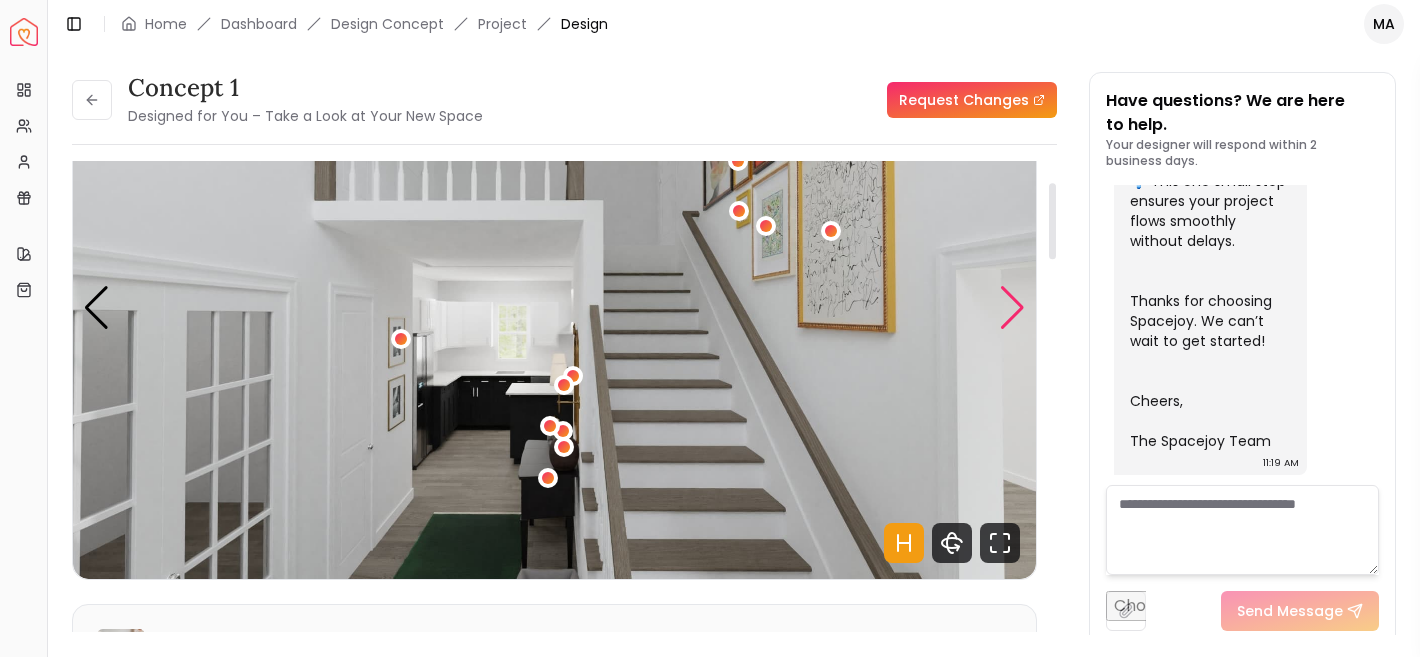 click at bounding box center (1012, 308) 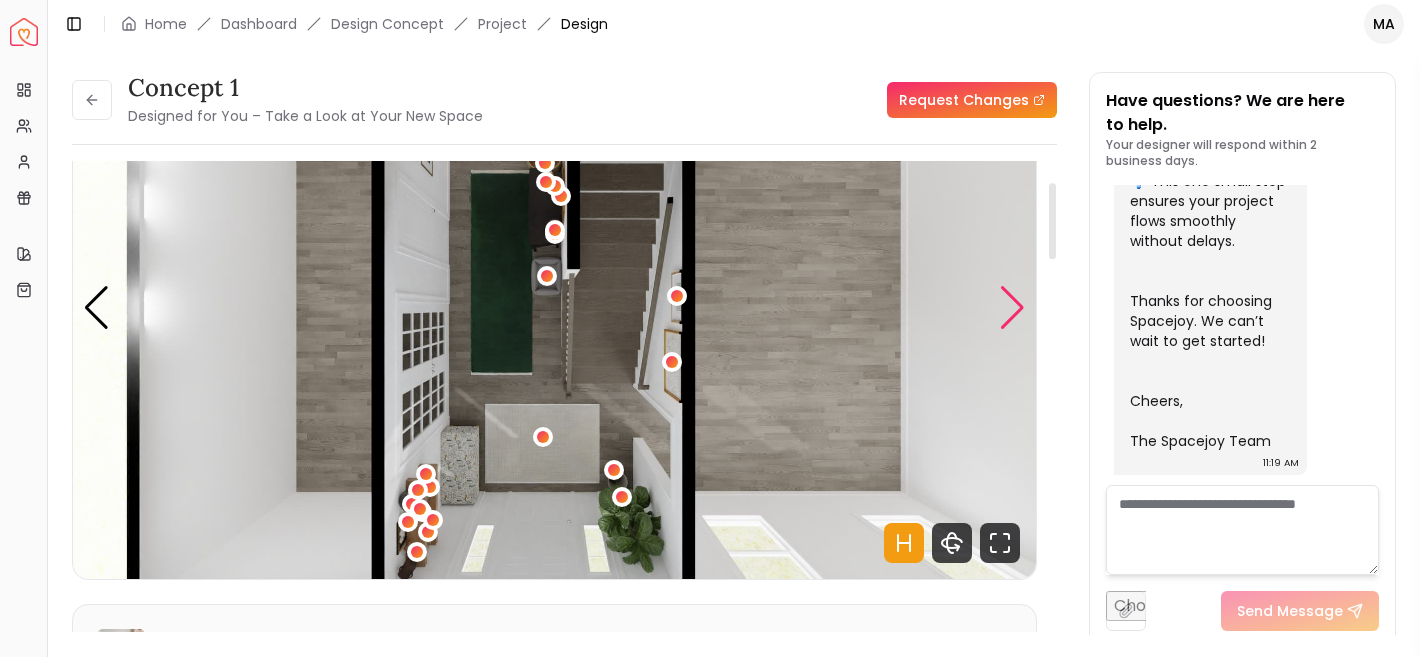 click at bounding box center [1012, 308] 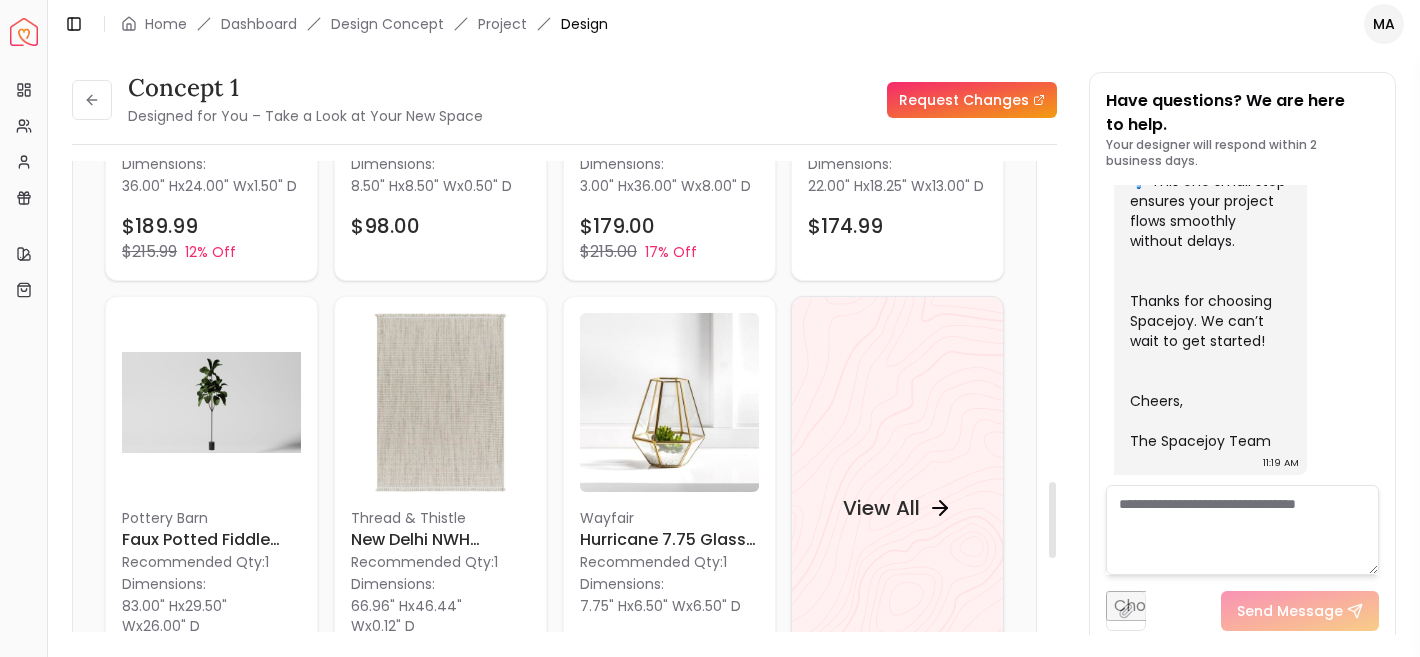 scroll, scrollTop: 2132, scrollLeft: 0, axis: vertical 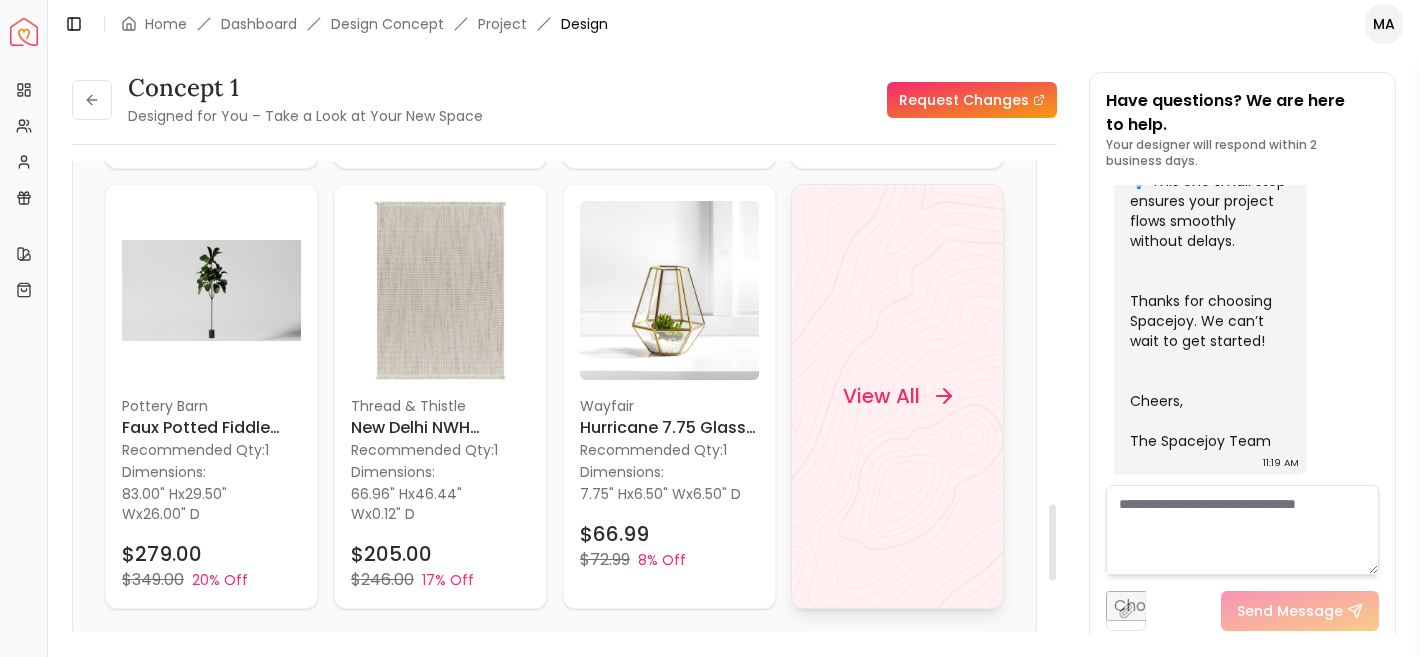 click on "View All" at bounding box center (897, 396) 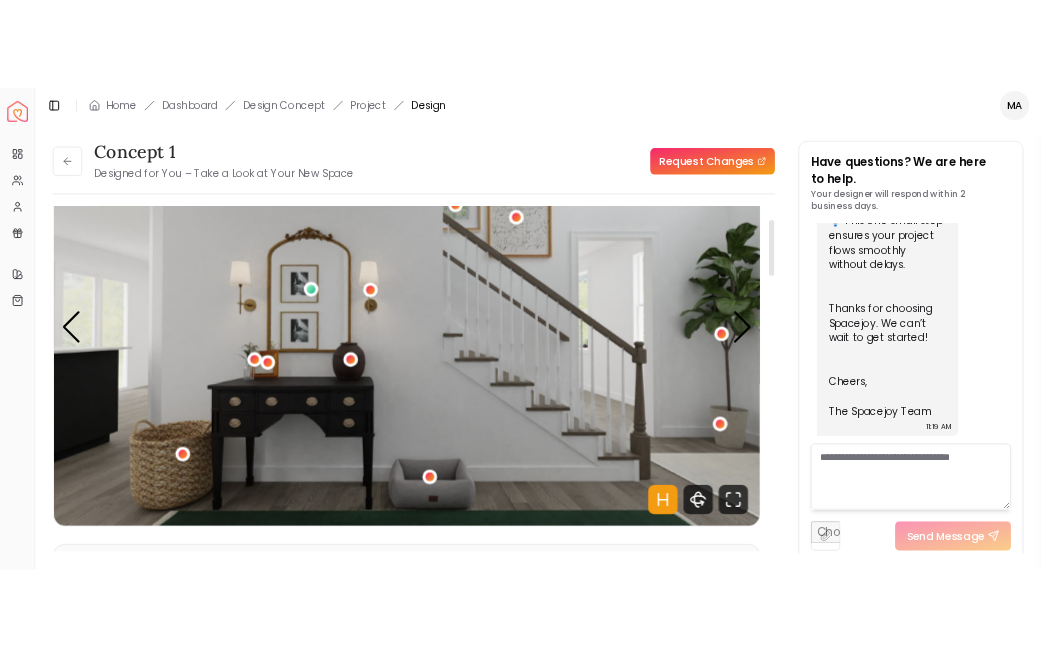 scroll, scrollTop: 128, scrollLeft: 0, axis: vertical 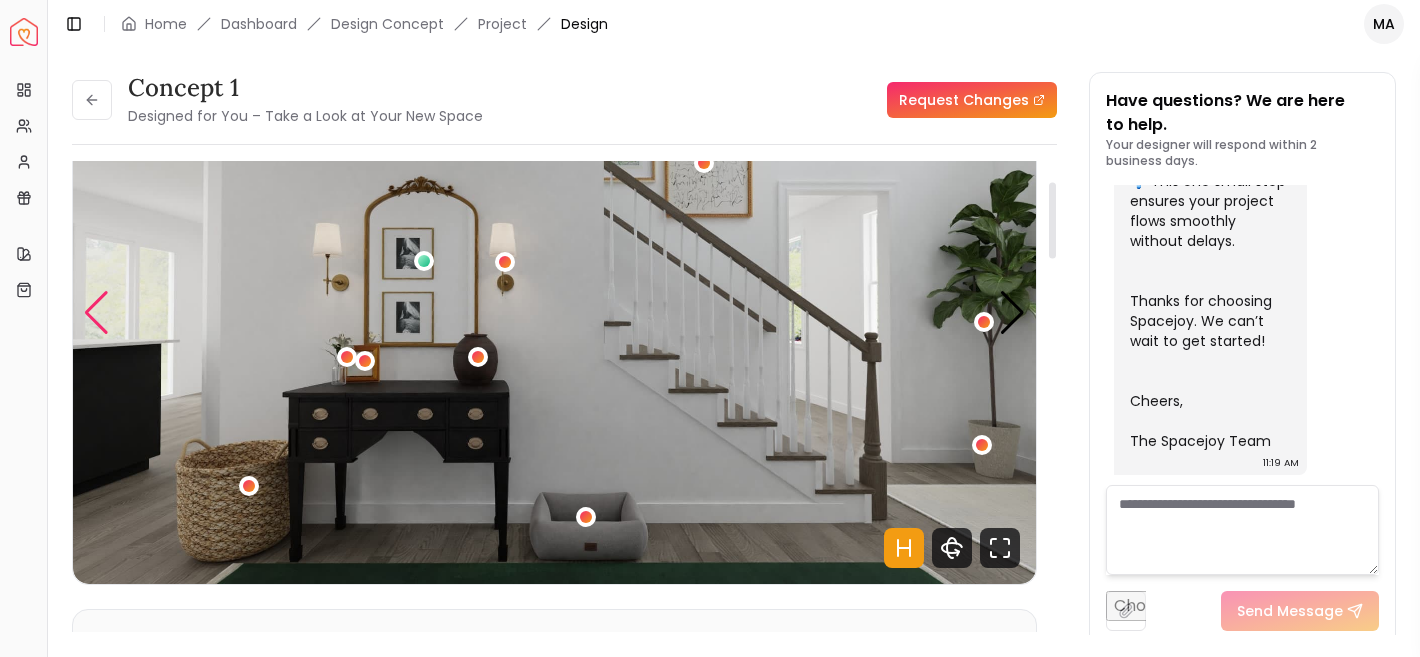 click at bounding box center [96, 313] 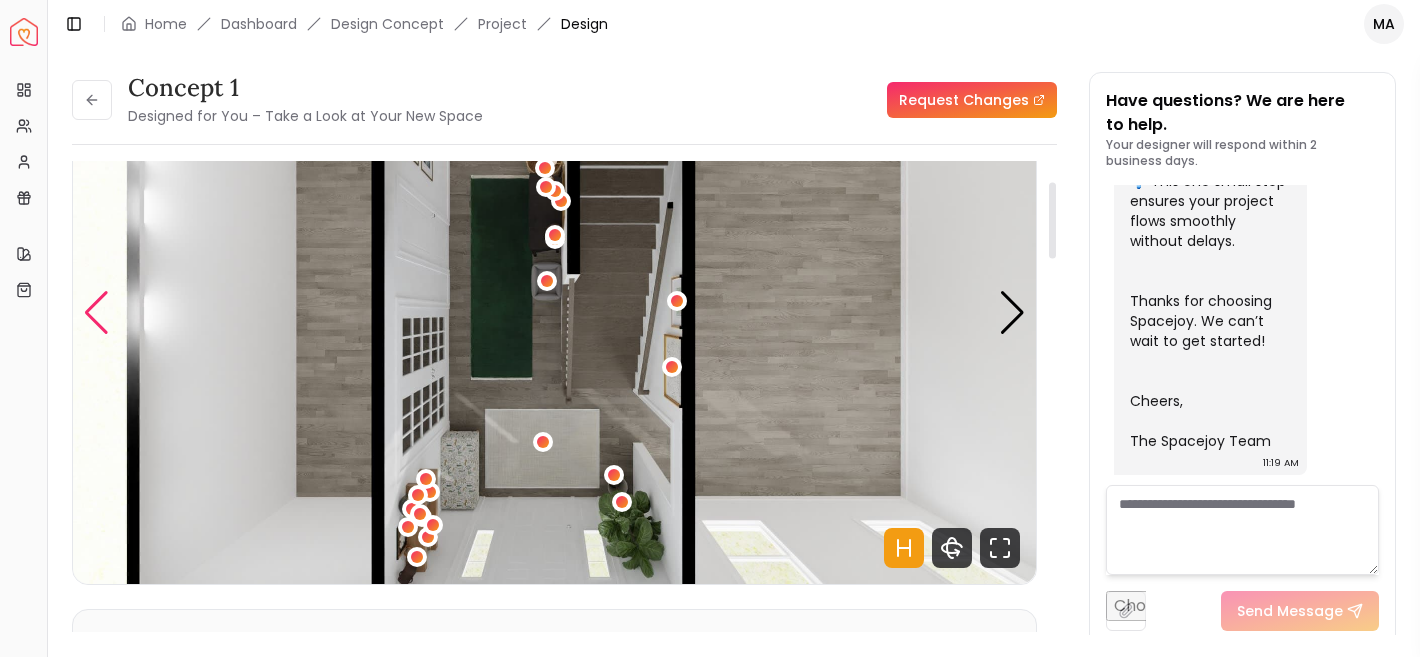 click at bounding box center (96, 313) 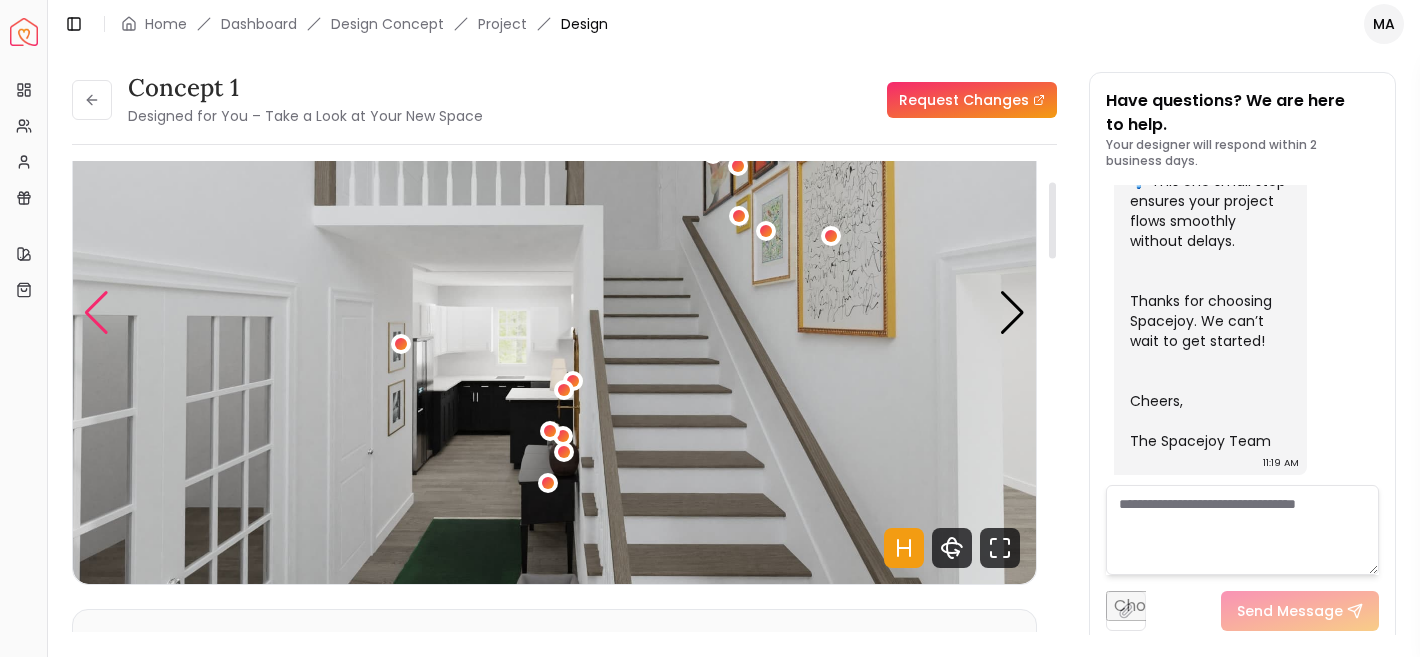 click at bounding box center (96, 313) 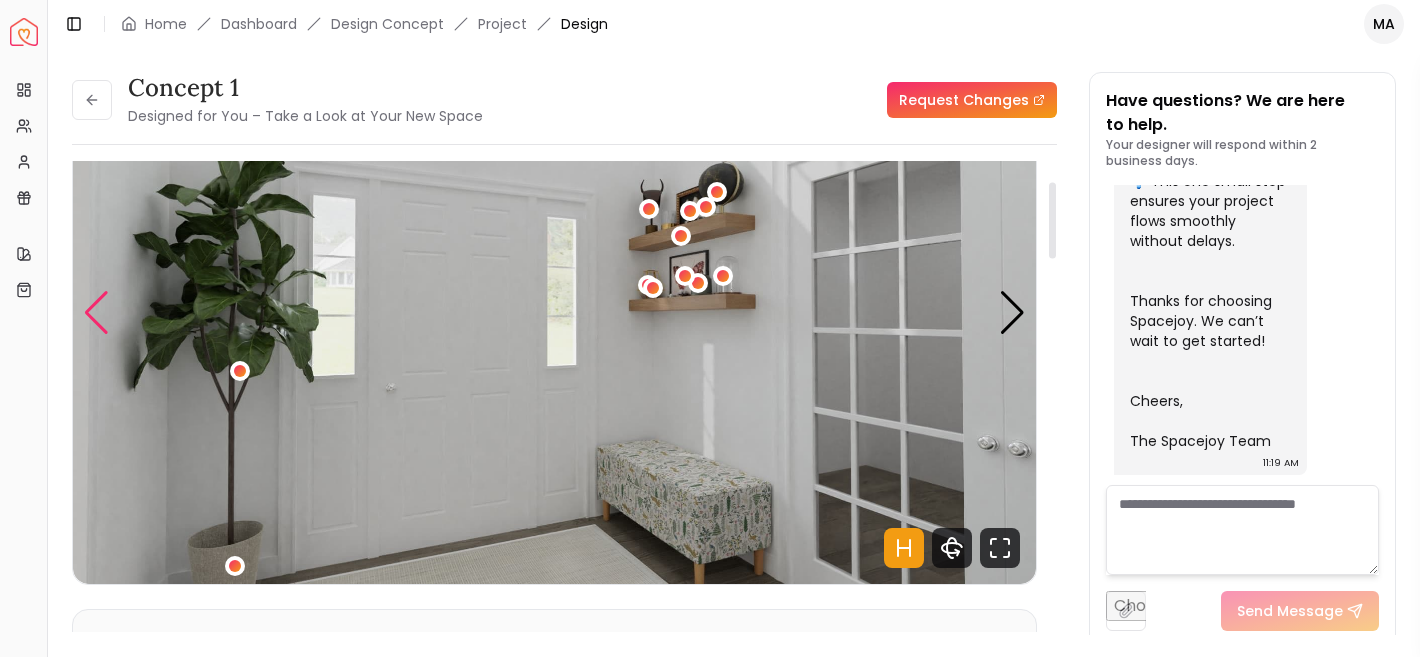click at bounding box center [96, 313] 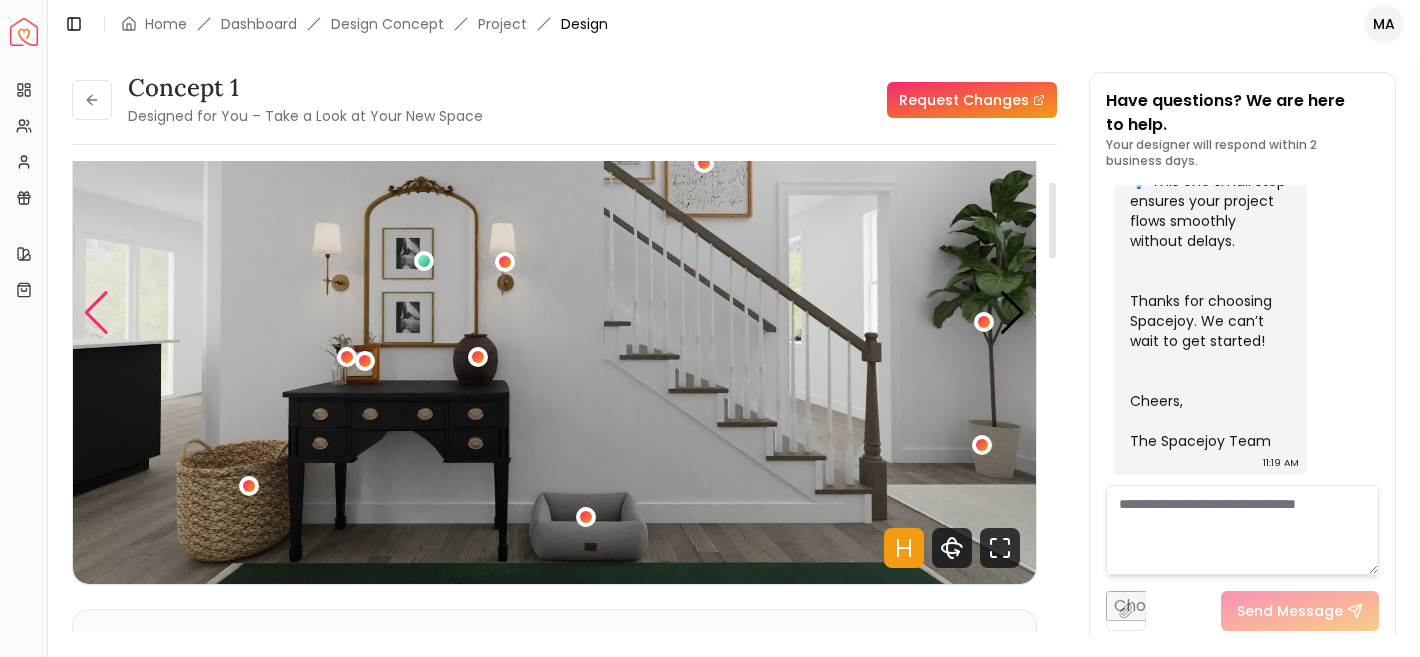 click at bounding box center (96, 313) 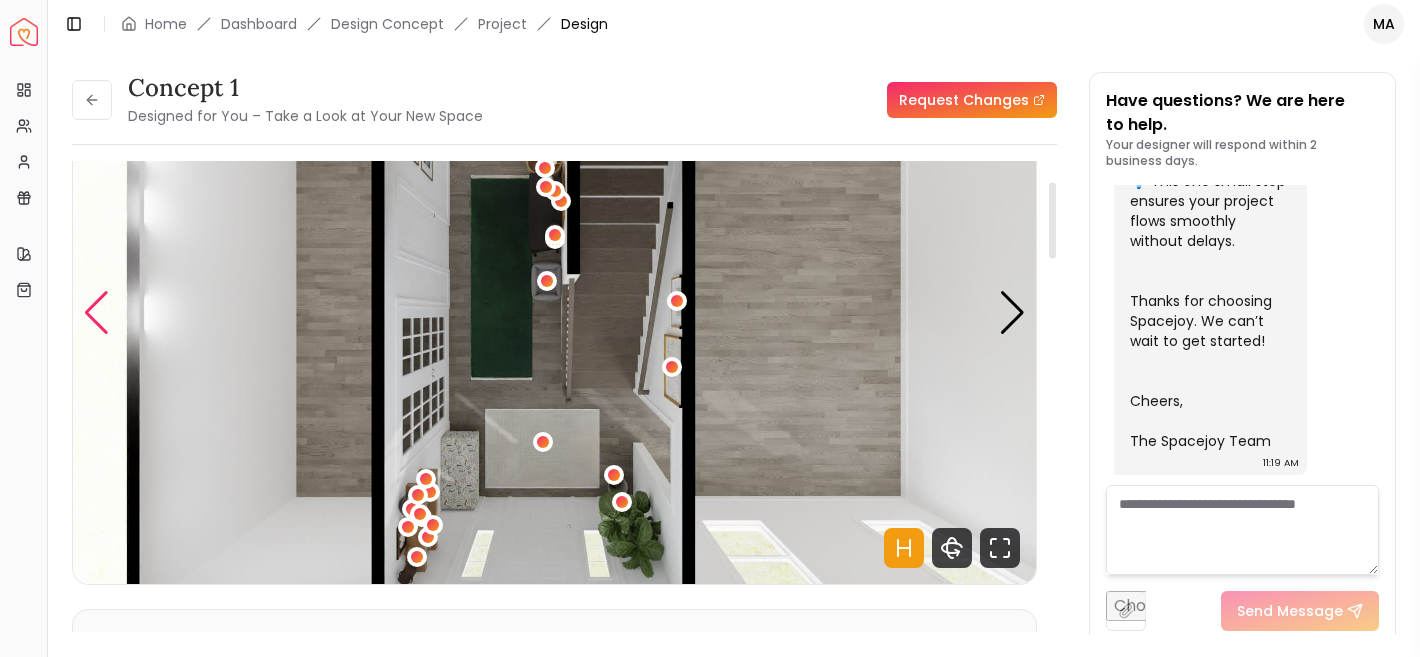 click at bounding box center [96, 313] 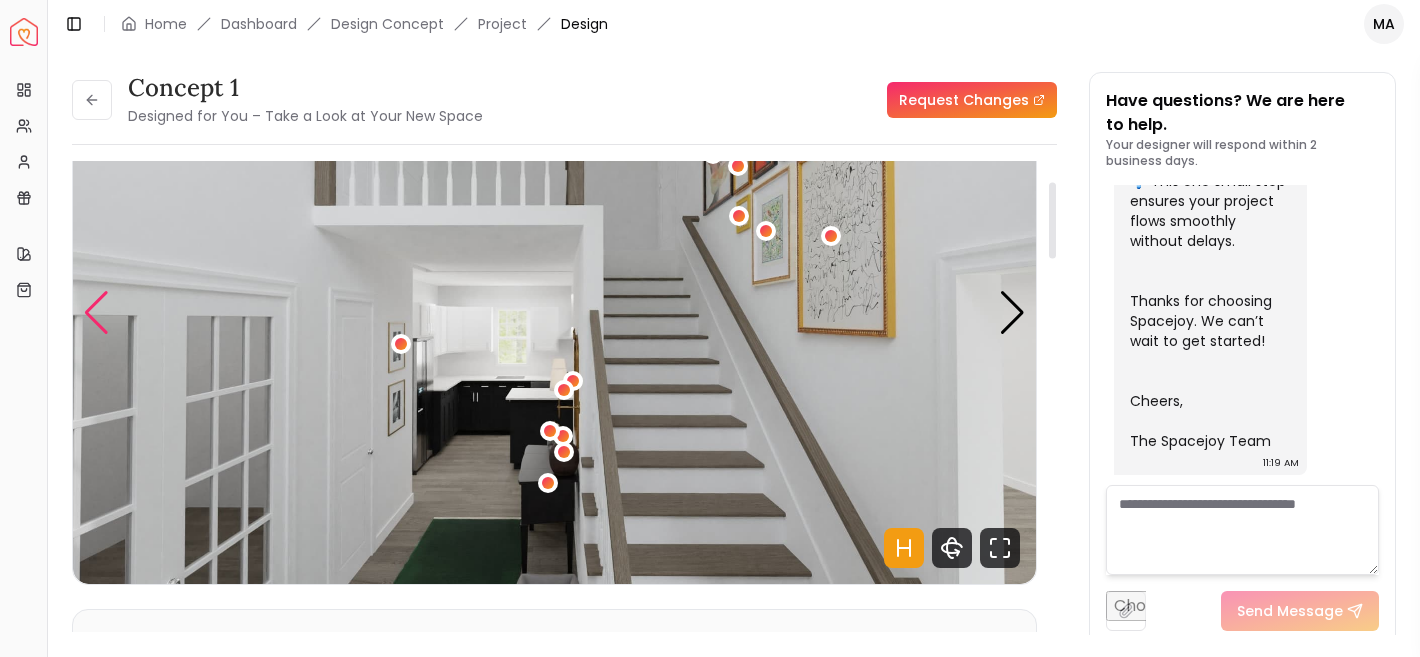 click at bounding box center (96, 313) 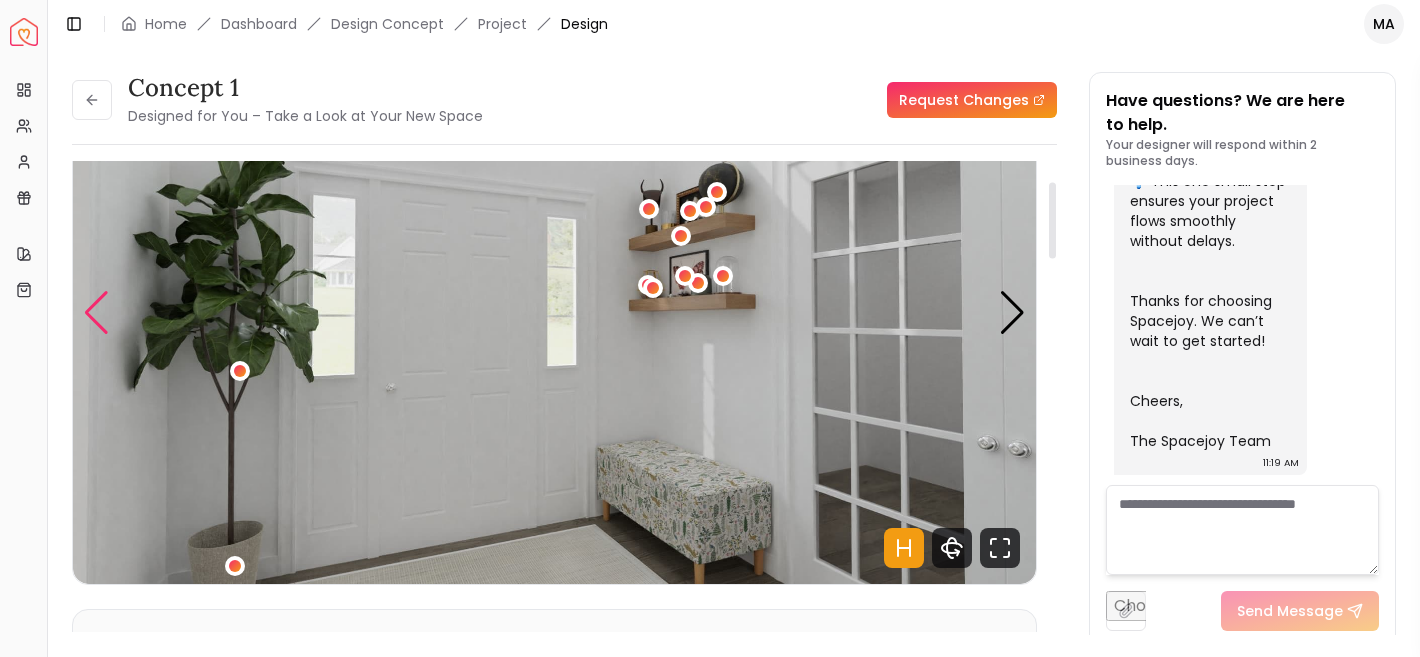 click at bounding box center [96, 313] 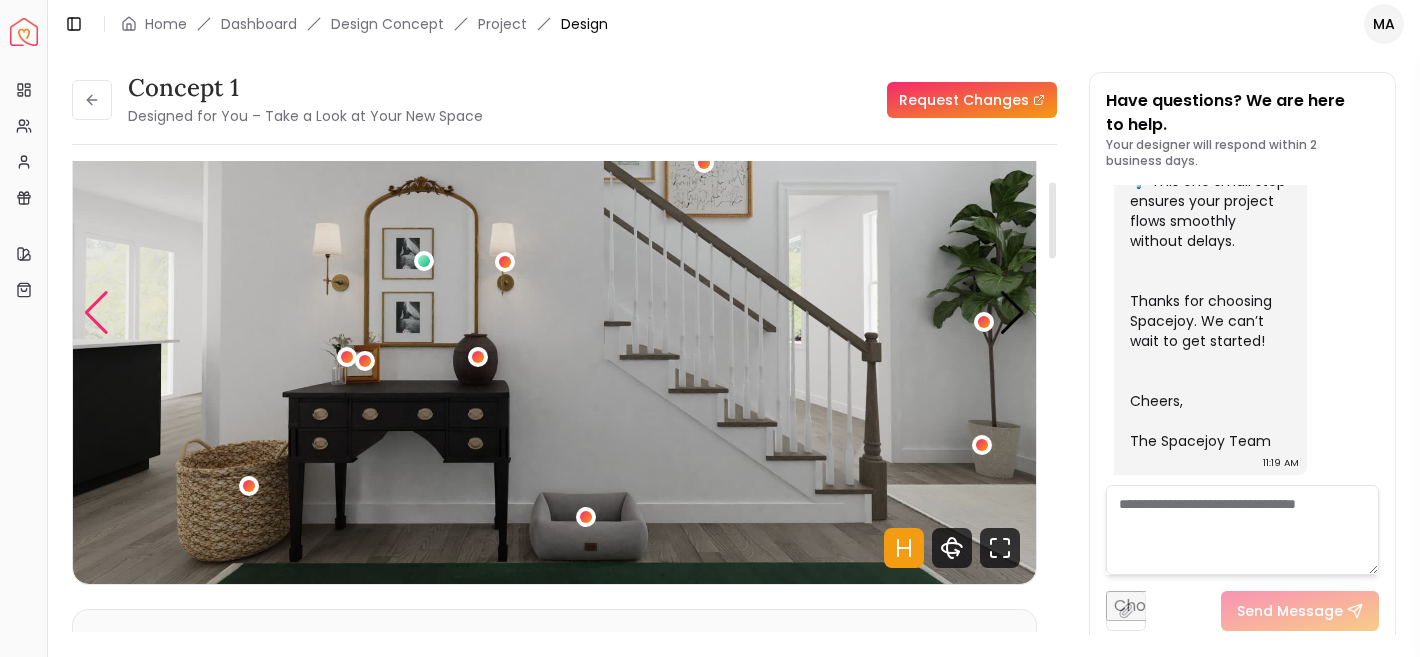 click at bounding box center [96, 313] 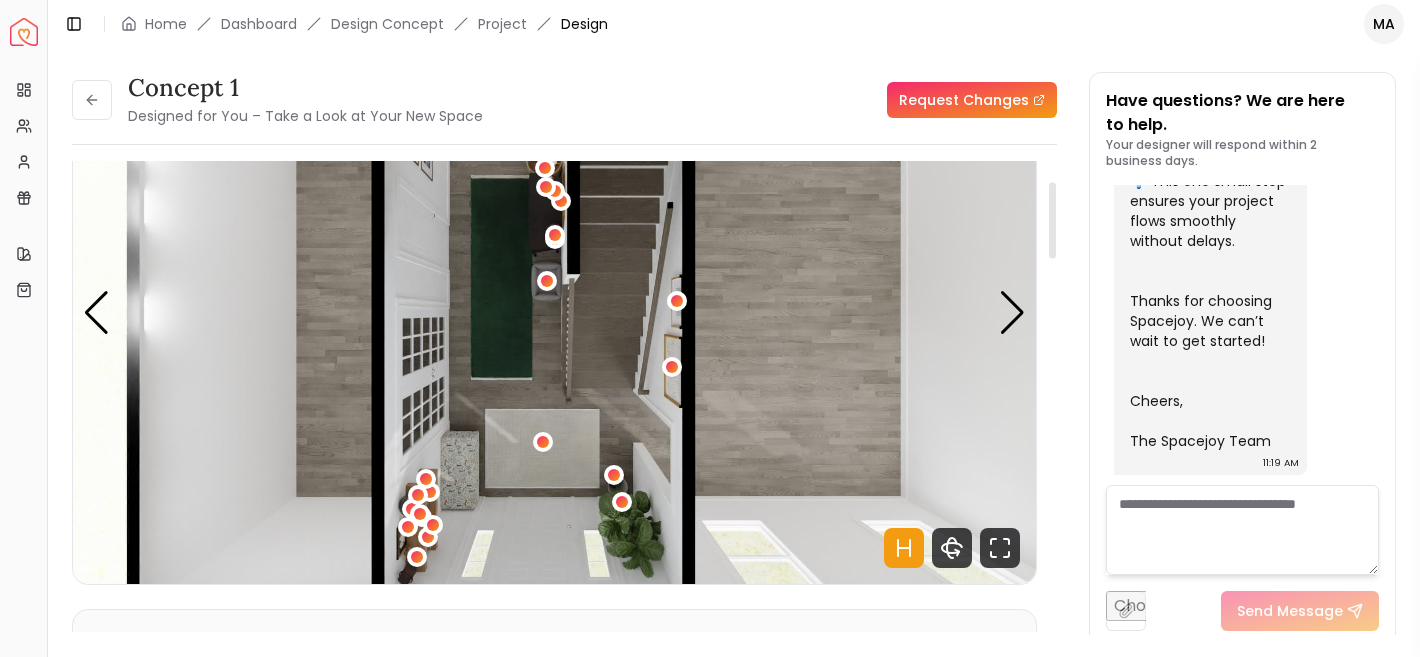 click at bounding box center [543, 442] 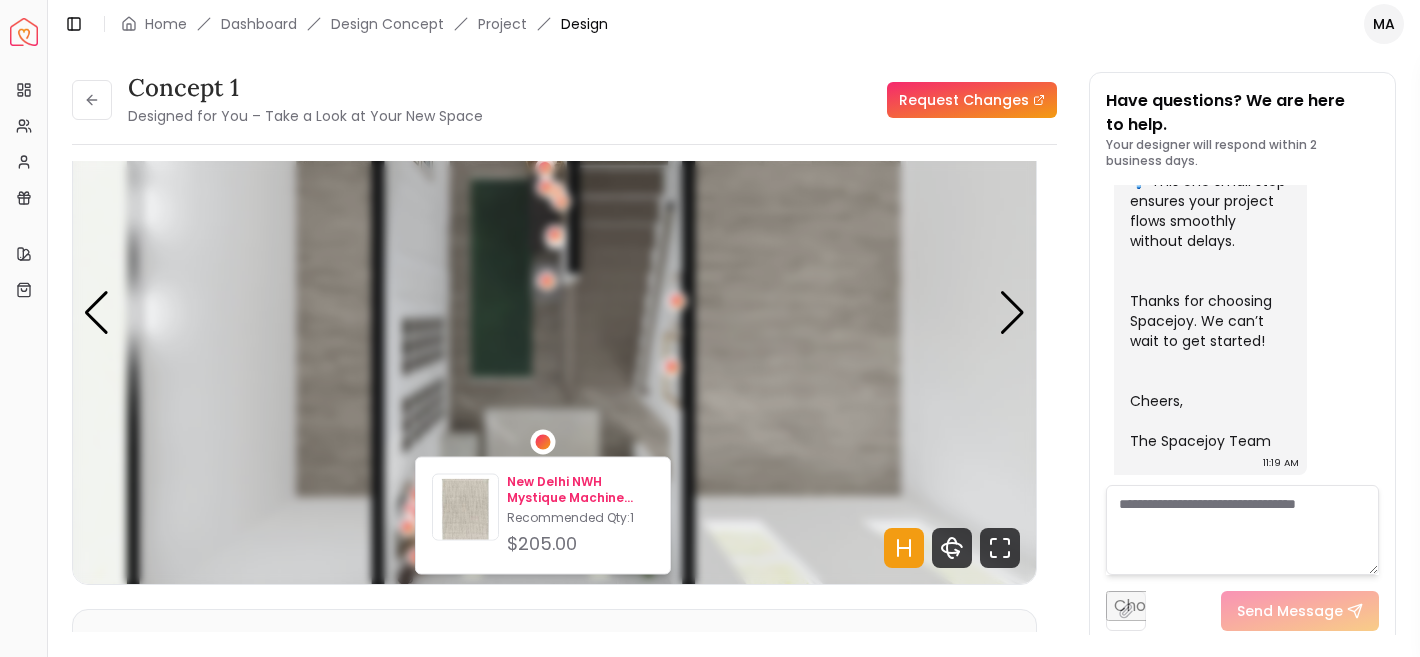 click on "New Delhi NWH Mystique Machine Woven Rug 3'10" x 5'7"" at bounding box center [580, 490] 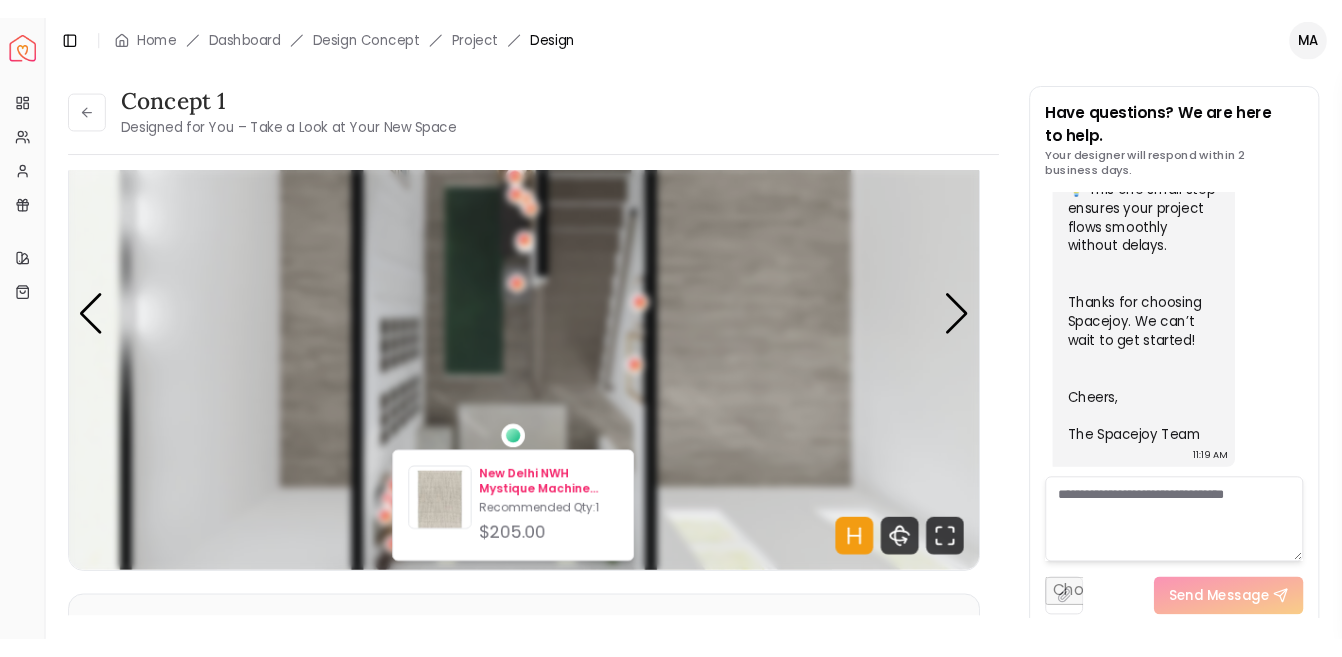 scroll, scrollTop: 1200, scrollLeft: 0, axis: vertical 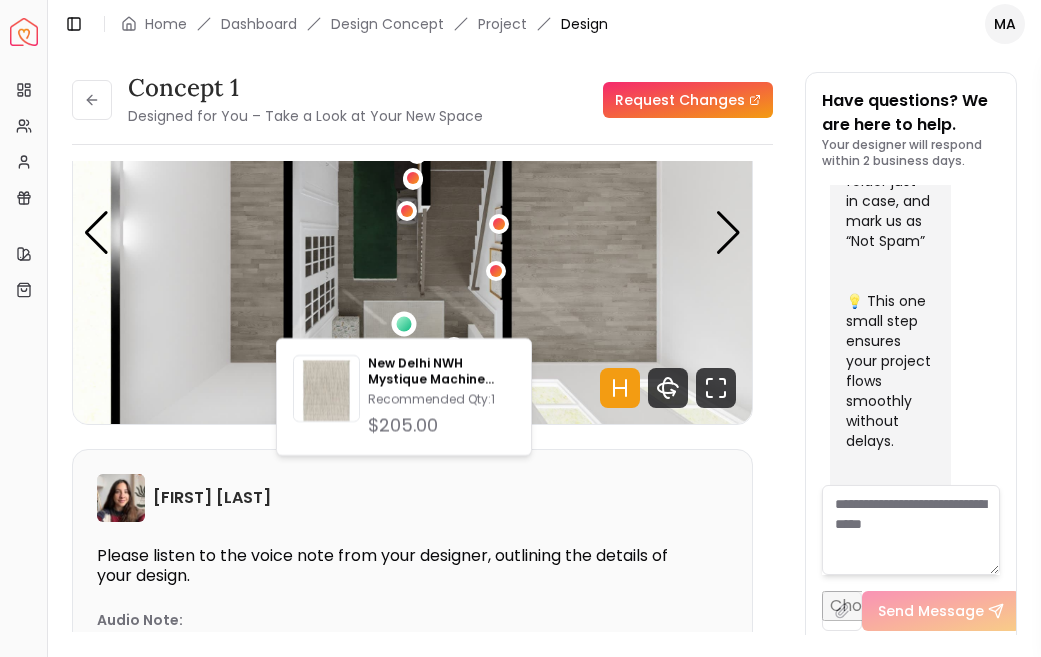 click on "Have questions? We are here to help. Your designer will respond within 2 business days. [DATE] Welcome aboard! 🎉
You’re all set — our team is excited to bring your dream space to life.
Quick Tip to Stay in the Loop:
We’ll be sending important updates from  [EMAIL] , including your design previews, designer messages, and delivery info.
✅ To make sure you never miss a thing:
- Add  [EMAIL]  to your Contacts or Safe Sender List
- If you use Gmail, drag our email to your Primary tab
- Check your spam or promotions folder just in case, and mark us as “Not Spam”
💡 This one small step ensures your project flows smoothly without delays.
Thanks for choosing Spacejoy. We can’t wait to get started!
Cheers,
The Spacejoy Team 11:19 AM Send Message" at bounding box center (911, 360) 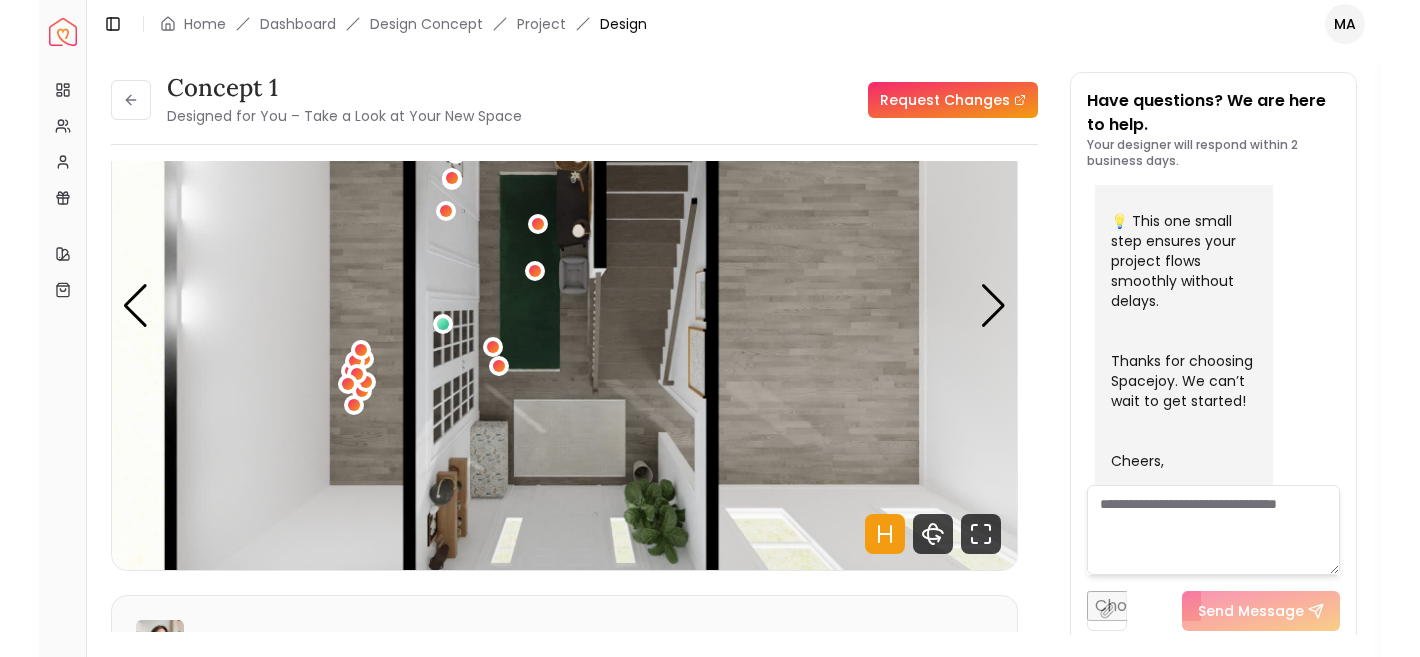 scroll, scrollTop: 880, scrollLeft: 0, axis: vertical 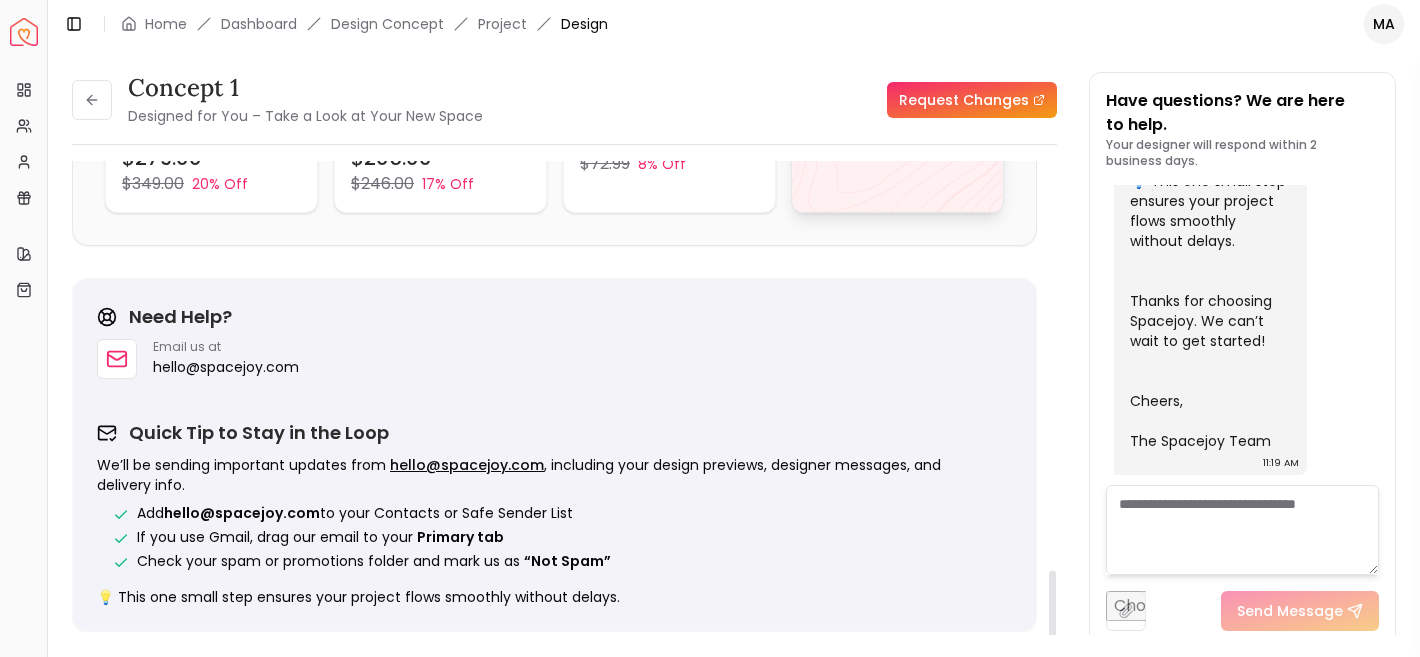 click on "View All" at bounding box center [897, 0] 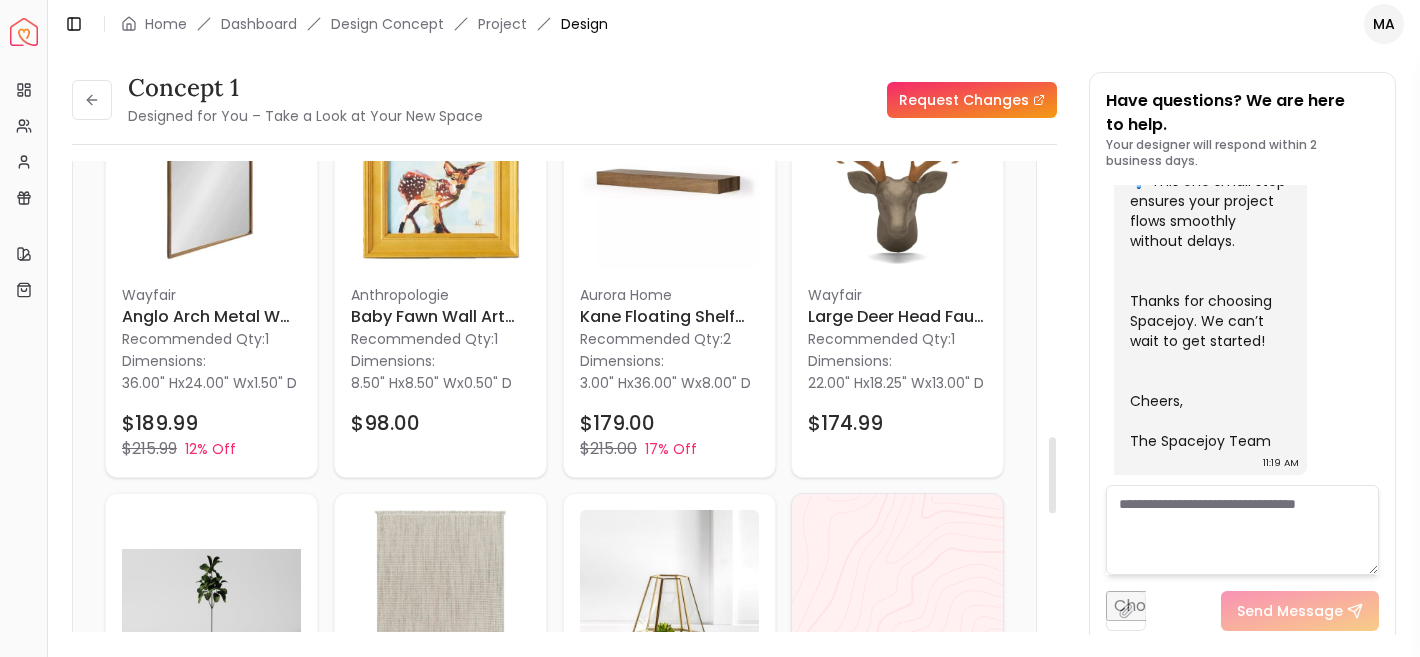 scroll, scrollTop: 1584, scrollLeft: 0, axis: vertical 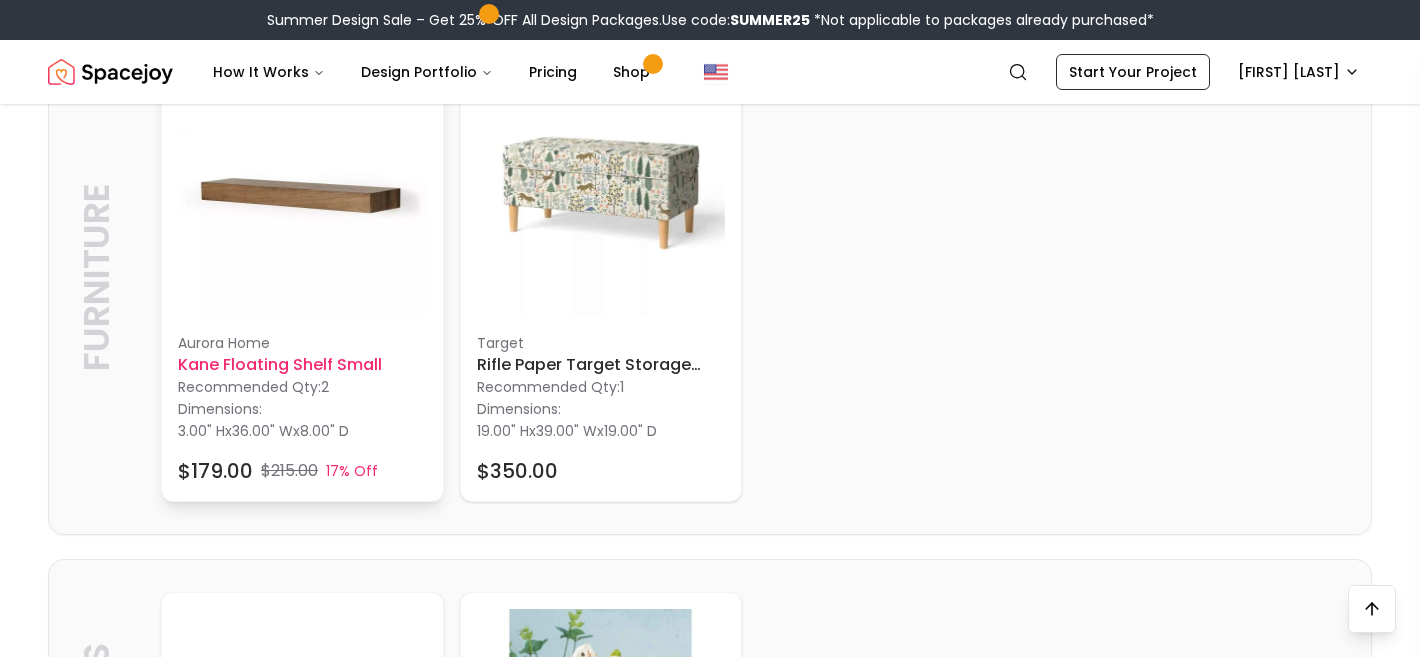 click on "Kane Floating Shelf Small" at bounding box center [302, 365] 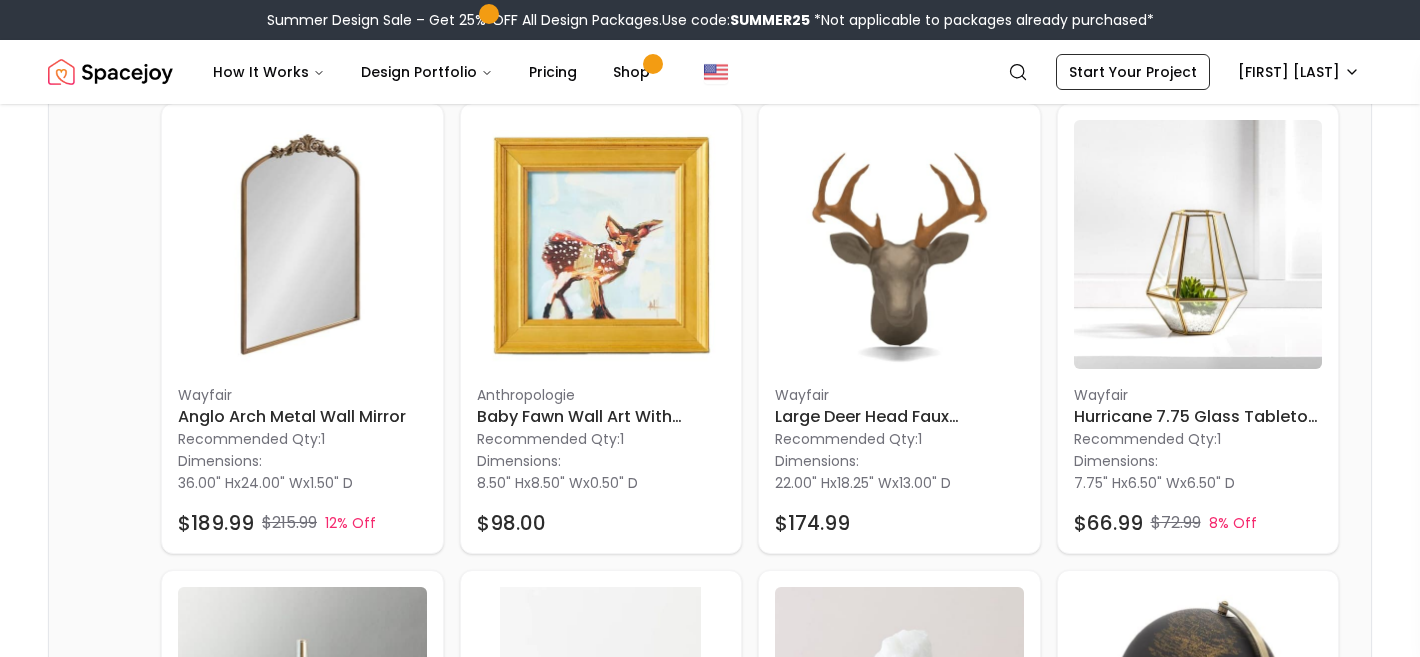 scroll, scrollTop: 0, scrollLeft: 0, axis: both 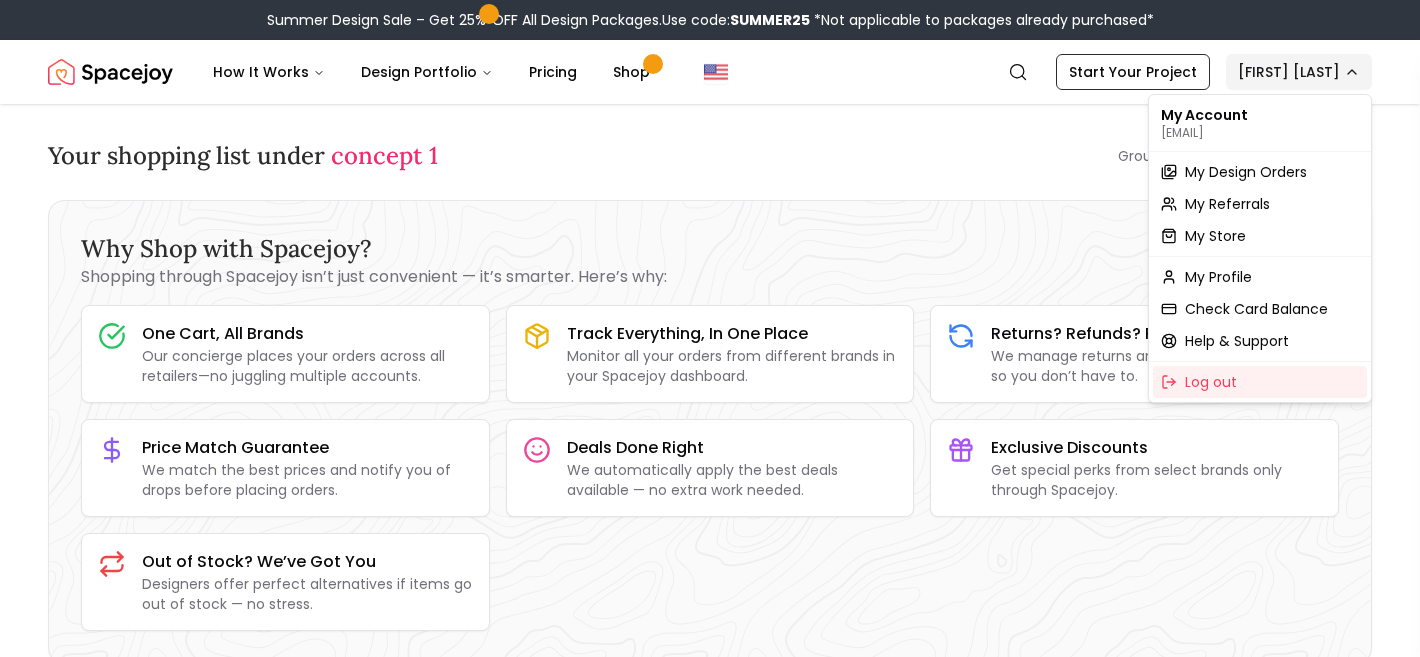 click on "Summer Design Sale – Get 25% OFF All Design Packages.  Use code:  SUMMER25   *Not applicable to packages already purchased* Spacejoy How It Works   Design Portfolio   Pricing Shop Search Start Your Project   Mary Largenton Your shopping list under   concept 1 Group By: category Why Shop with Spacejoy? Shopping through Spacejoy isn’t just convenient — it’s smarter. Here’s why: One Cart, All Brands Our concierge places your orders across all retailers—no juggling multiple accounts. Track Everything, In One Place Monitor all your orders from different brands in your Spacejoy dashboard. Returns? Refunds? Relax. We manage returns and refunds with retailers so you don’t have to. Price Match Guarantee We match the best prices and notify you of drops before placing orders. Deals Done Right We automatically apply the best deals available — no extra work needed. Exclusive Discounts Get special perks from select brands only through Spacejoy. Out of Stock? We’ve Got You Decor Decor Wayfair 1 36.00"   H" at bounding box center (710, 4236) 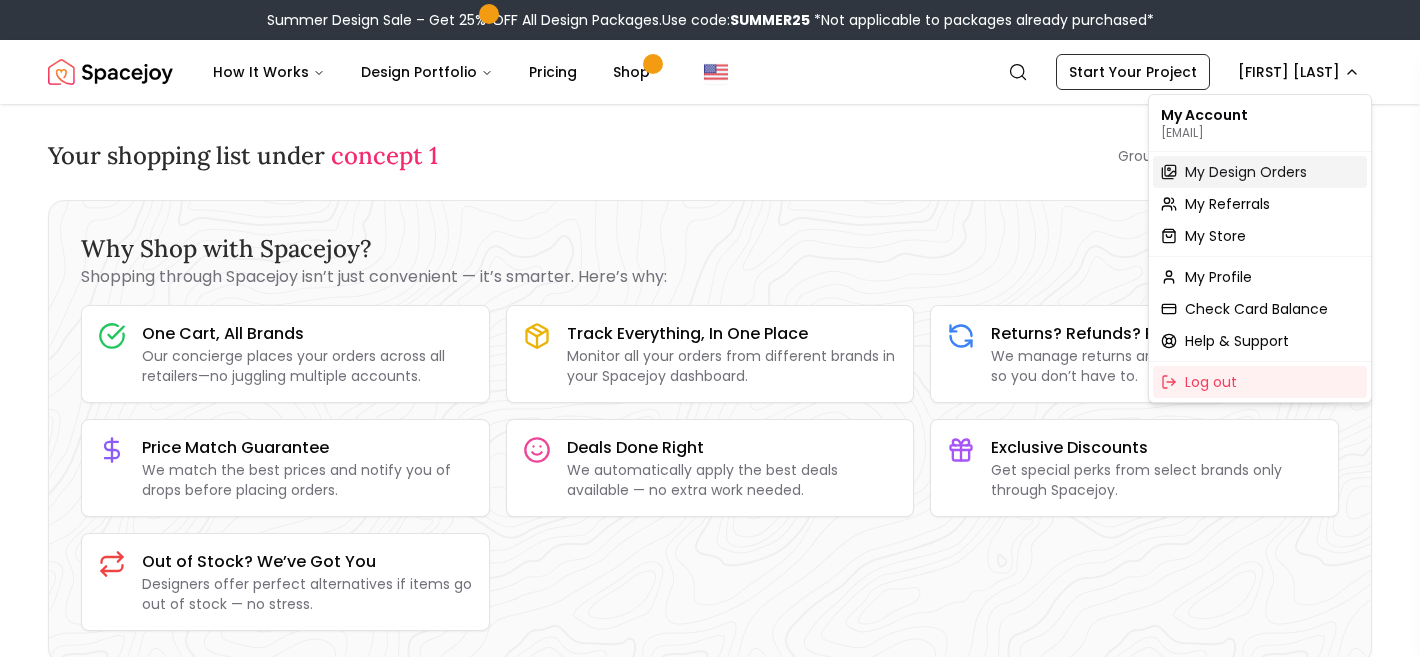 click on "My Design Orders" at bounding box center [1246, 172] 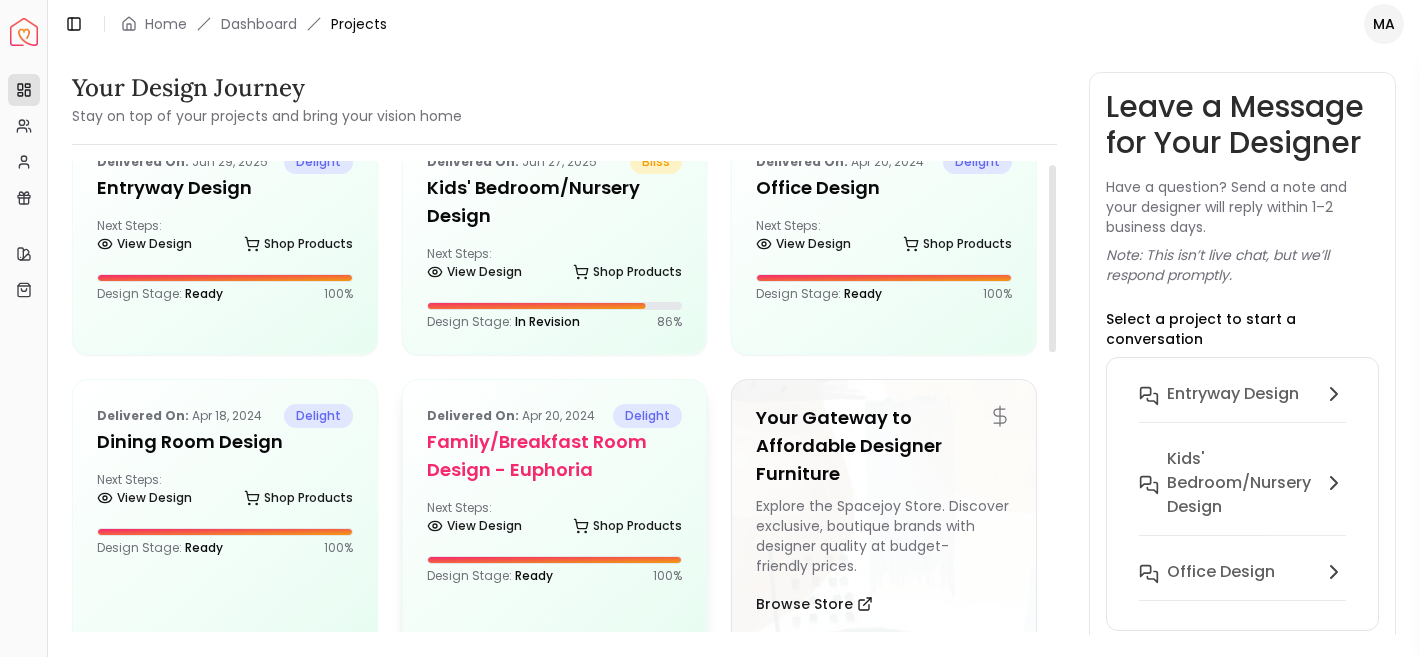 scroll, scrollTop: 0, scrollLeft: 0, axis: both 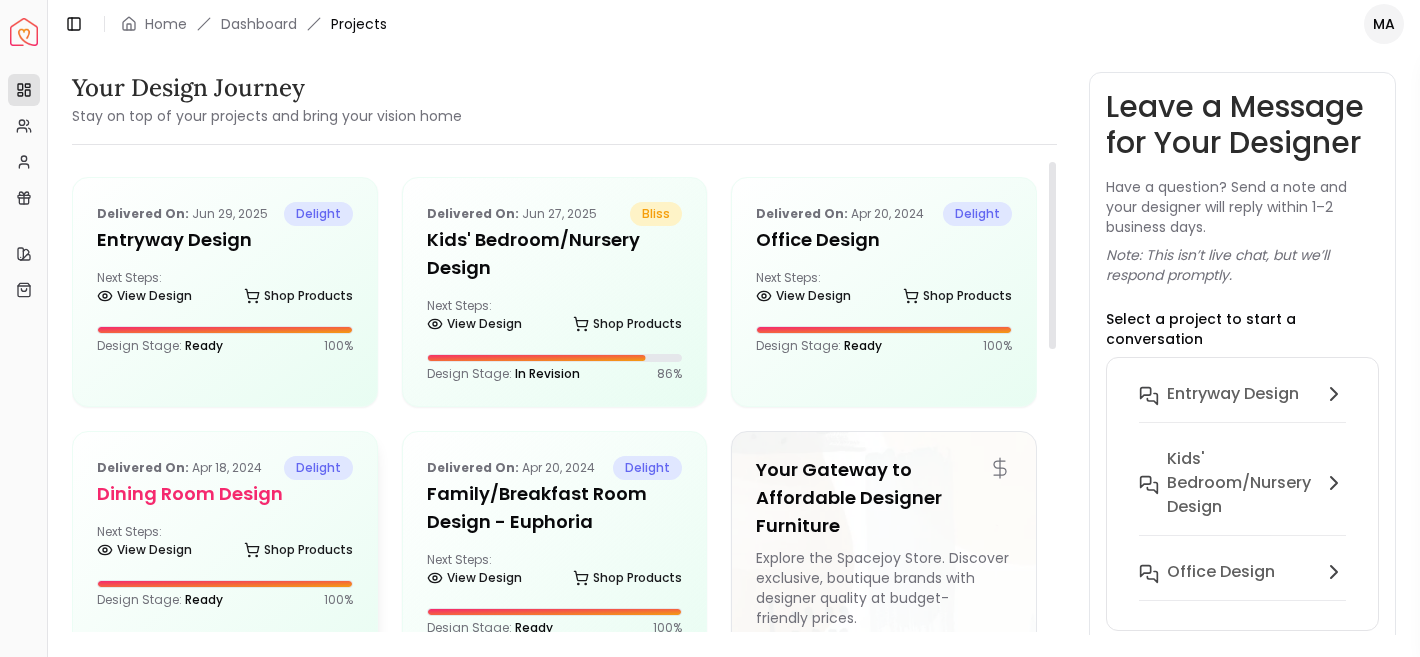 click on "Dining Room Design" at bounding box center [225, 494] 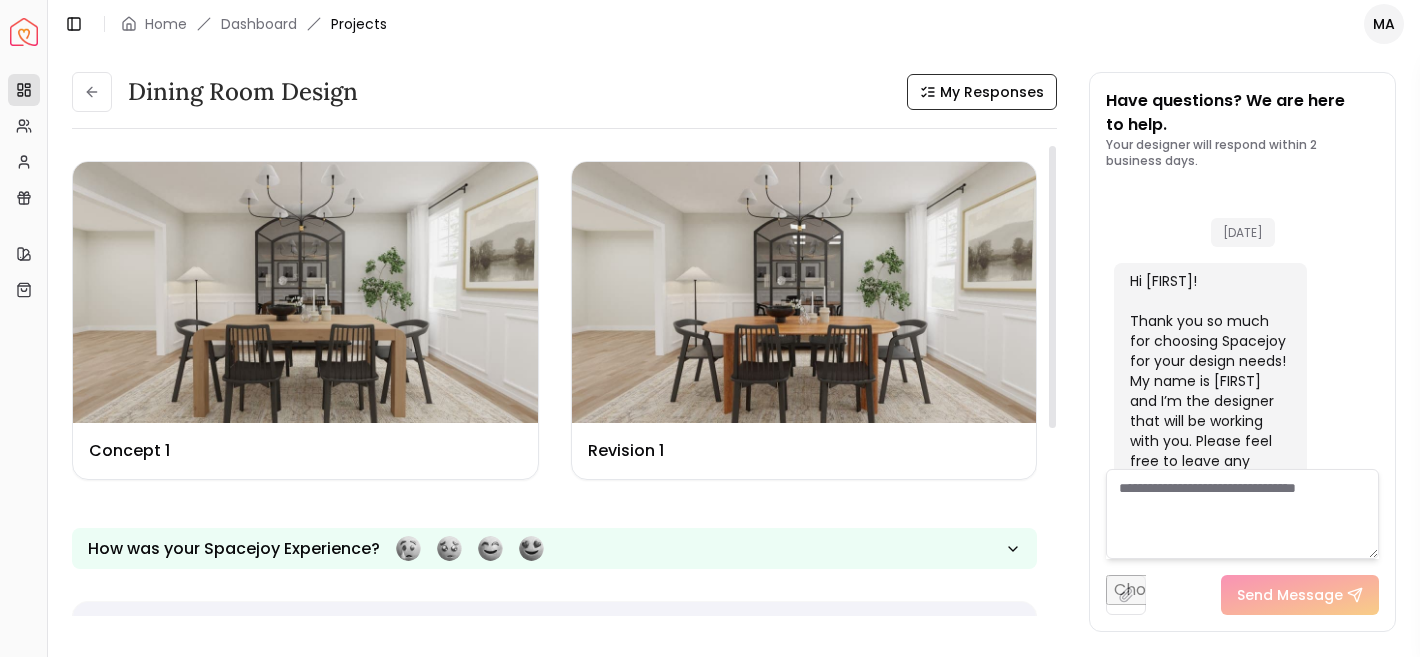 scroll, scrollTop: 176, scrollLeft: 0, axis: vertical 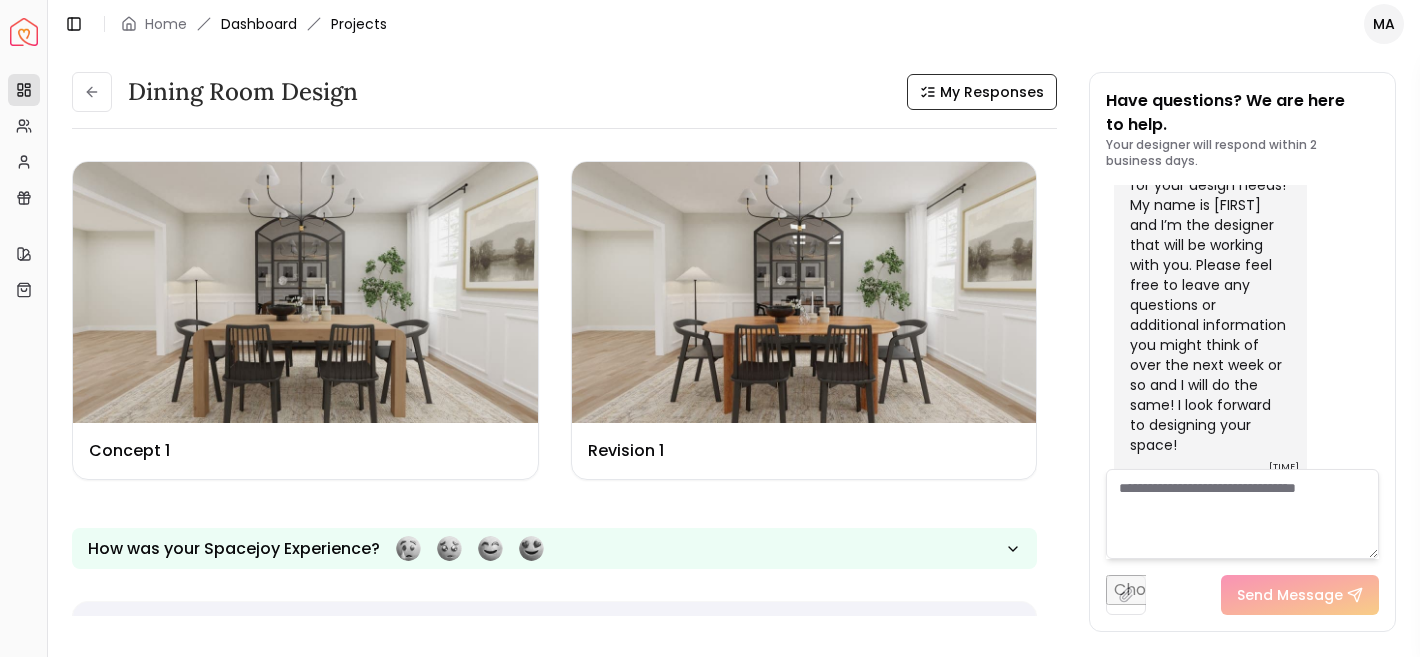 click on "Dashboard" at bounding box center [259, 24] 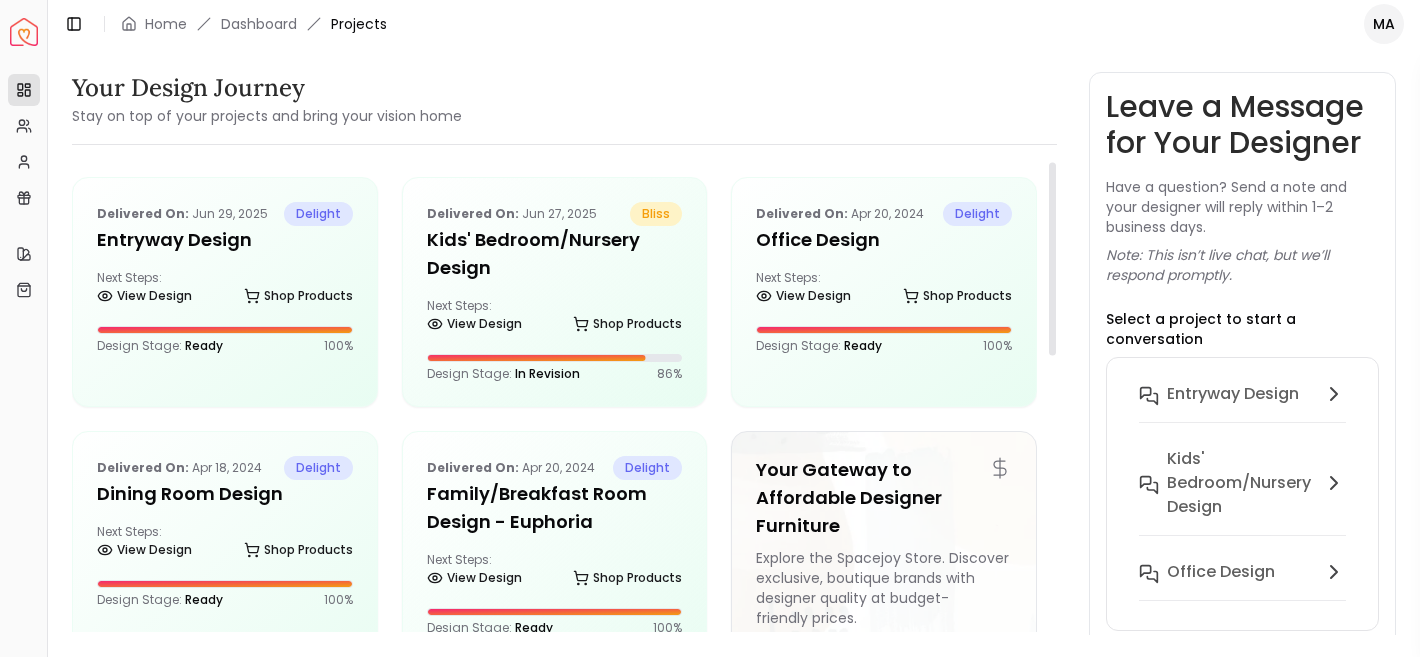 scroll, scrollTop: 70, scrollLeft: 0, axis: vertical 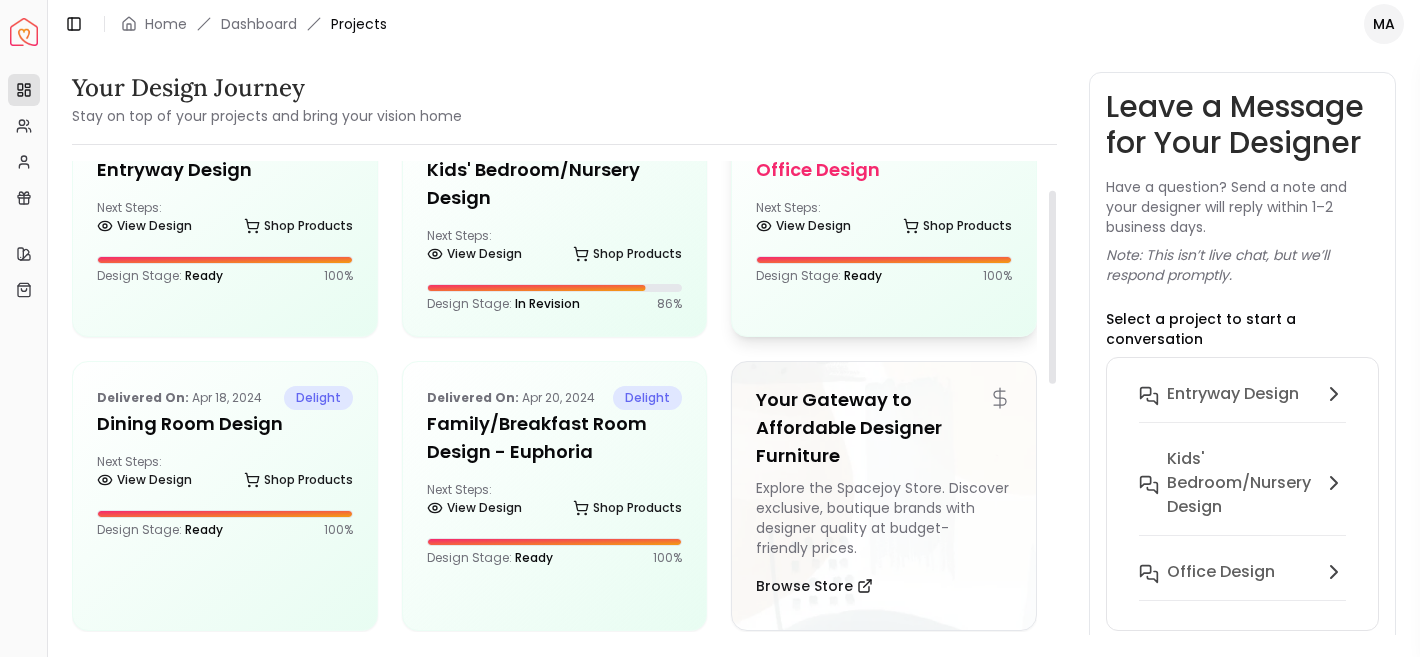 click on "Design Stage:   Ready 100 %" at bounding box center (884, 270) 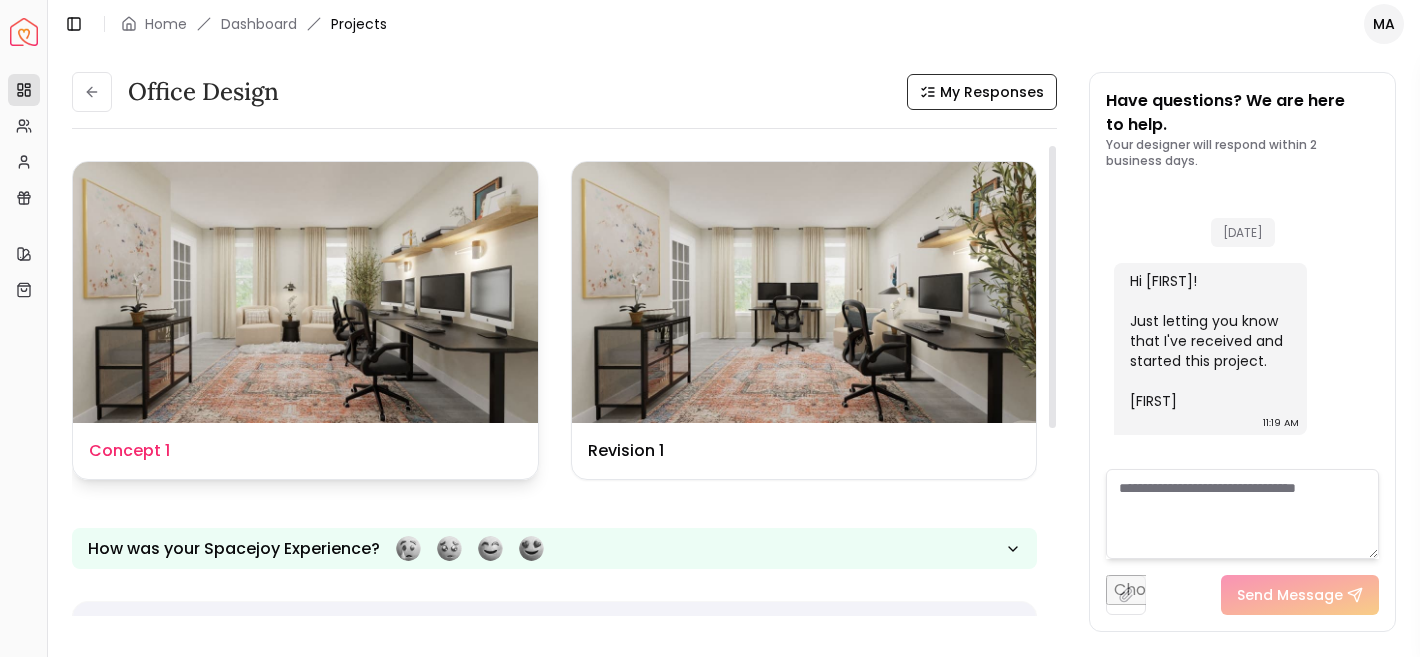 click at bounding box center (305, 292) 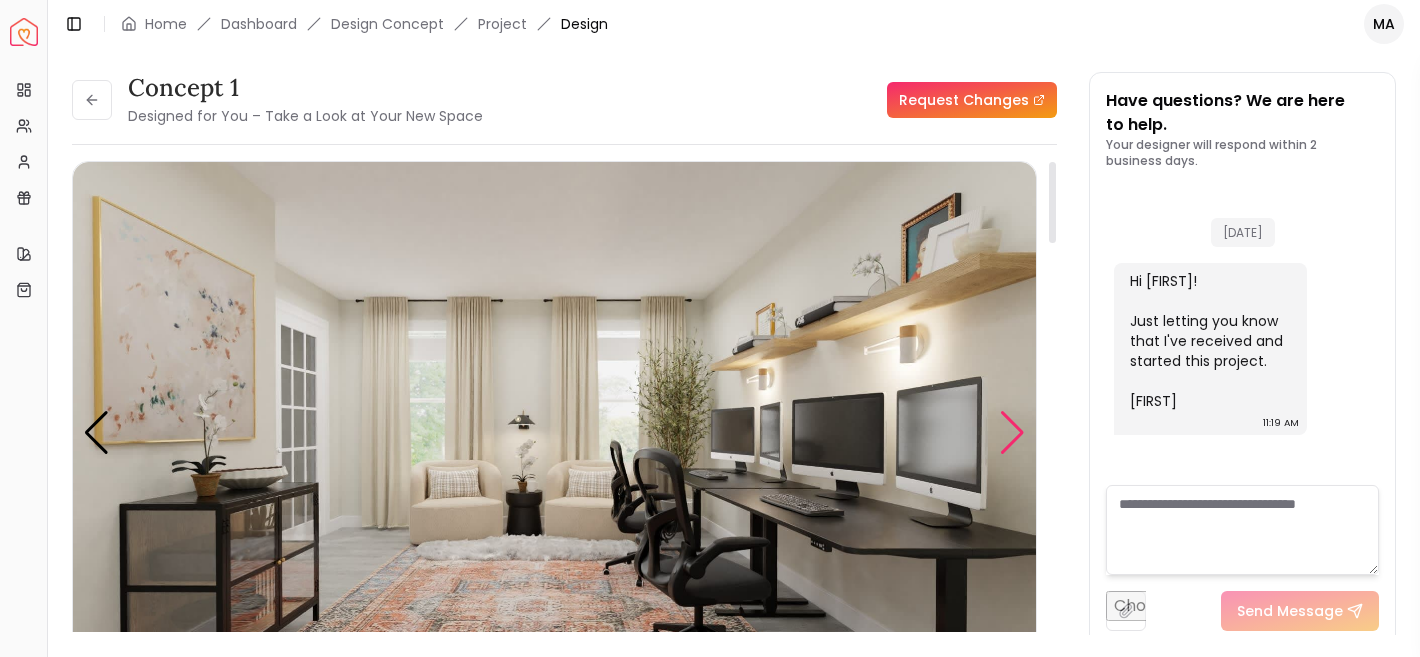 click at bounding box center [1012, 433] 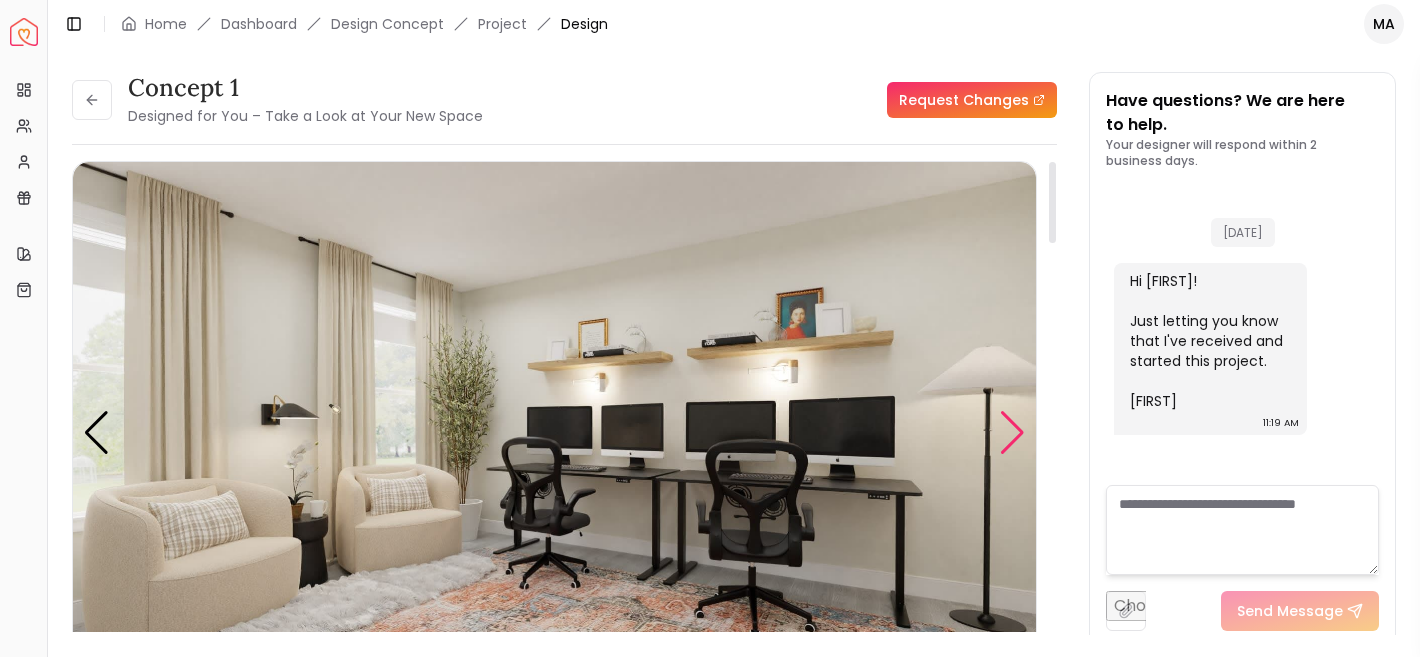 click at bounding box center [1012, 433] 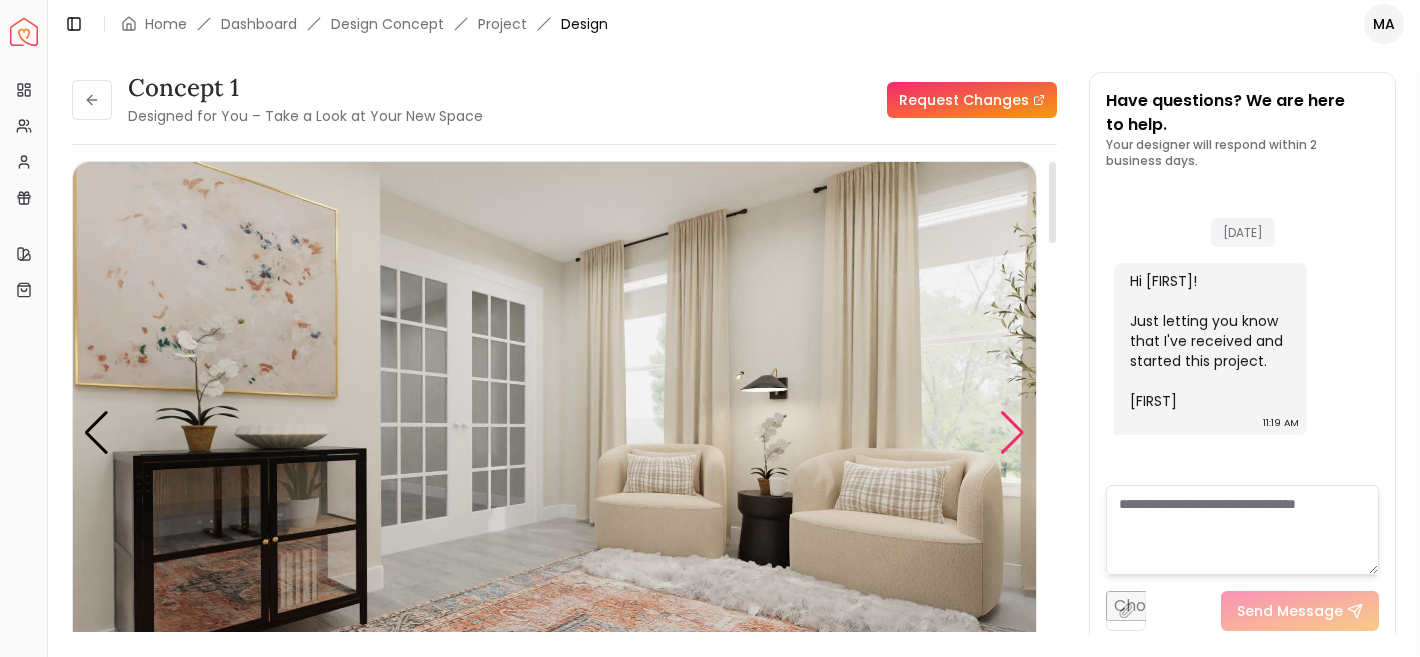 click at bounding box center (1012, 433) 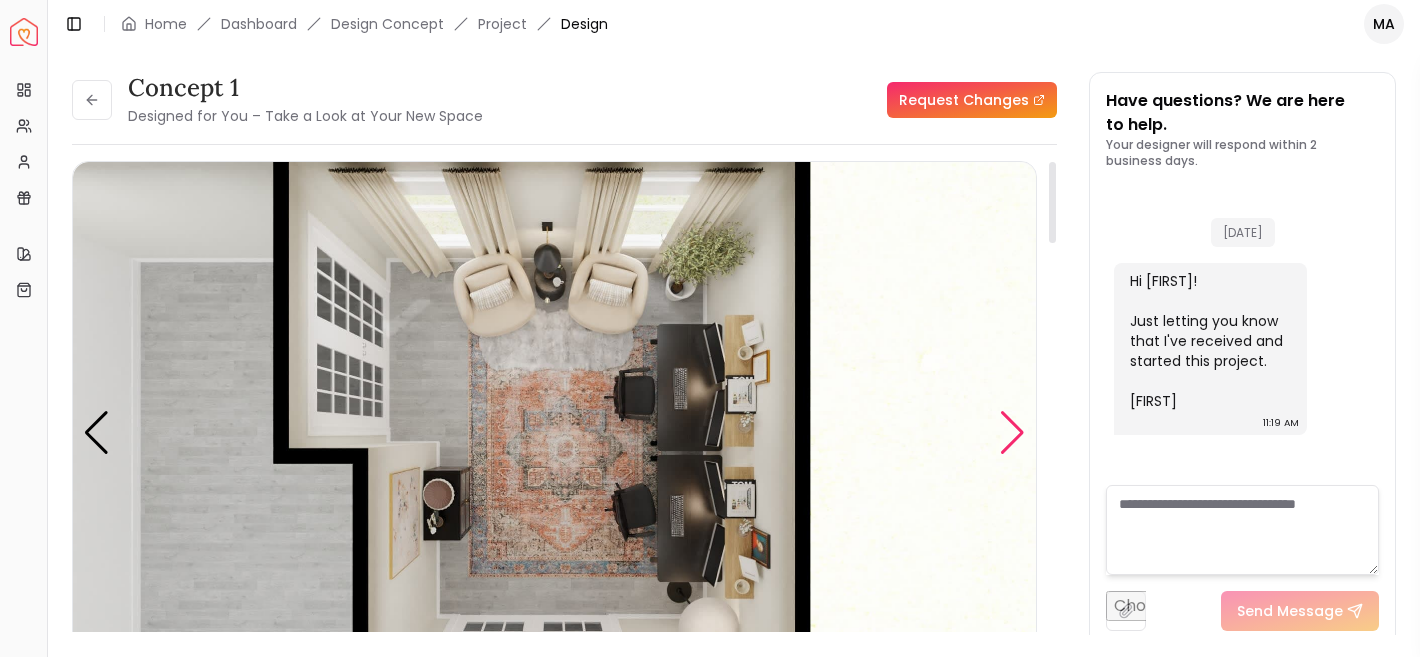 click at bounding box center (1012, 433) 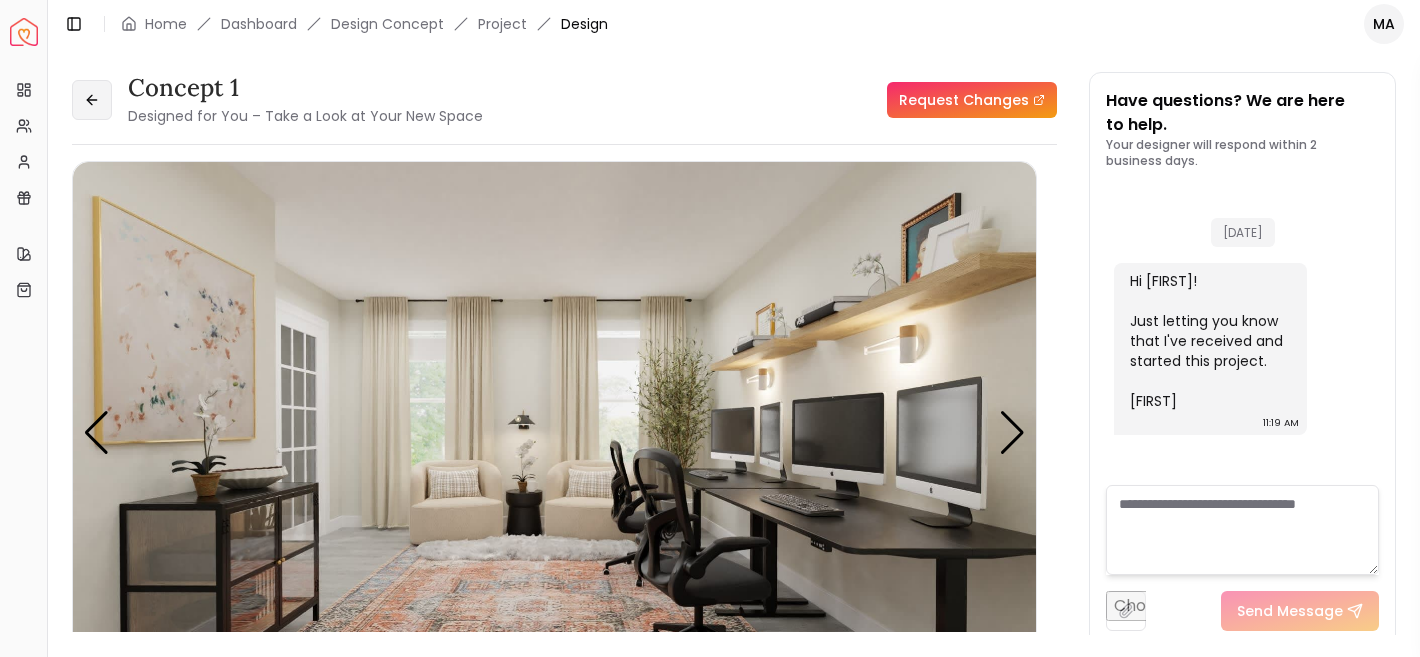 click at bounding box center [92, 100] 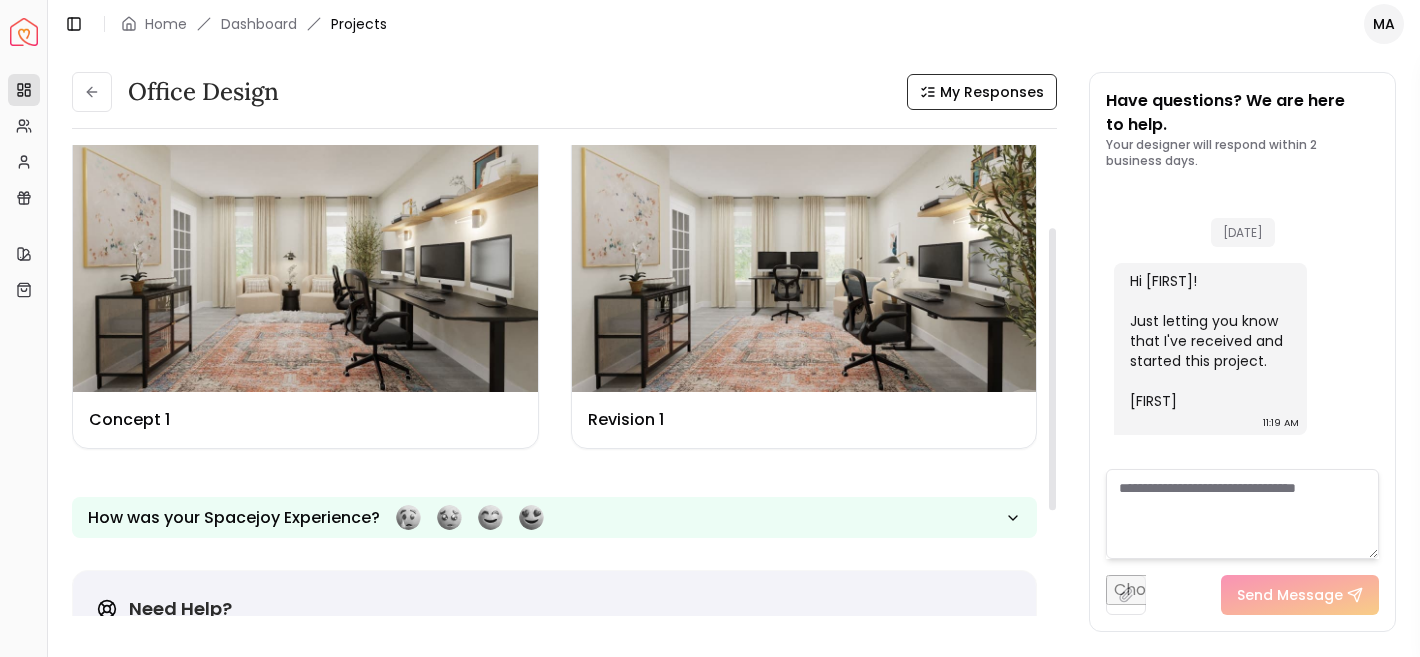 scroll, scrollTop: 0, scrollLeft: 0, axis: both 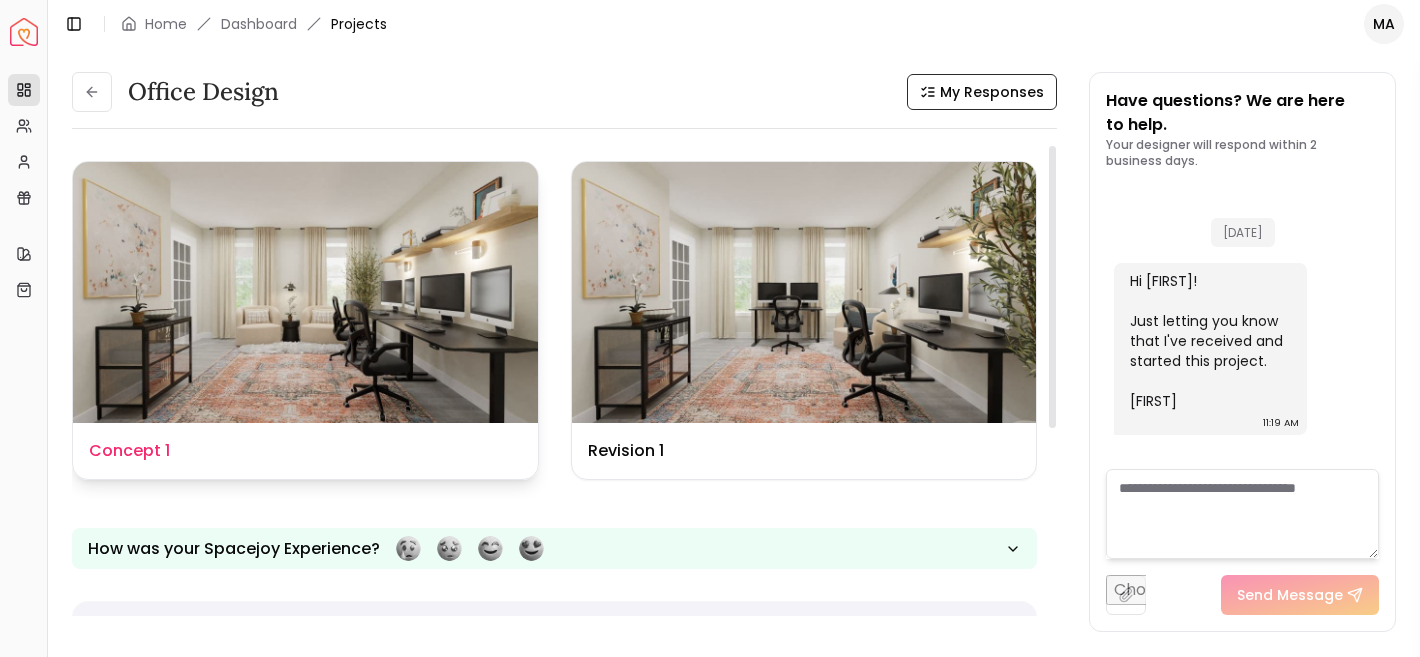 click at bounding box center (305, 292) 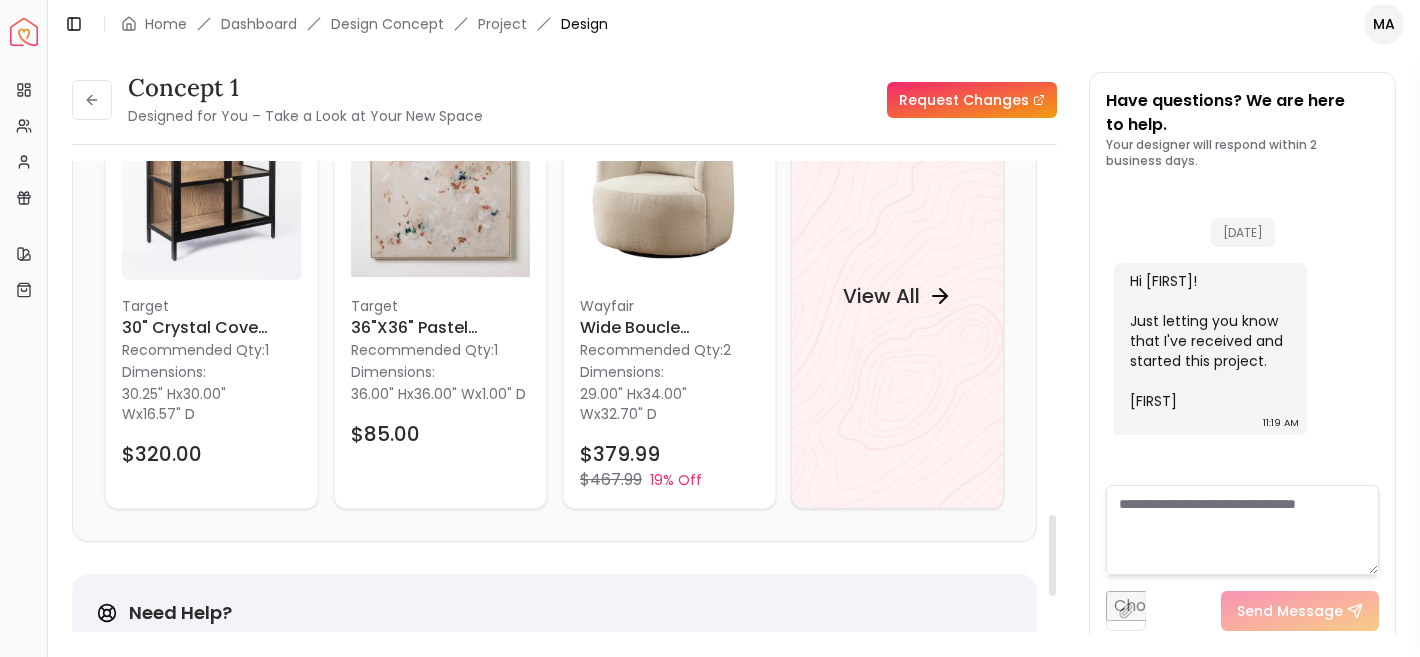 scroll, scrollTop: 2055, scrollLeft: 0, axis: vertical 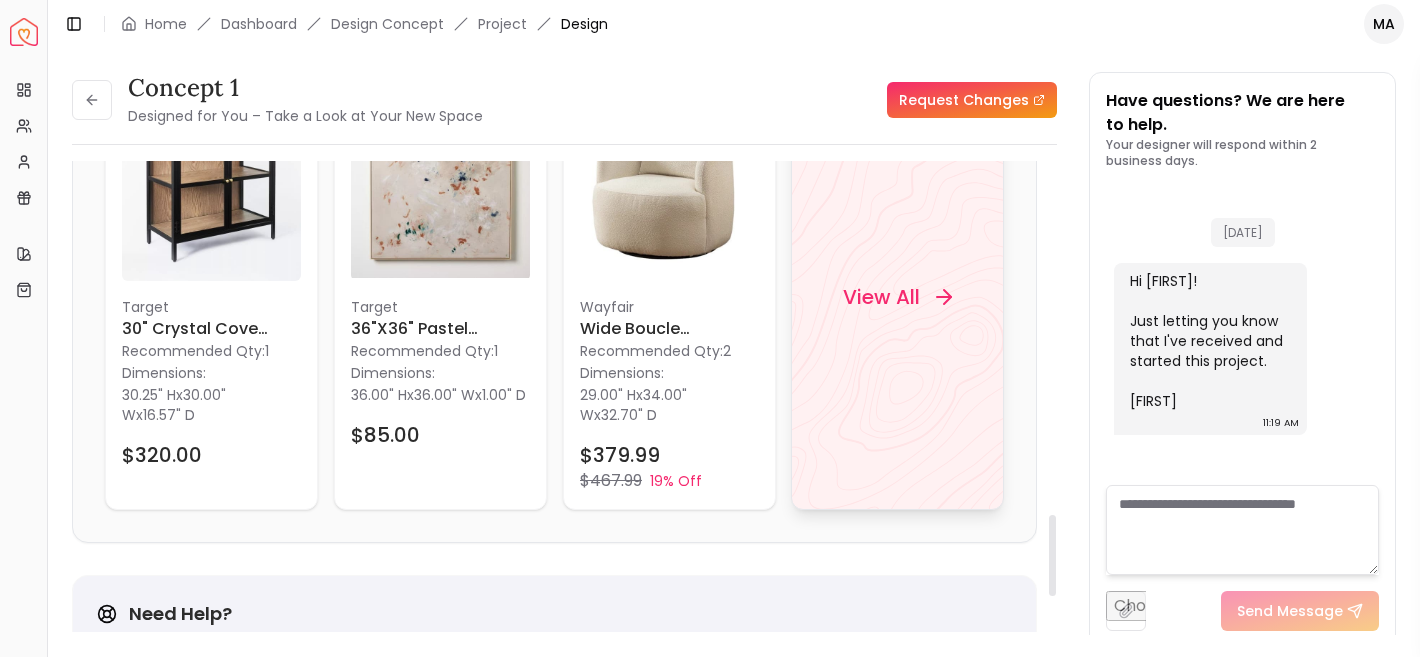 click on "View All" at bounding box center (897, 297) 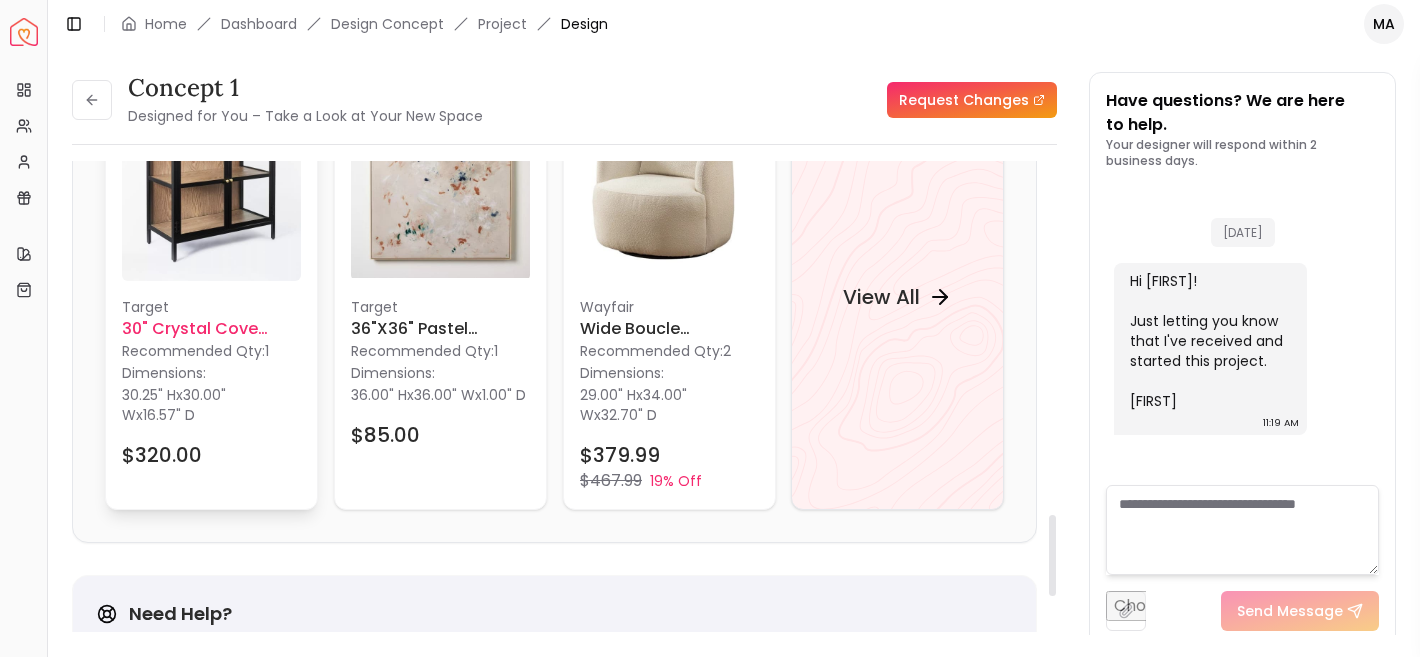 click on "30" Crystal Cove Glass Cabinet Black" at bounding box center [211, 329] 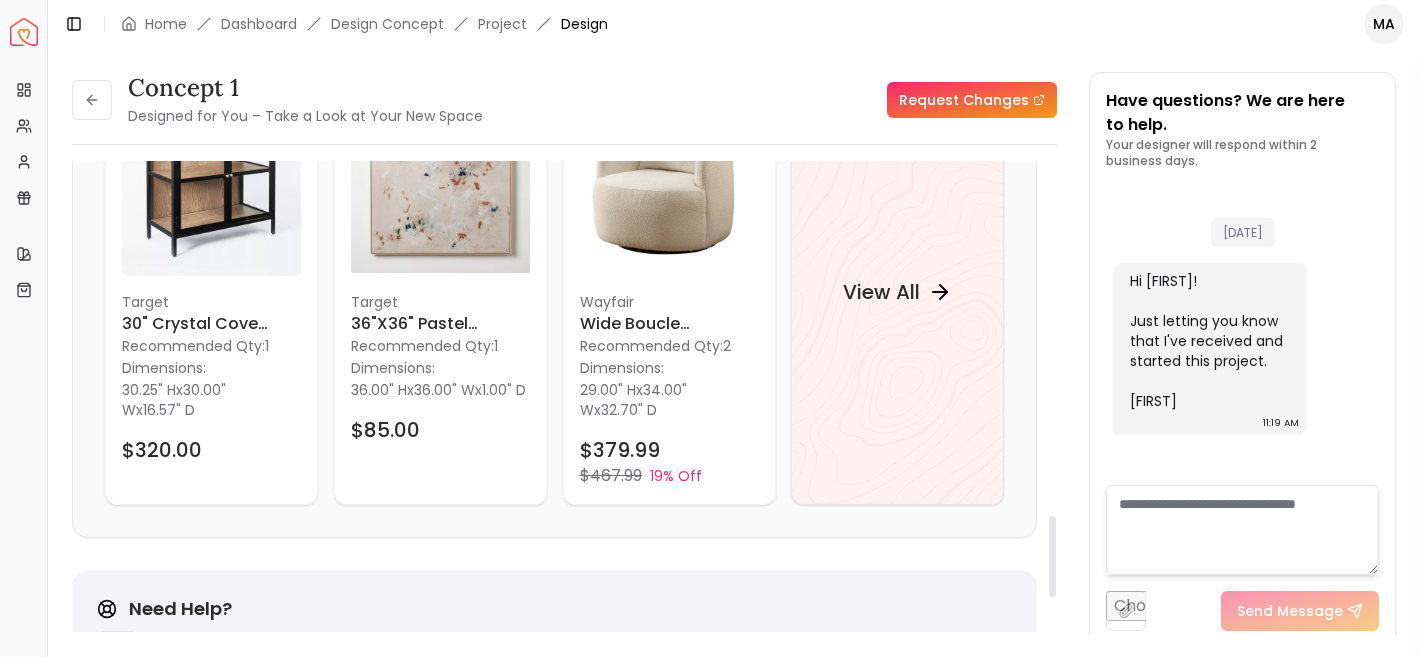 scroll, scrollTop: 2061, scrollLeft: 0, axis: vertical 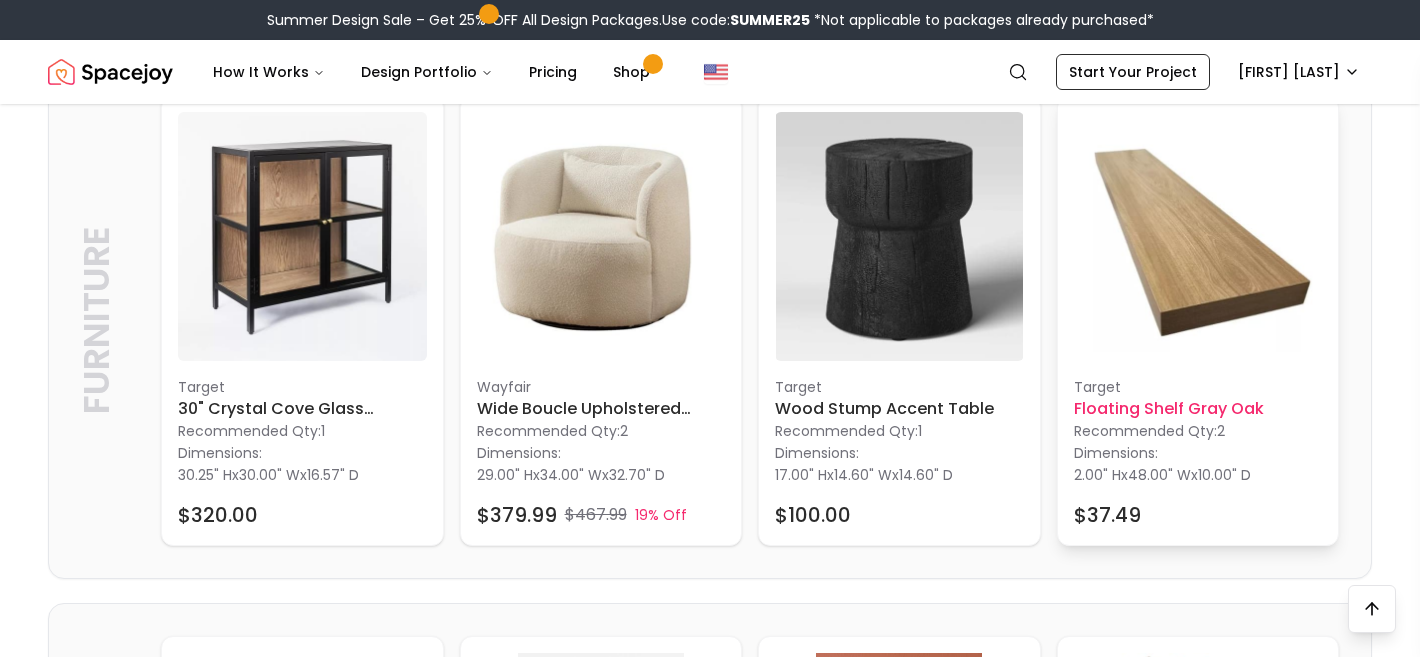 click on "Target" at bounding box center [1198, 387] 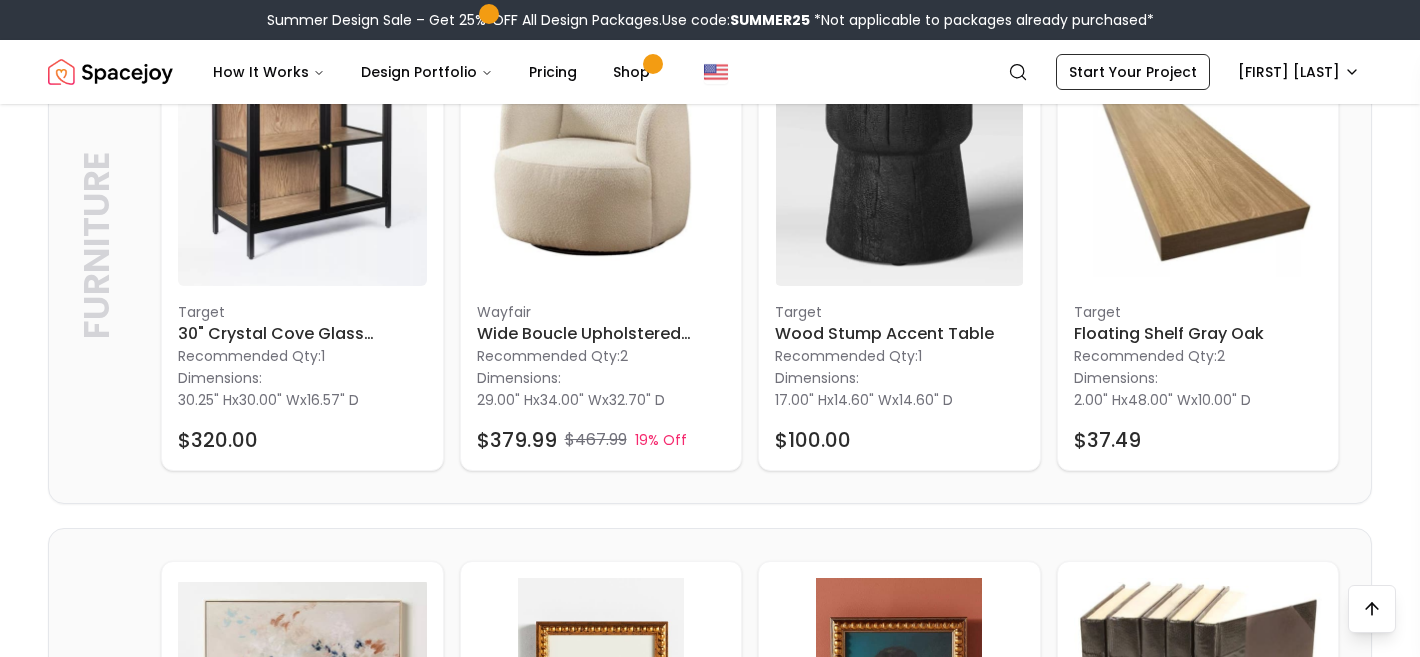 scroll, scrollTop: 2860, scrollLeft: 0, axis: vertical 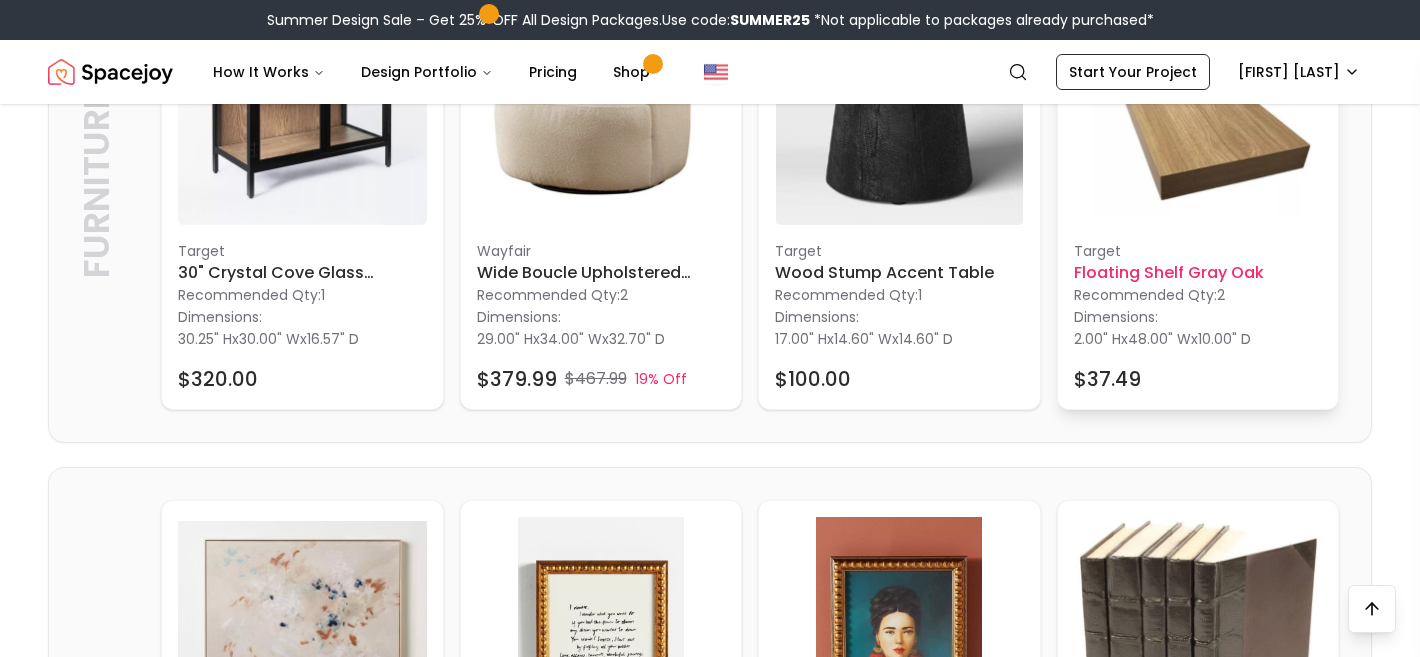 click on "Floating Shelf Gray Oak" at bounding box center (1198, 273) 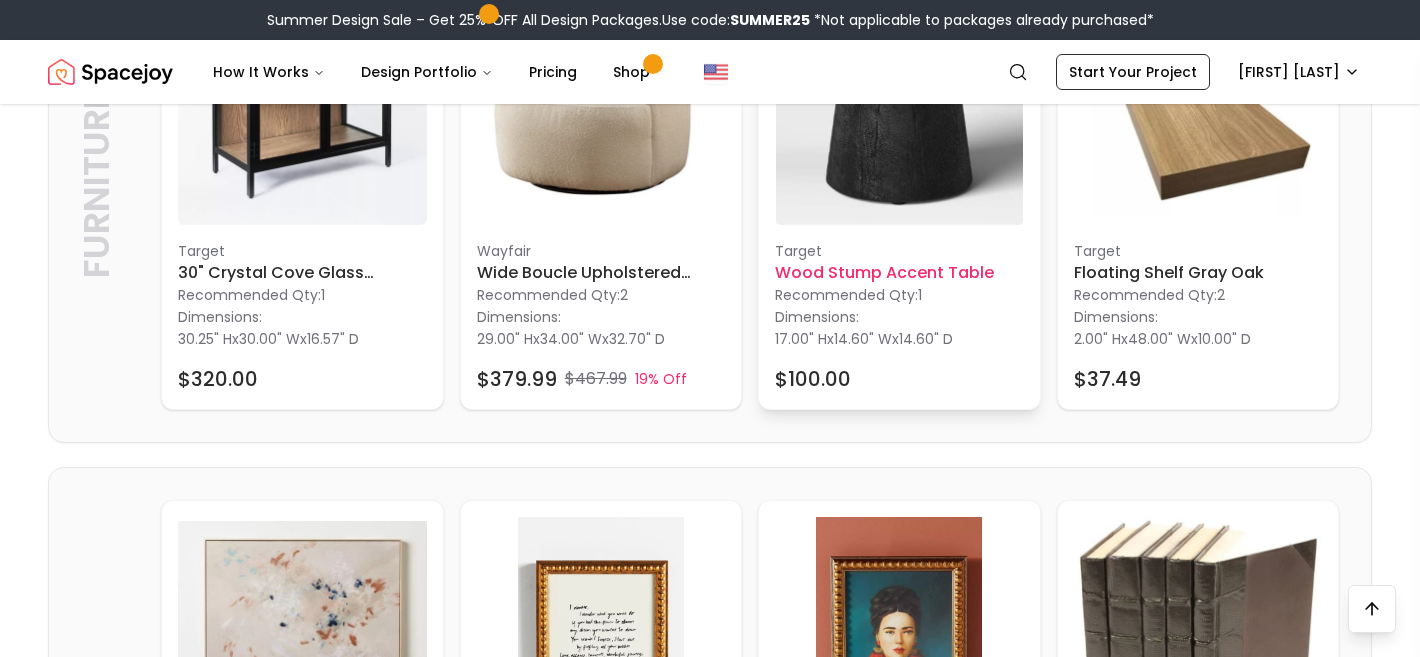 scroll, scrollTop: 2945, scrollLeft: 0, axis: vertical 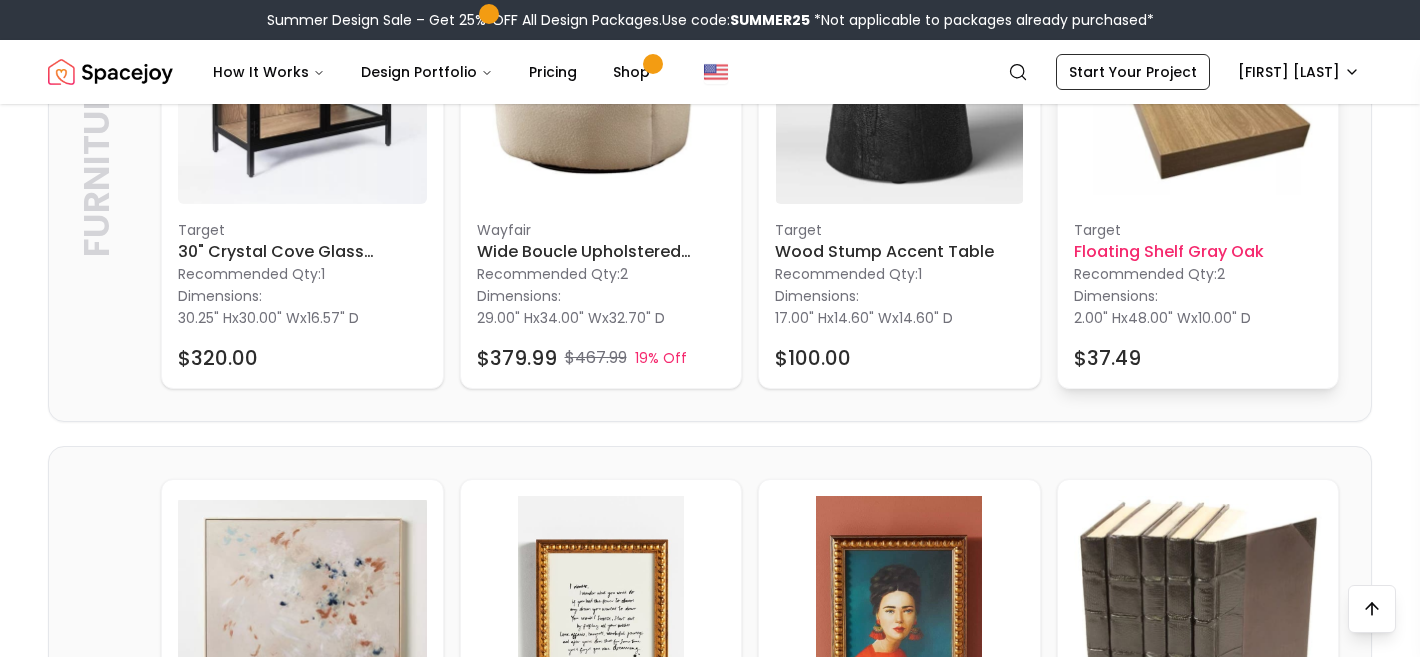 click on "2.00"   H  x  48.00"   W  x  10.00"   D" at bounding box center [1162, 318] 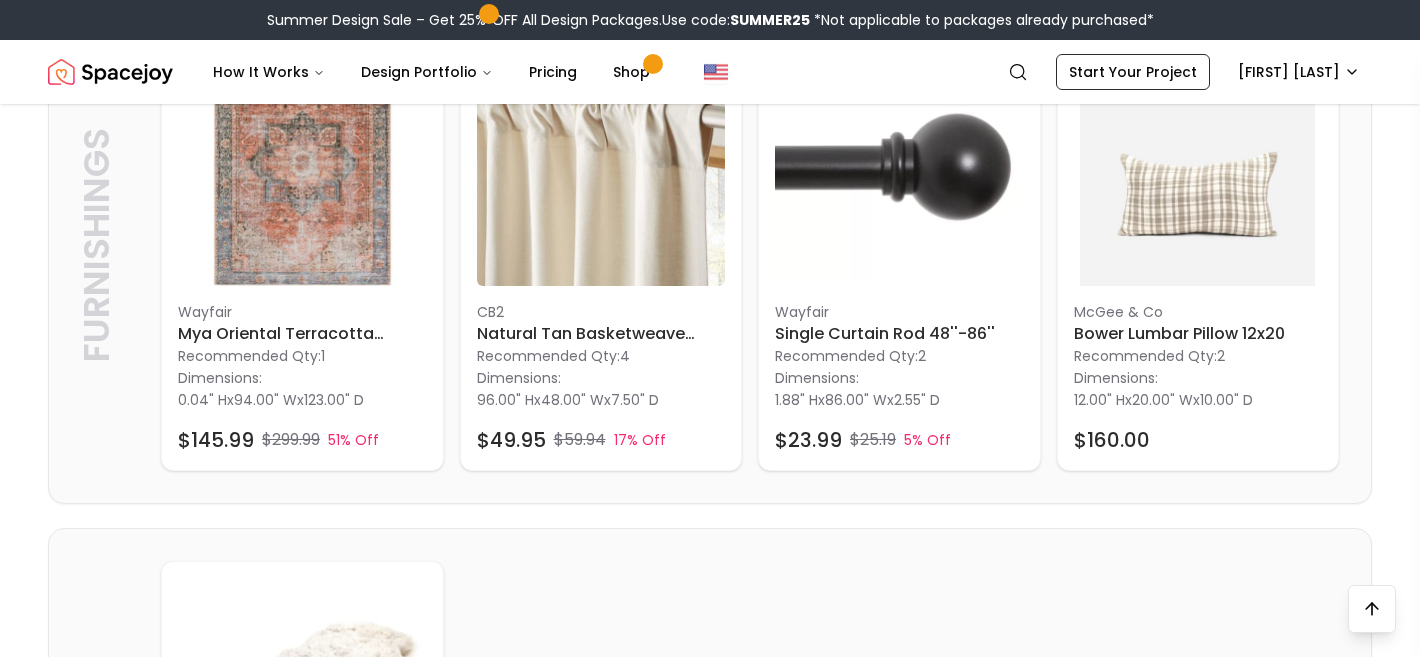 scroll, scrollTop: 704, scrollLeft: 0, axis: vertical 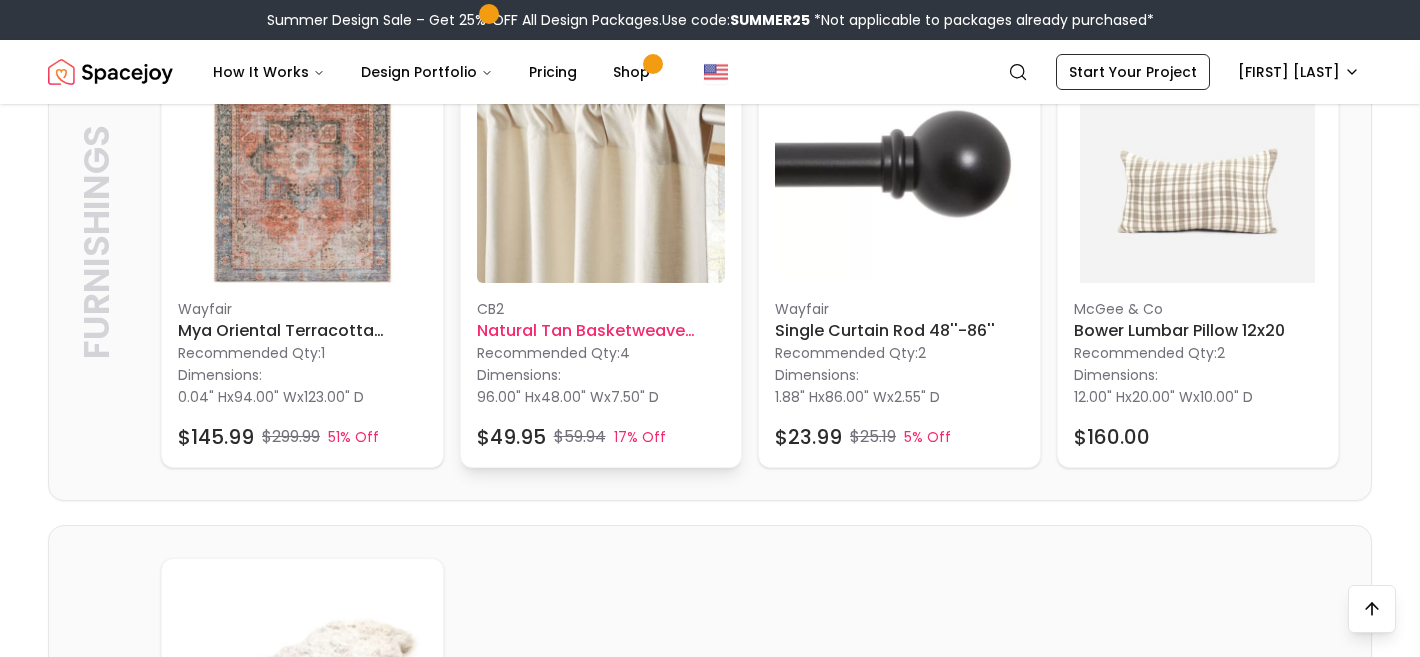 click on "Natural Tan Basketweave Curtain Panel-48''x96''" at bounding box center [601, 331] 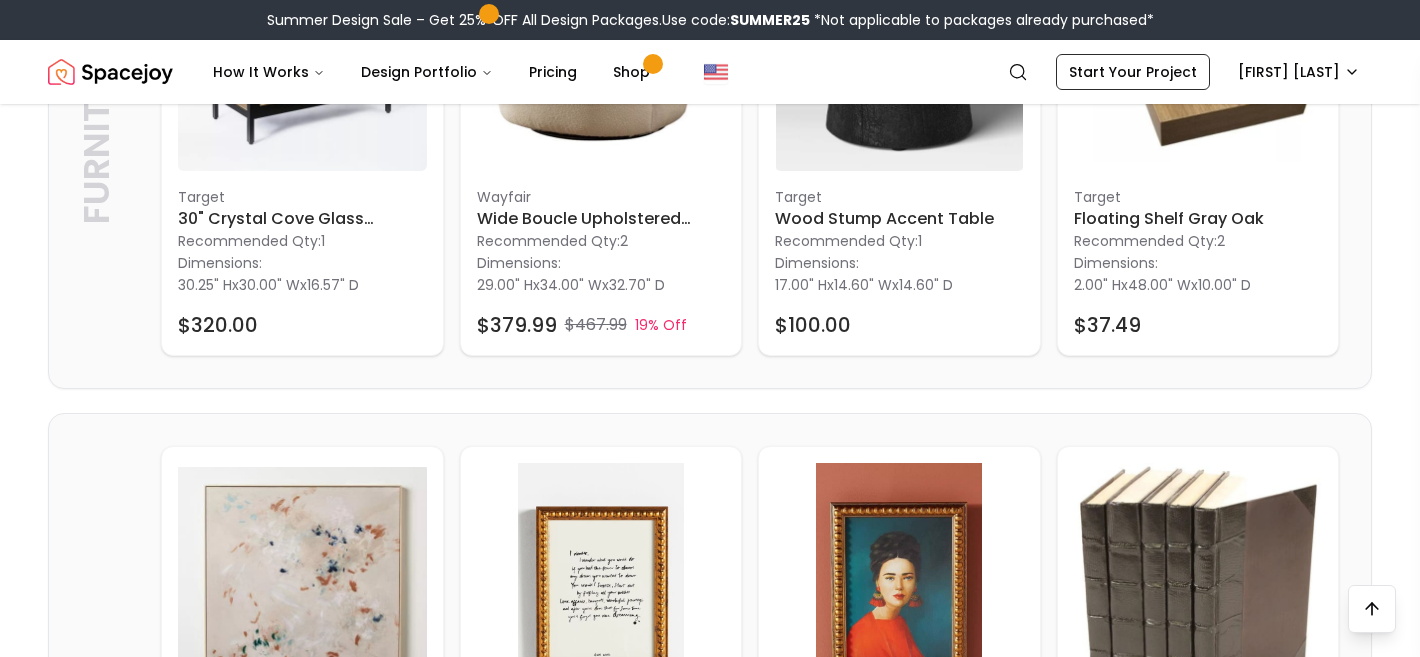 scroll, scrollTop: 2980, scrollLeft: 0, axis: vertical 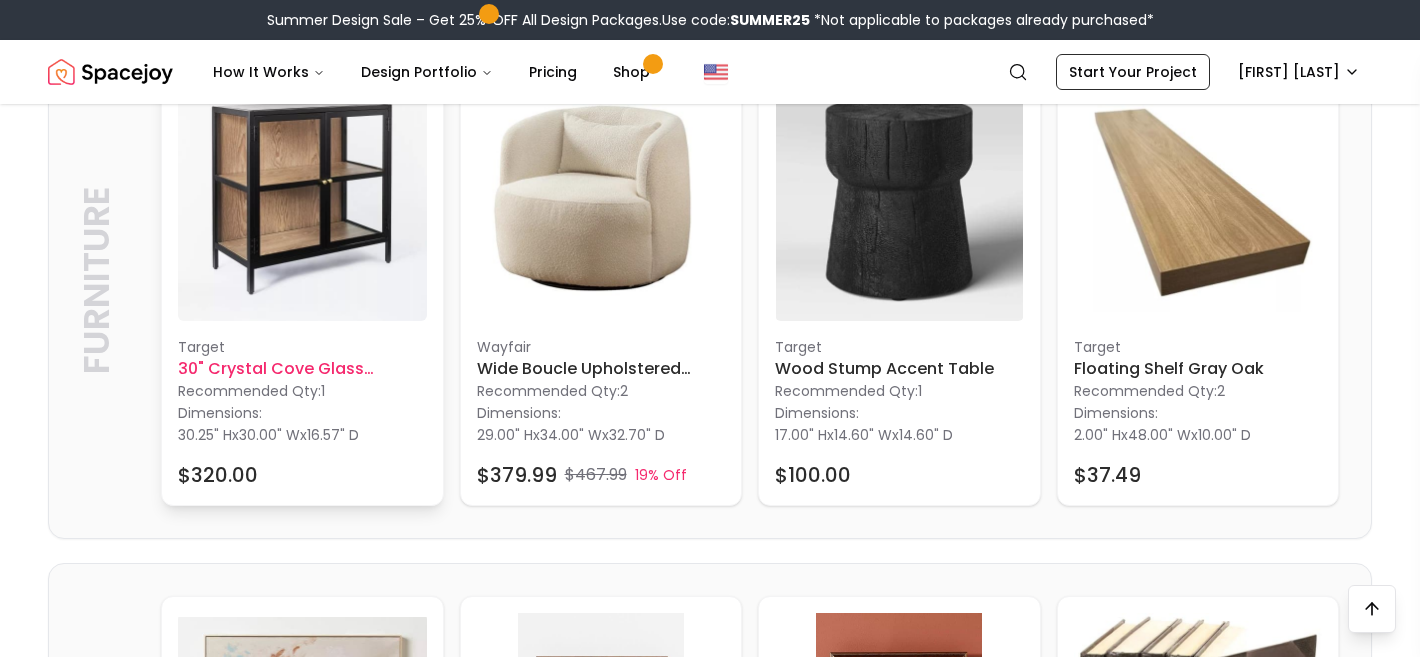 click on "30" Crystal Cove Glass Cabinet Black" at bounding box center (302, 369) 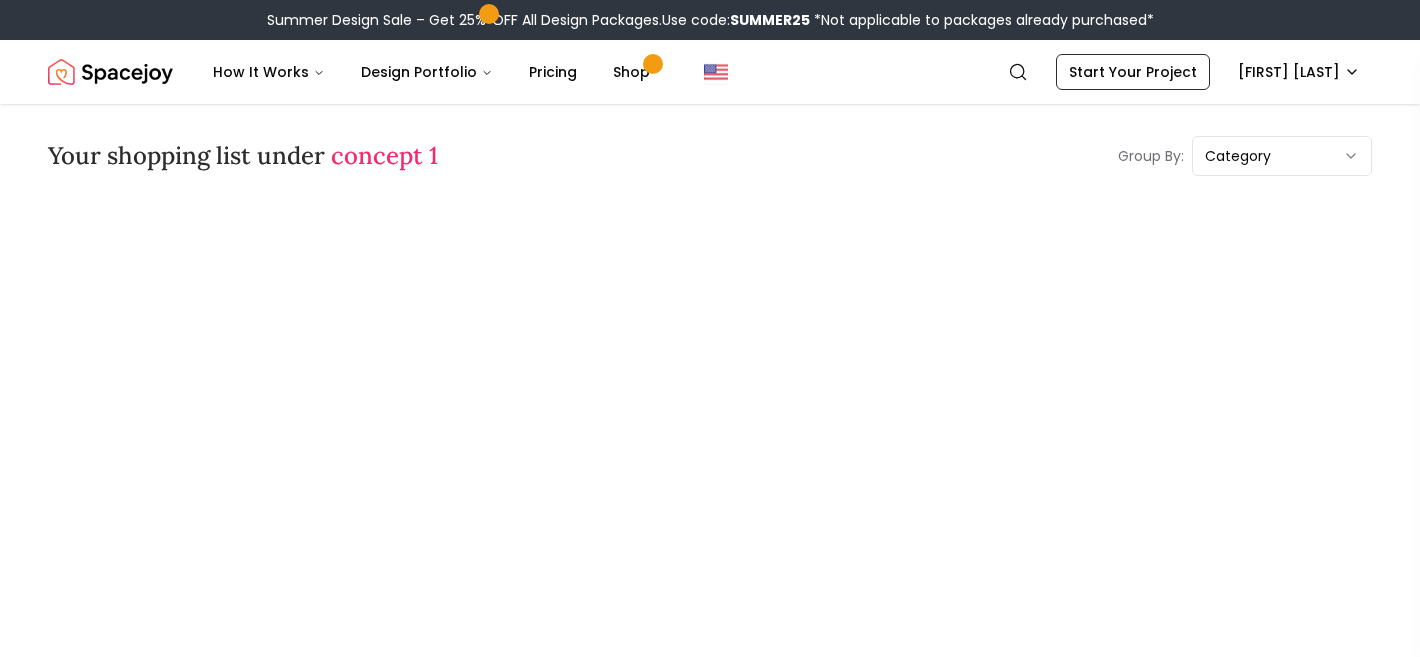 scroll, scrollTop: 0, scrollLeft: 0, axis: both 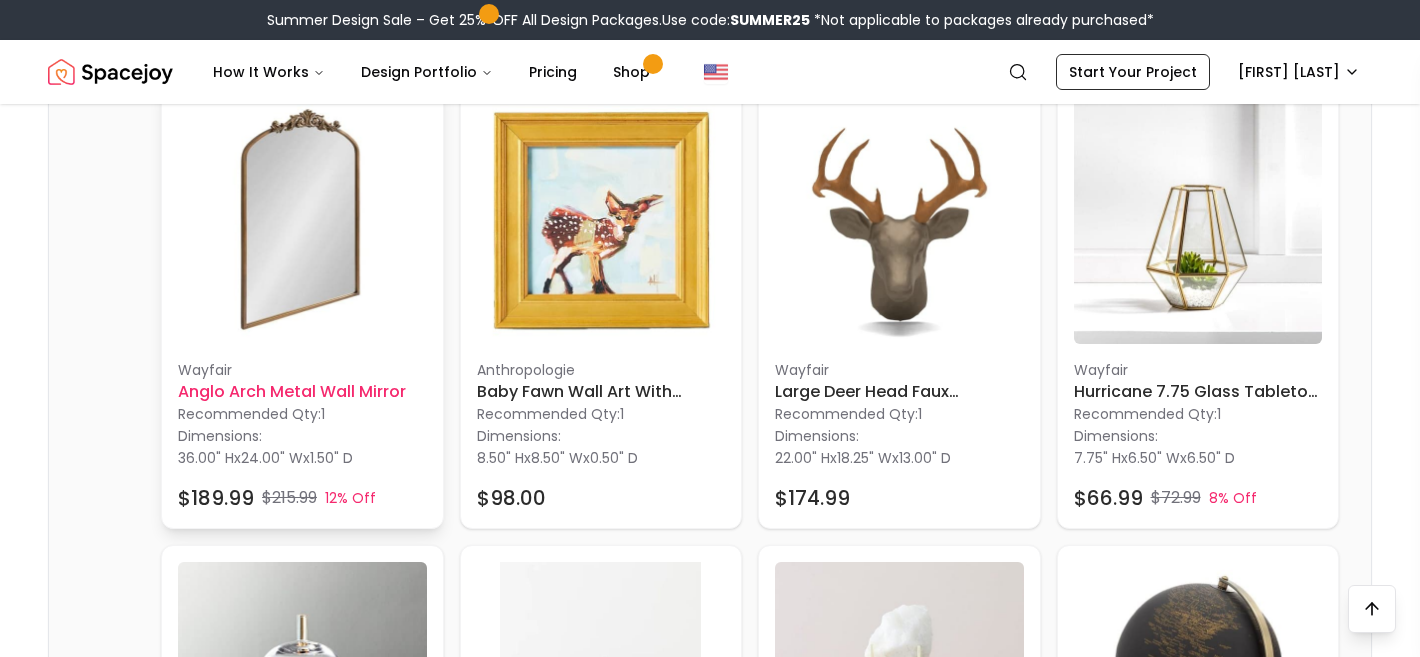 click on "Wayfair Anglo Arch Metal Wall Mirror Recommended Qty:  1 Dimensions:  36.00"   H  x  24.00"   W  x  1.50"   D $189.99 $215.99 12% Off" at bounding box center [302, 303] 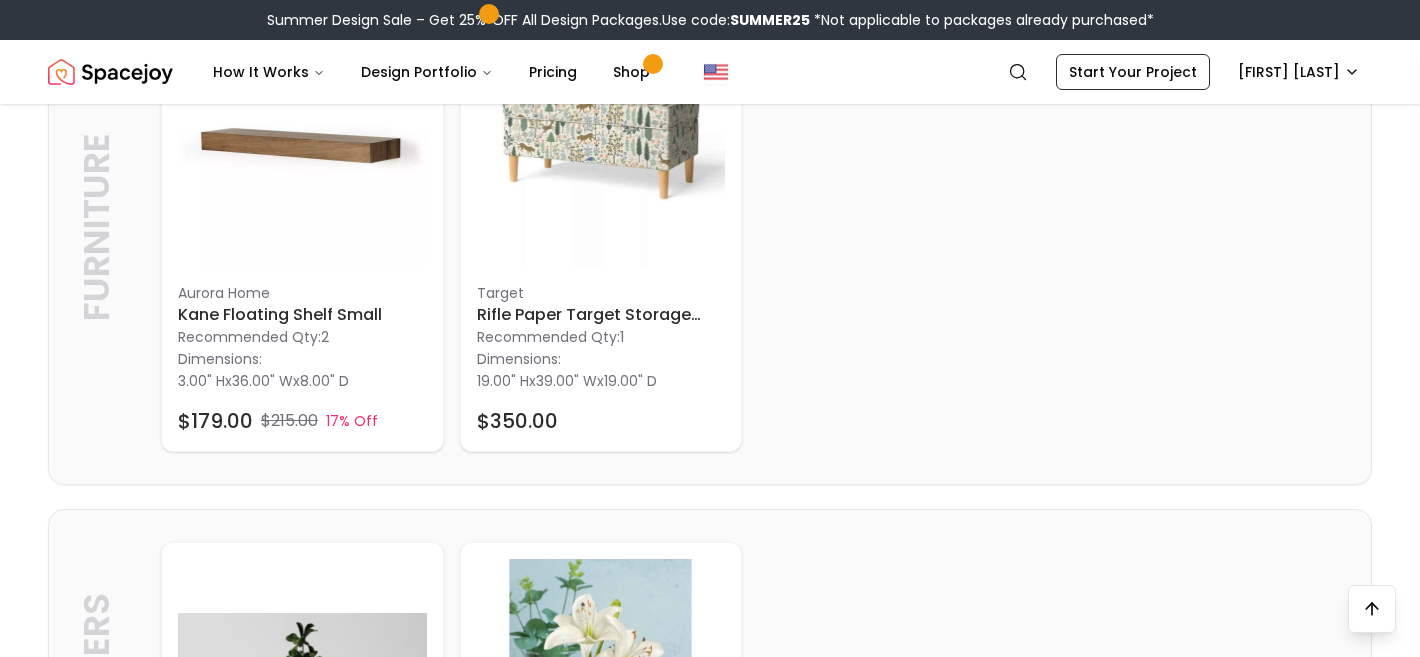 scroll, scrollTop: 4064, scrollLeft: 0, axis: vertical 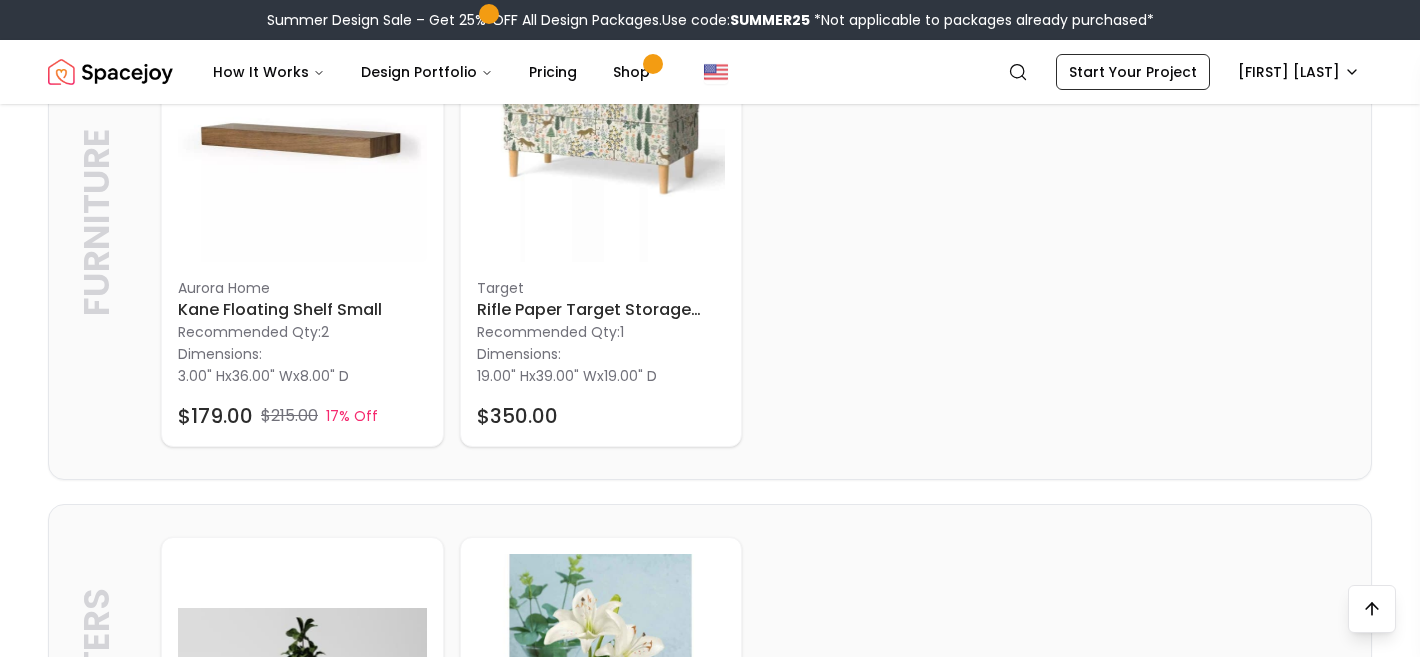 click on "Dimensions:  3.00"   H  x  36.00"   W  x  8.00"   D" at bounding box center (302, 364) 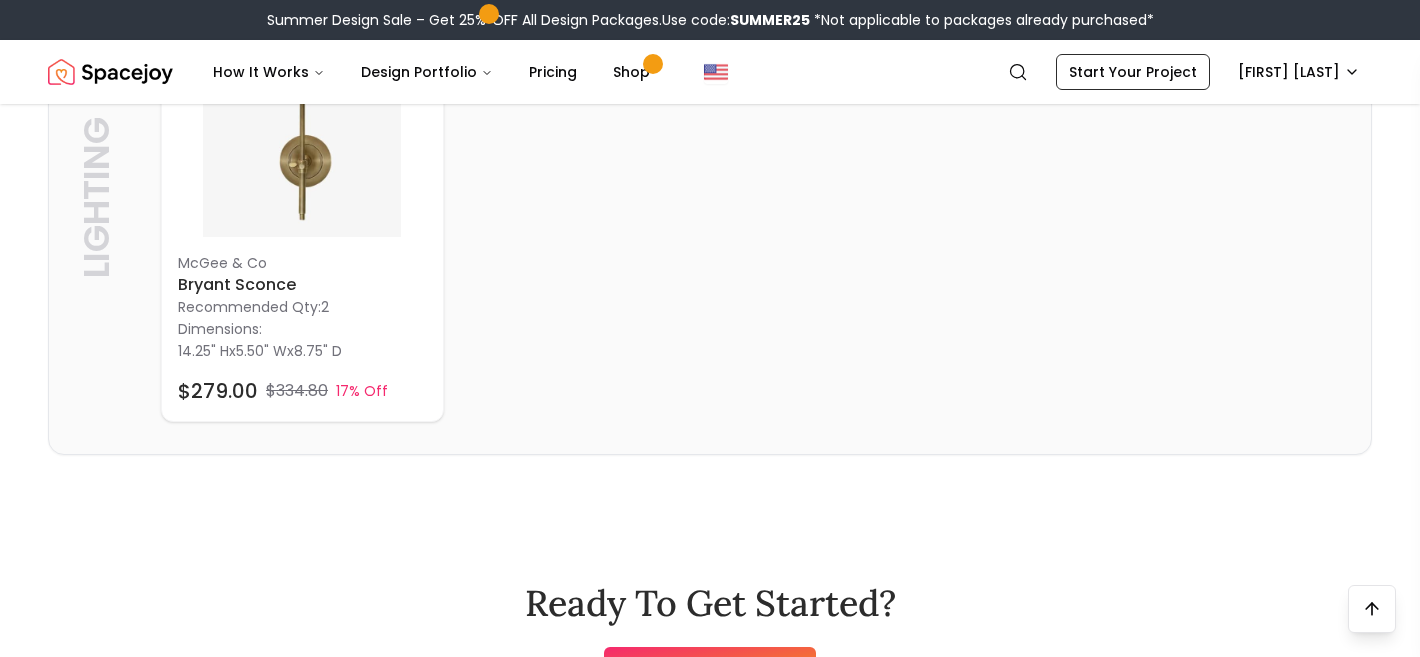scroll, scrollTop: 6286, scrollLeft: 0, axis: vertical 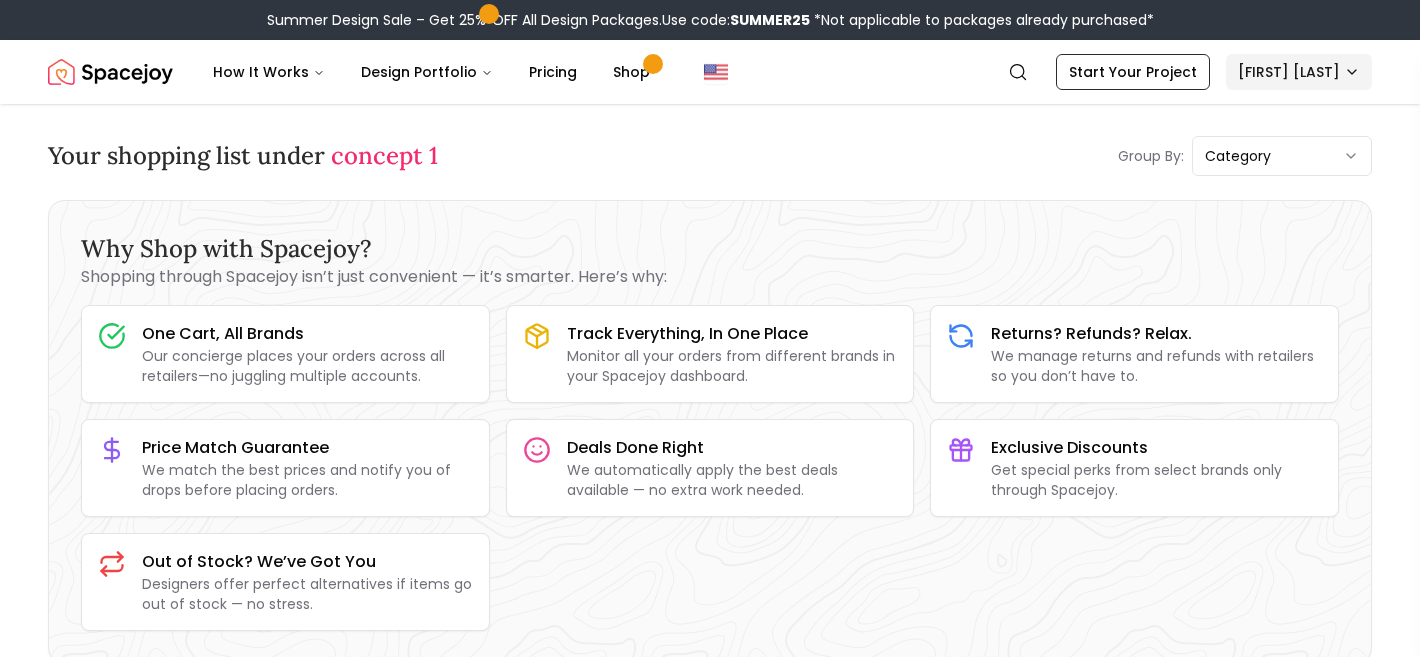 click on "Summer Design Sale – Get 25% OFF All Design Packages.  Use code:  SUMMER25   *Not applicable to packages already purchased* Spacejoy How It Works   Design Portfolio   Pricing Shop Search Start Your Project   Mary Largenton Your shopping list under   concept 1 Group By: category Why Shop with Spacejoy? Shopping through Spacejoy isn’t just convenient — it’s smarter. Here’s why: One Cart, All Brands Our concierge places your orders across all retailers—no juggling multiple accounts. Track Everything, In One Place Monitor all your orders from different brands in your Spacejoy dashboard. Returns? Refunds? Relax. We manage returns and refunds with retailers so you don’t have to. Price Match Guarantee We match the best prices and notify you of drops before placing orders. Deals Done Right We automatically apply the best deals available — no extra work needed. Exclusive Discounts Get special perks from select brands only through Spacejoy. Out of Stock? We’ve Got You Decor Decor Wayfair 1 36.00"   H" at bounding box center (710, 4236) 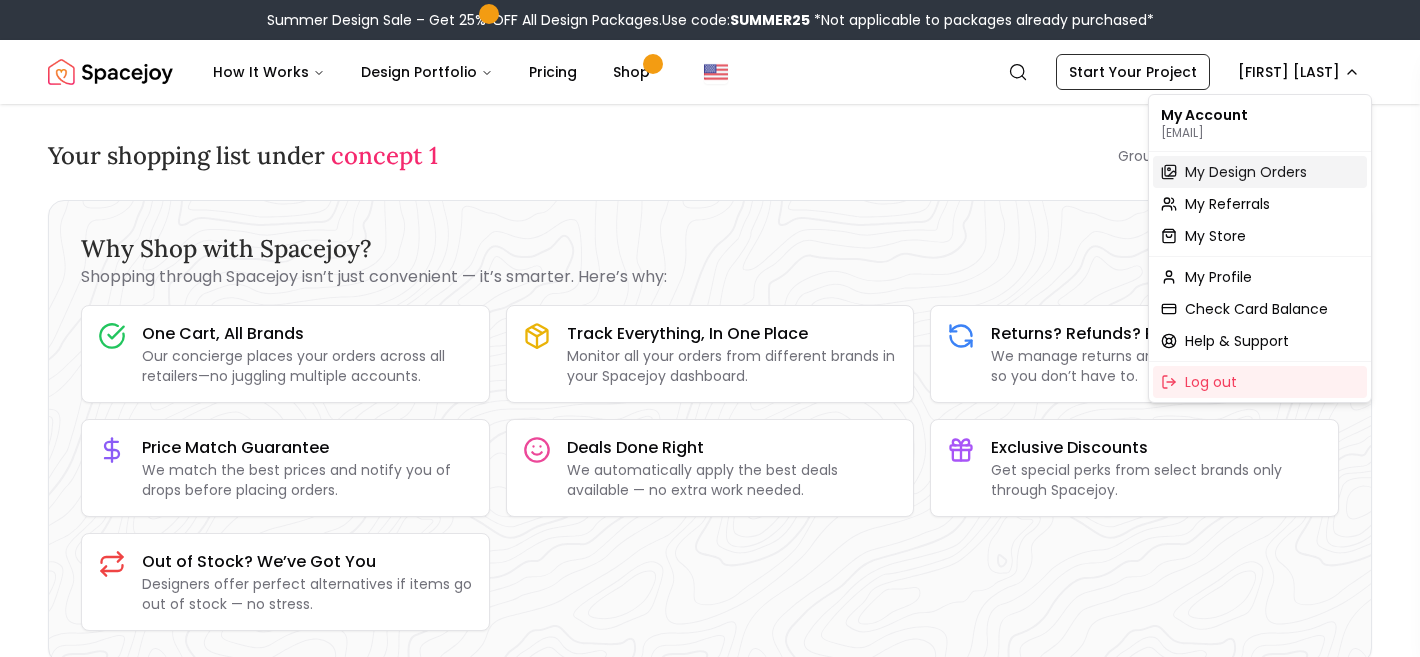 click on "My Design Orders" at bounding box center (1260, 172) 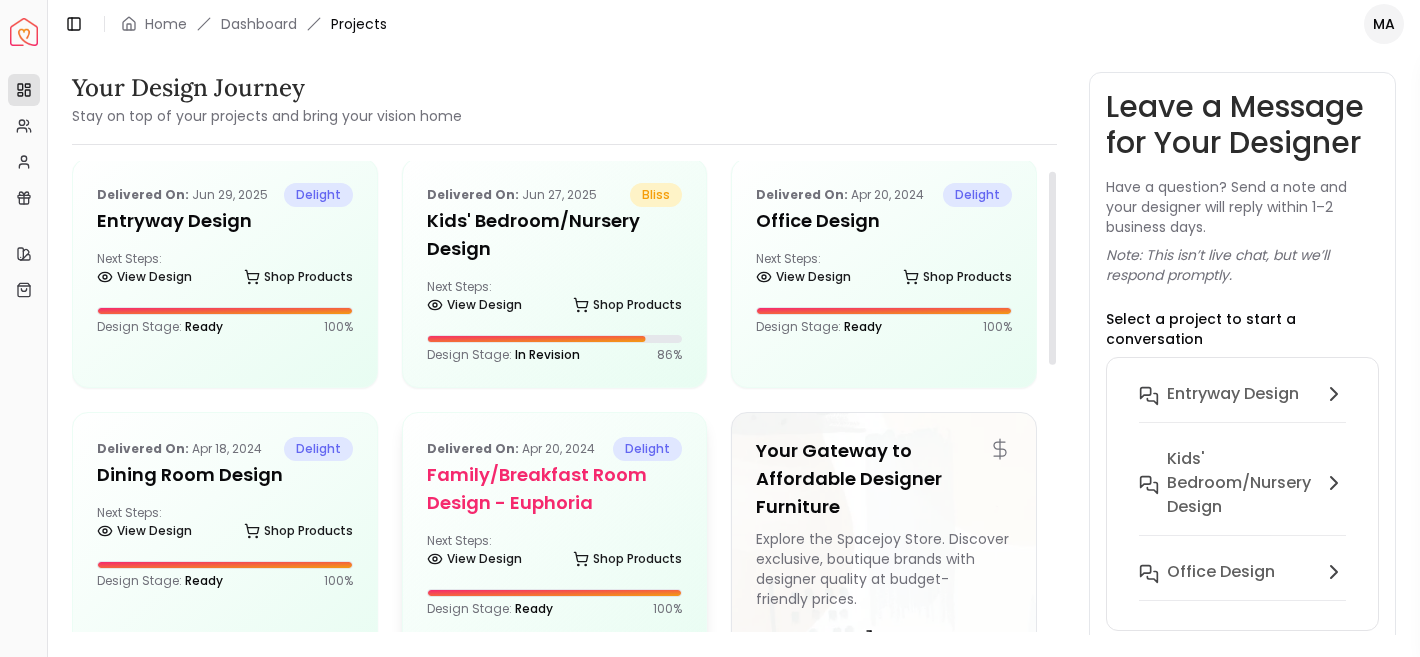 scroll, scrollTop: 0, scrollLeft: 0, axis: both 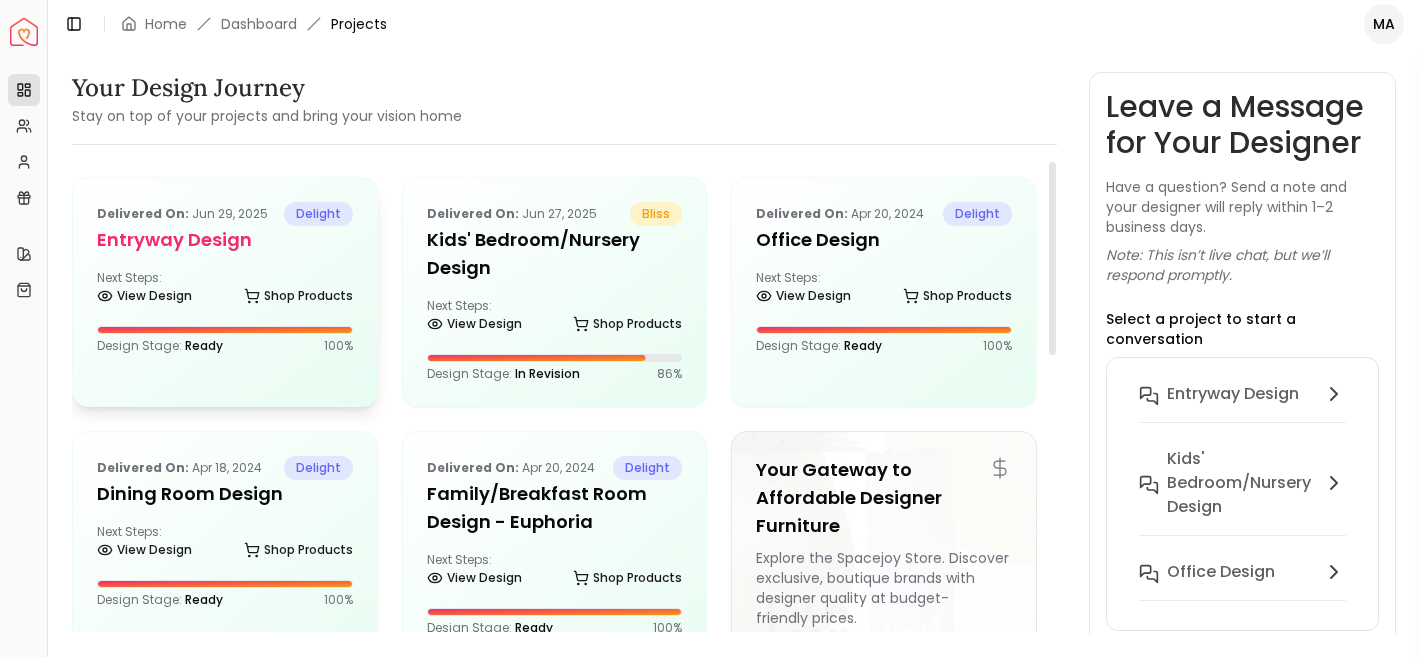 click on "Delivered on:   [DATE] delight entryway design Next Steps: View Design Shop Products Design Stage:   Ready 100 %" at bounding box center [225, 278] 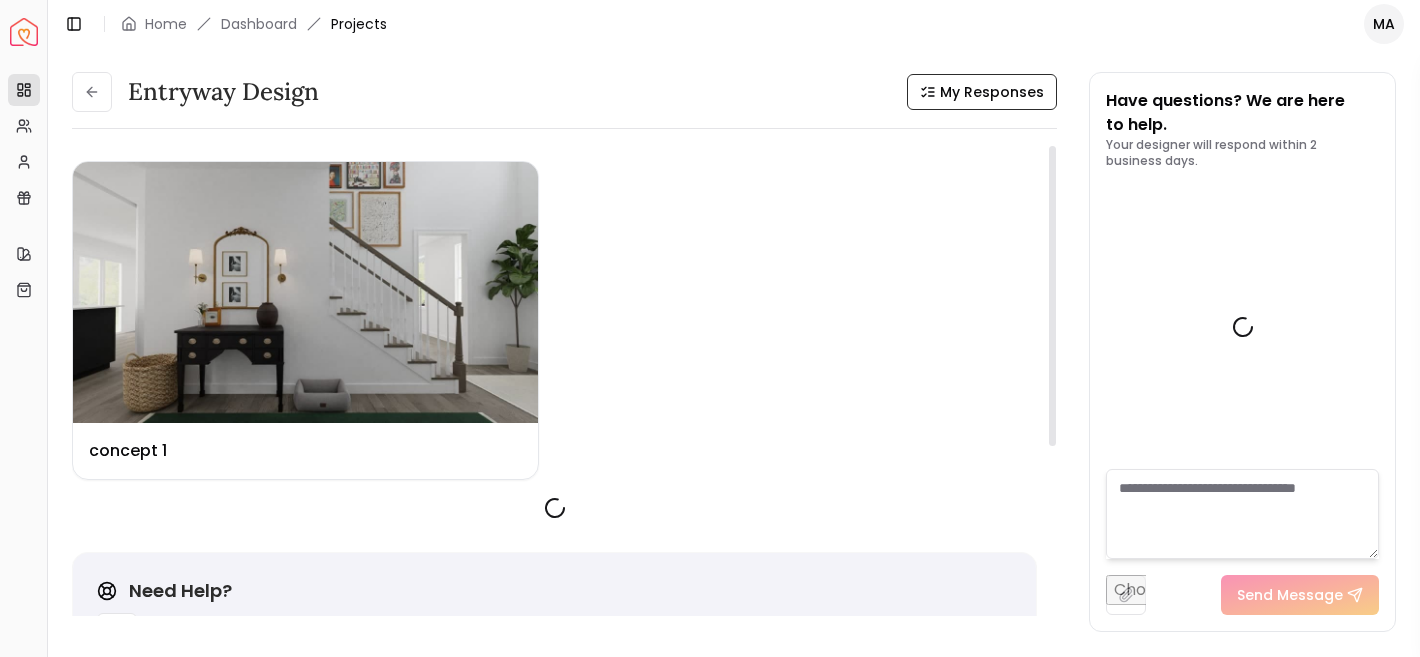 scroll, scrollTop: 896, scrollLeft: 0, axis: vertical 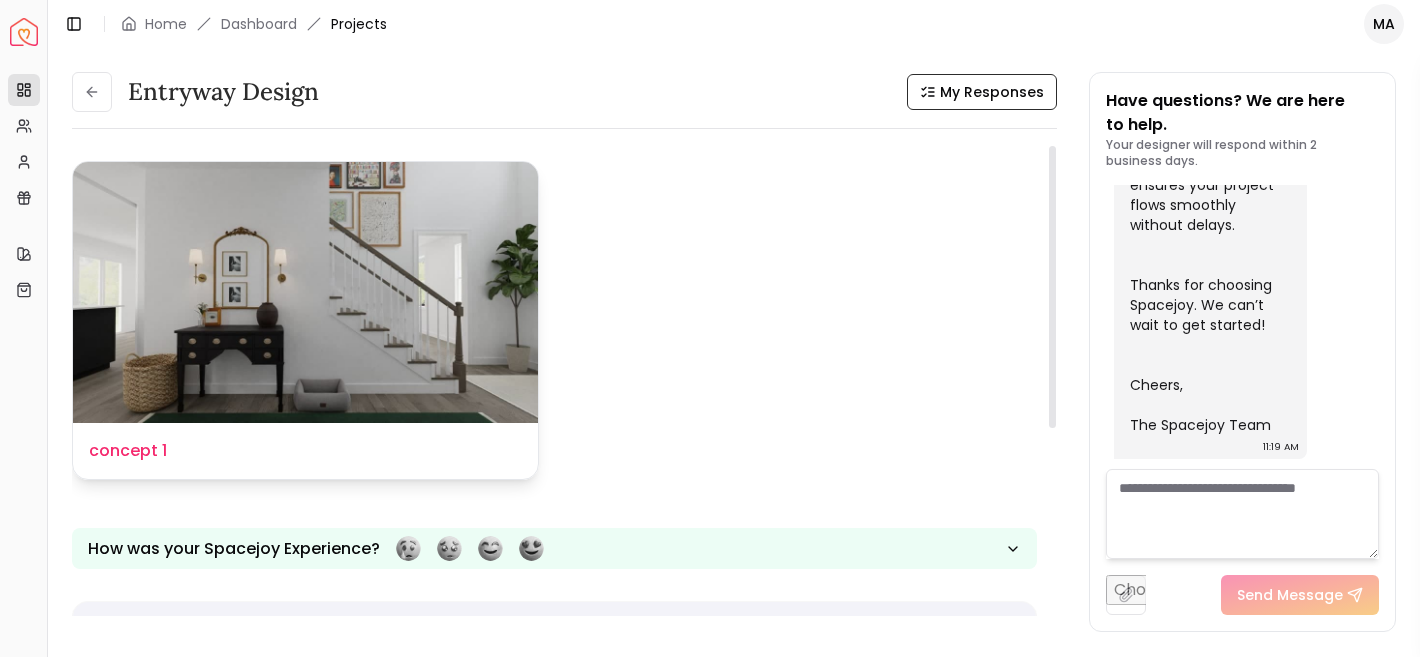 click on "Design Name concept 1" at bounding box center [305, 451] 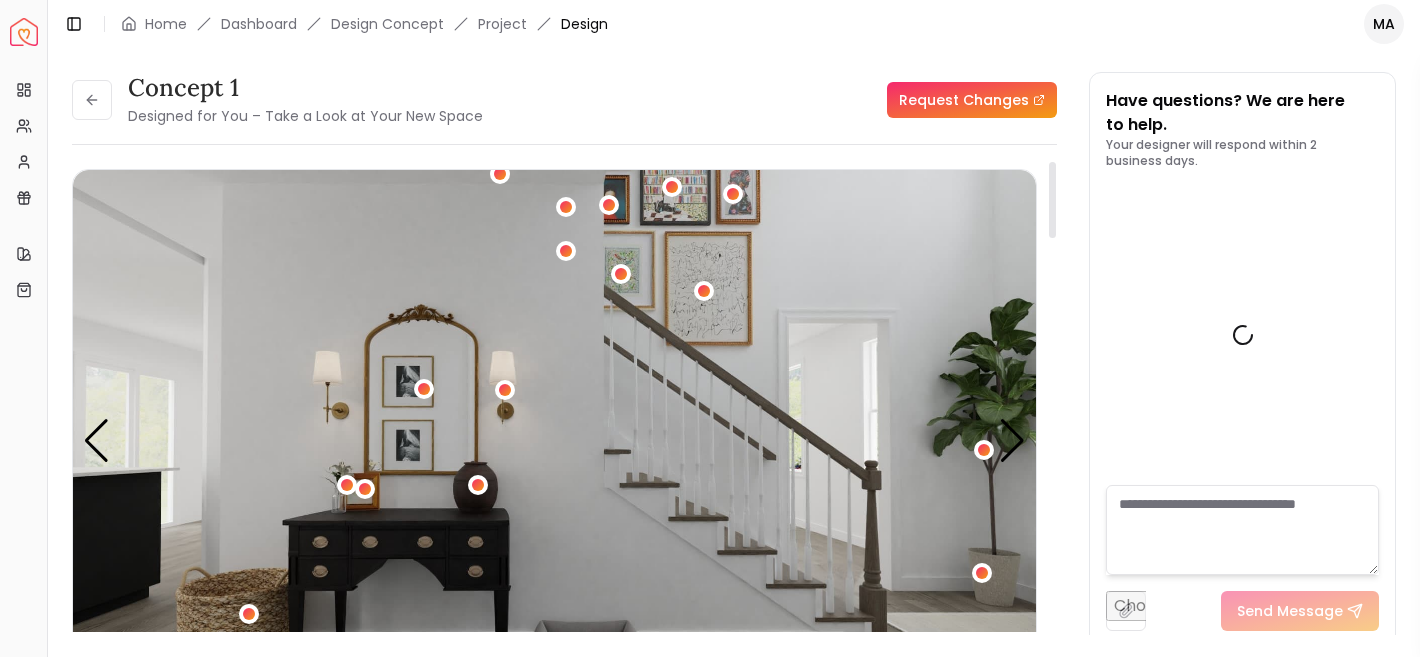 scroll, scrollTop: 880, scrollLeft: 0, axis: vertical 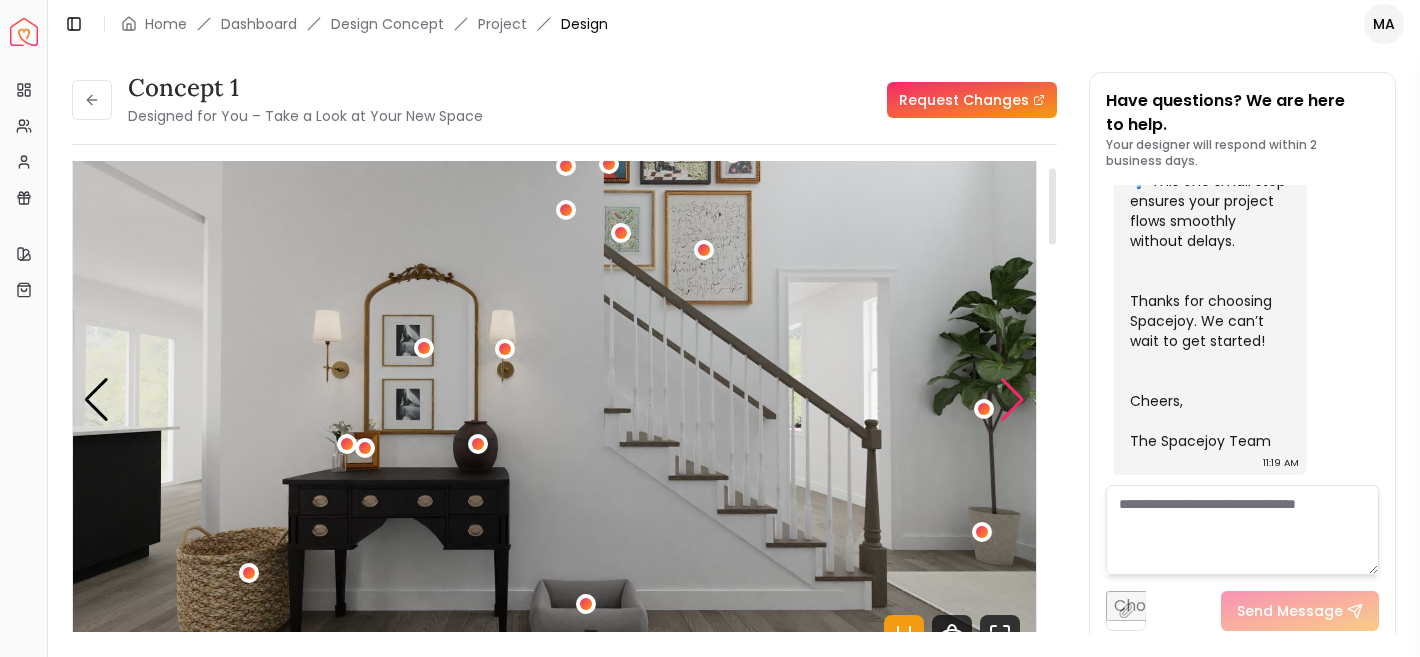 click at bounding box center [1012, 400] 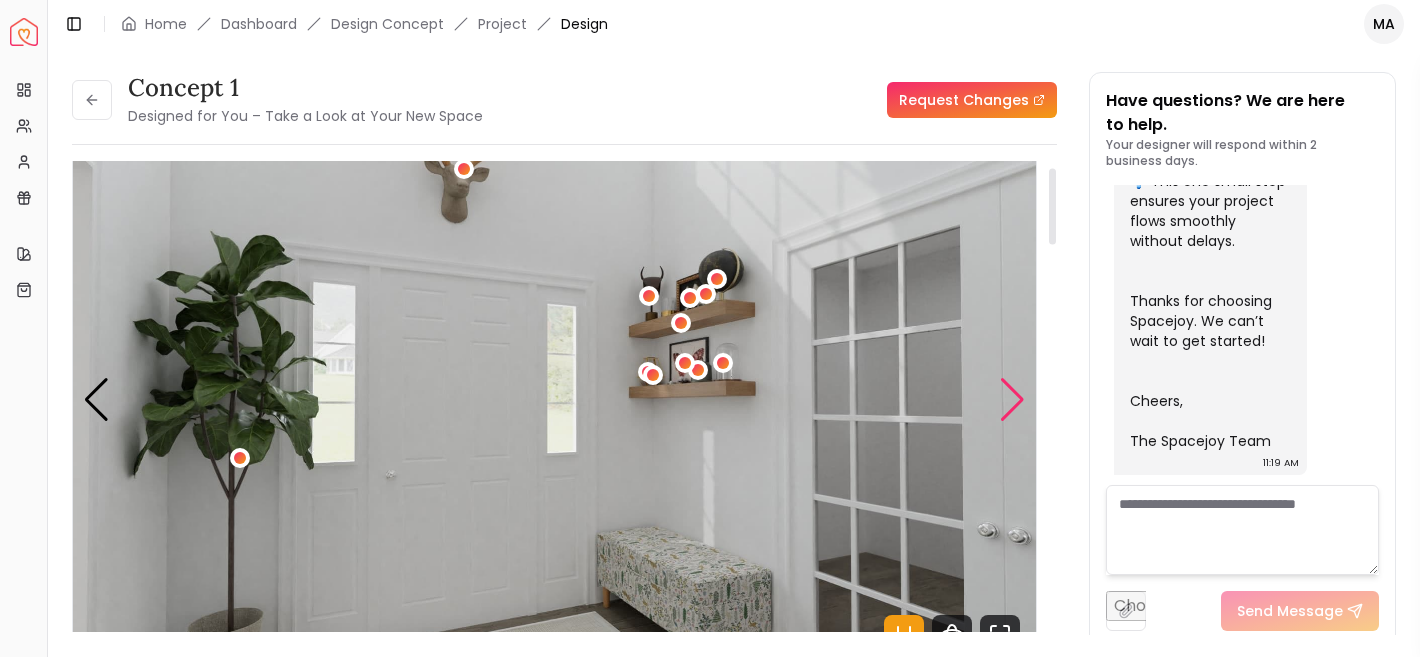 click at bounding box center [1012, 400] 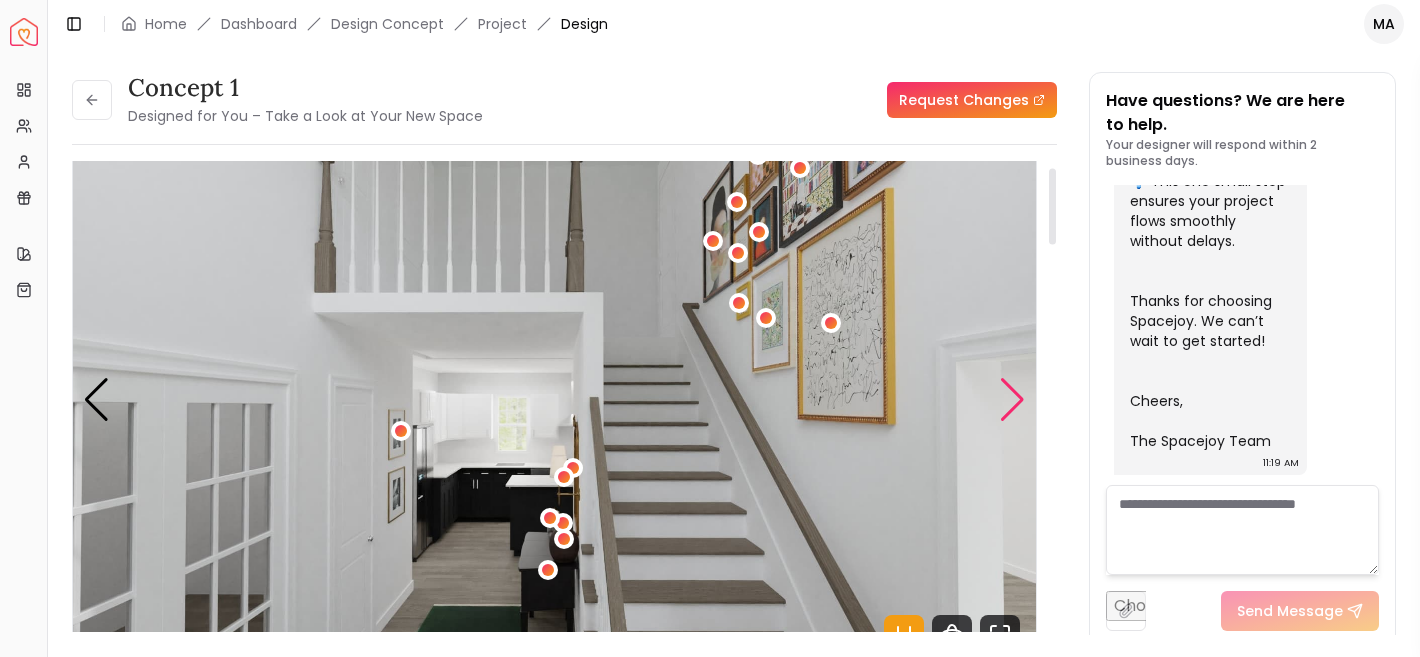 click at bounding box center [1012, 400] 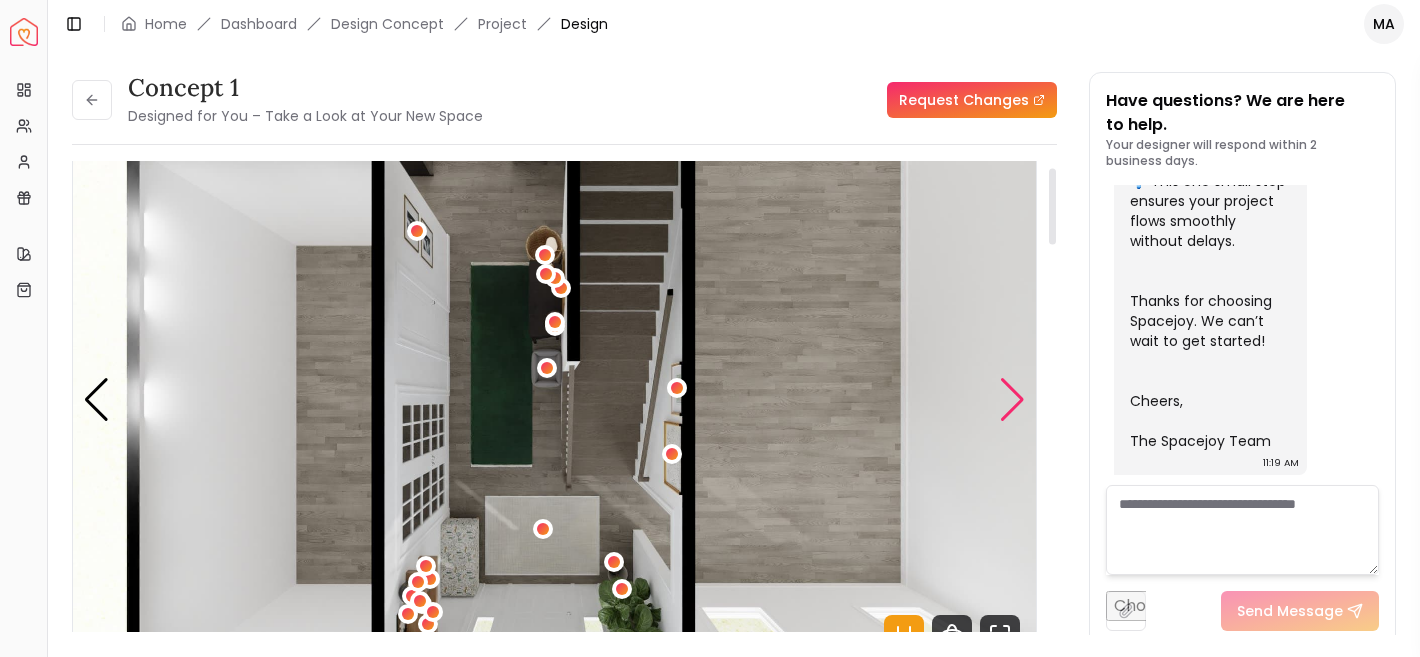click at bounding box center (1012, 400) 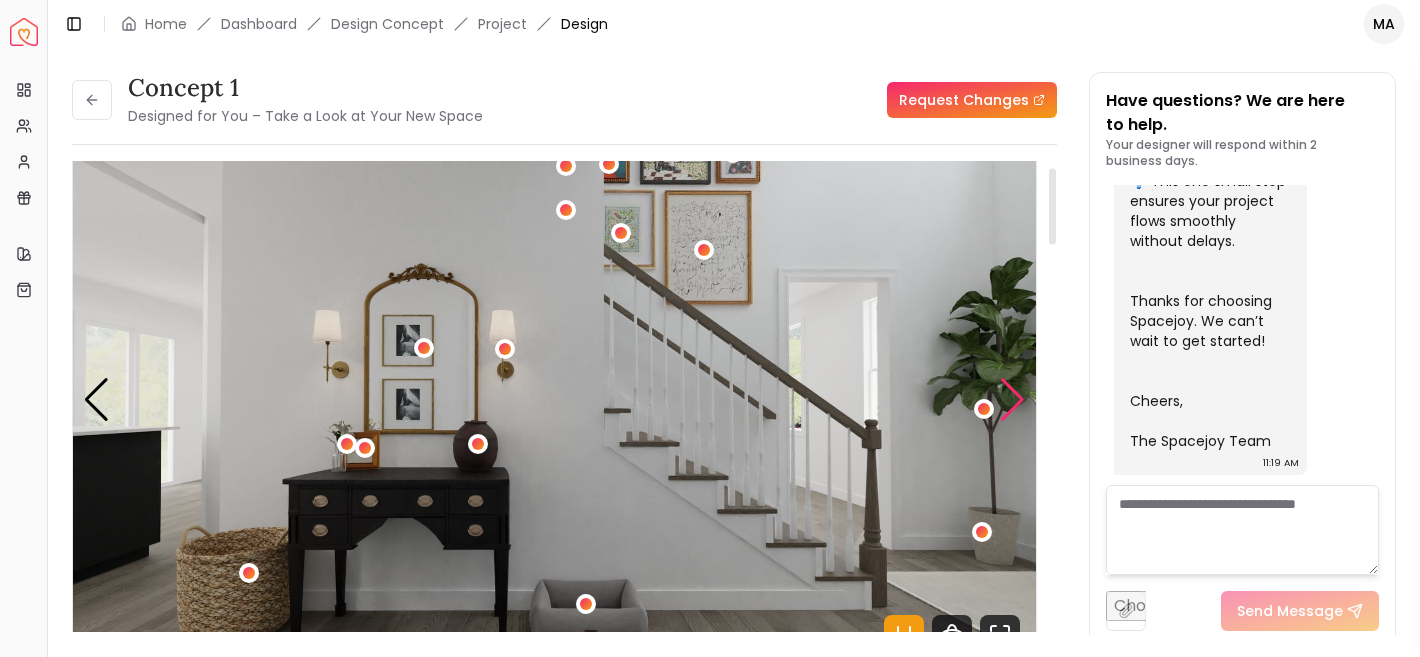 click at bounding box center (1012, 400) 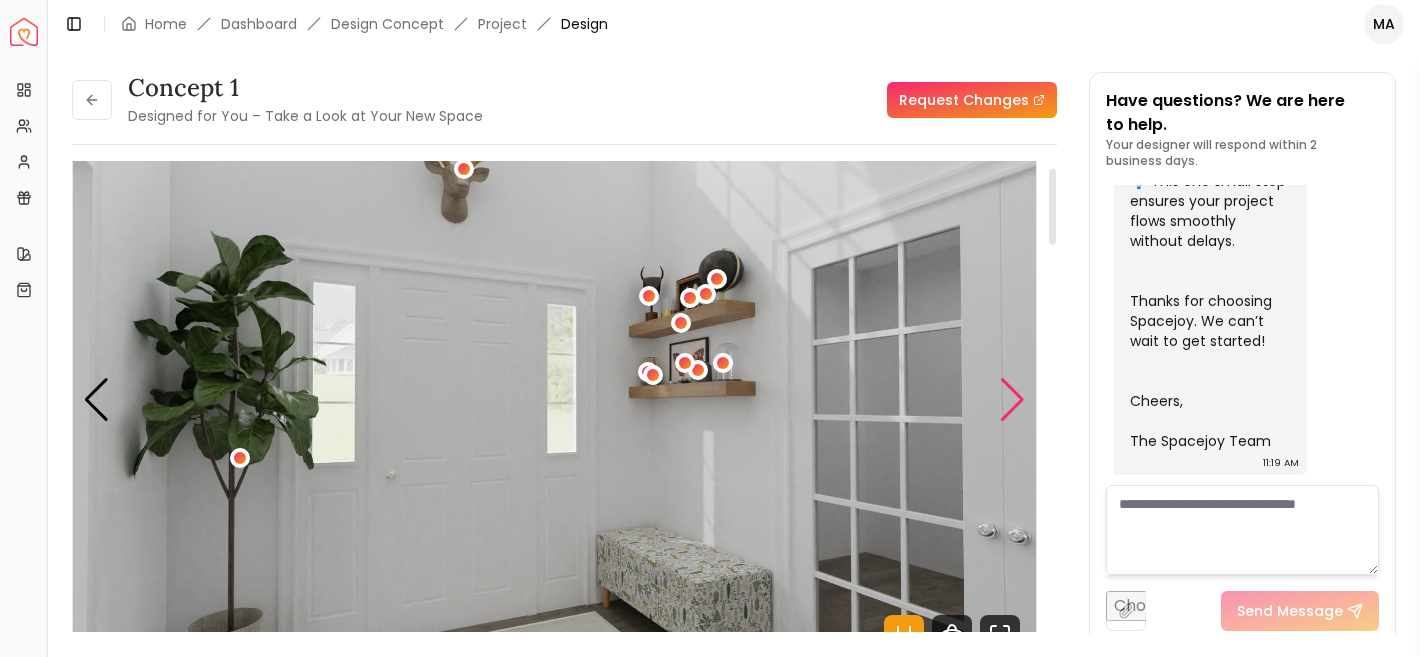 click at bounding box center (1012, 400) 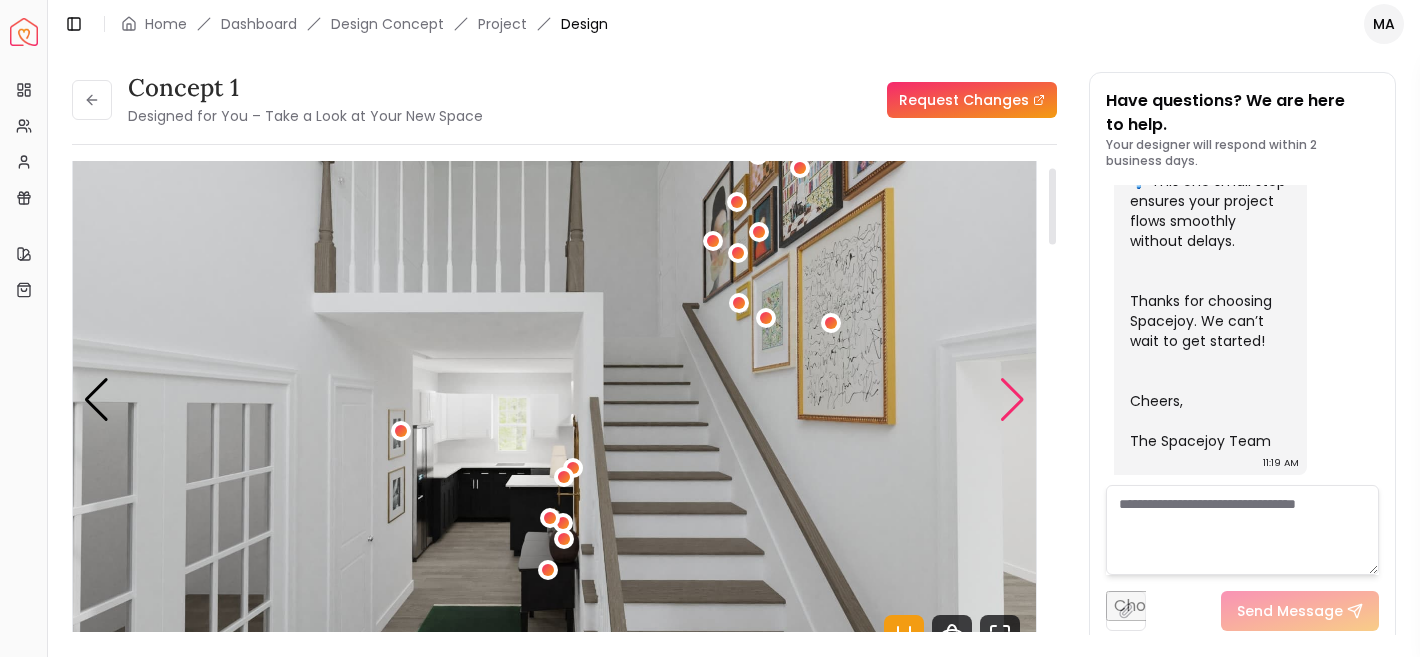 click at bounding box center (1012, 400) 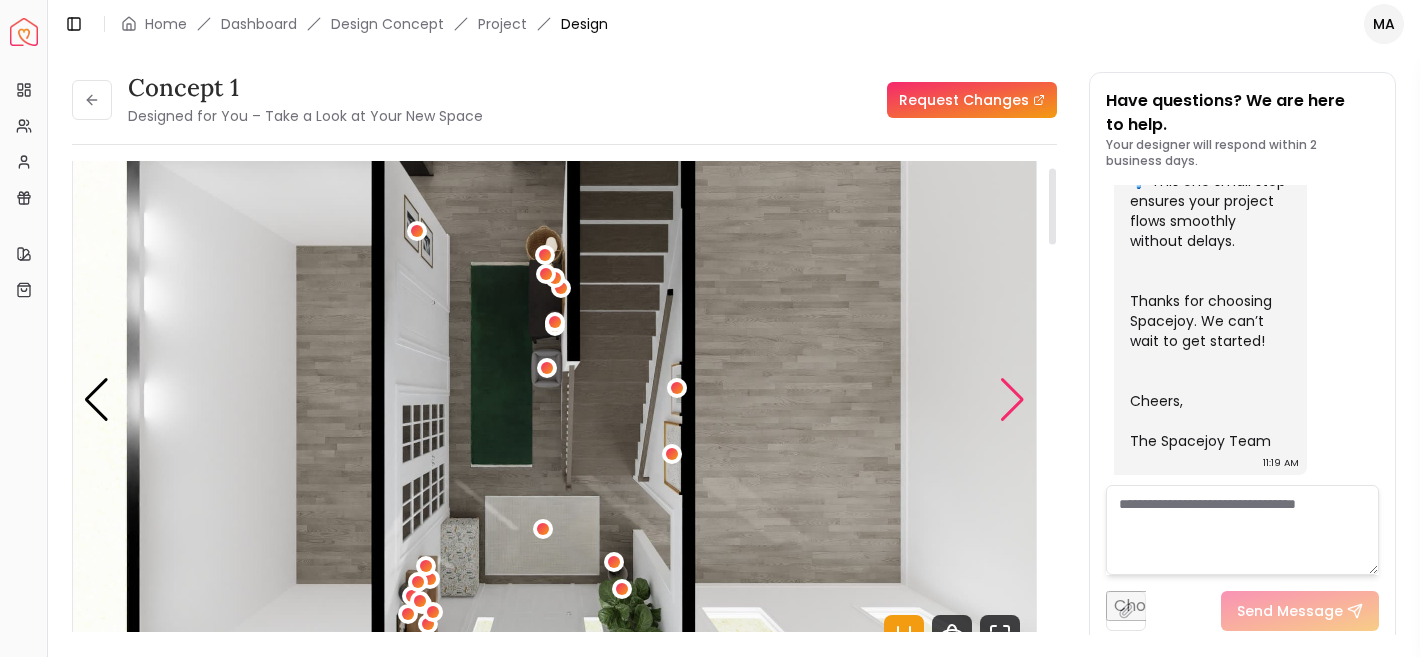 click at bounding box center [1012, 400] 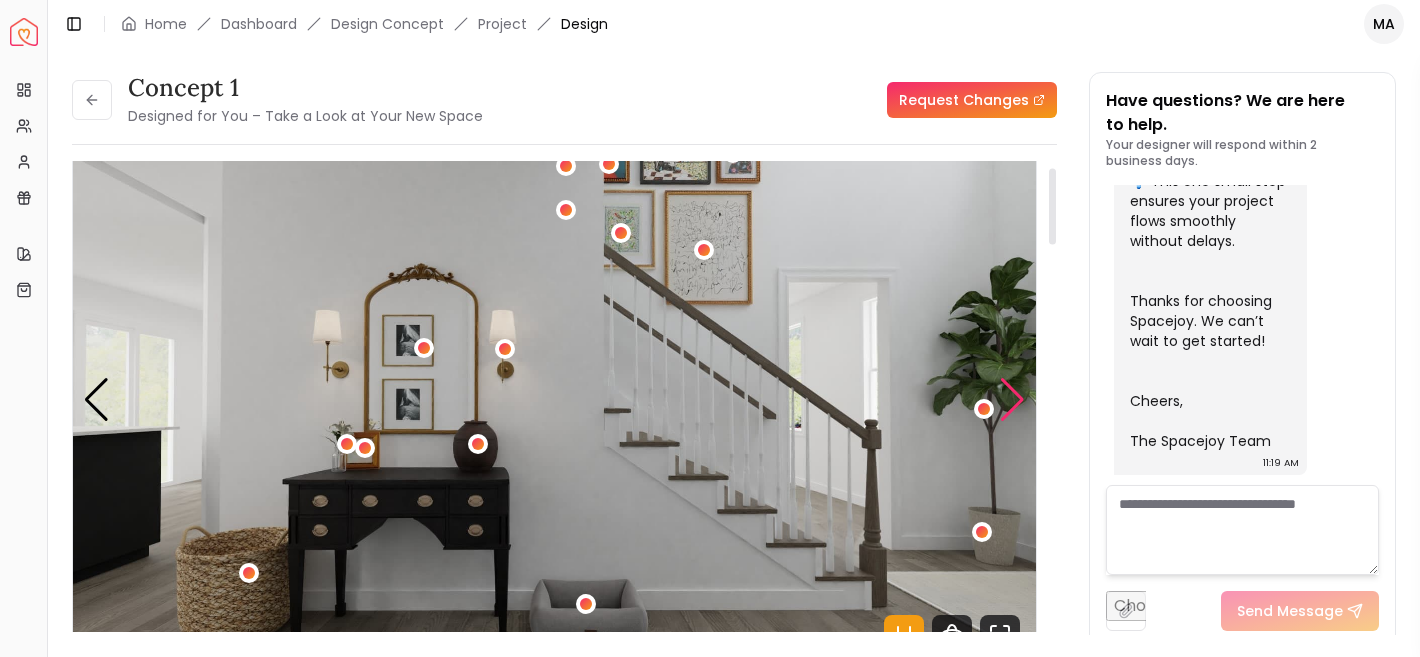 click at bounding box center (1012, 400) 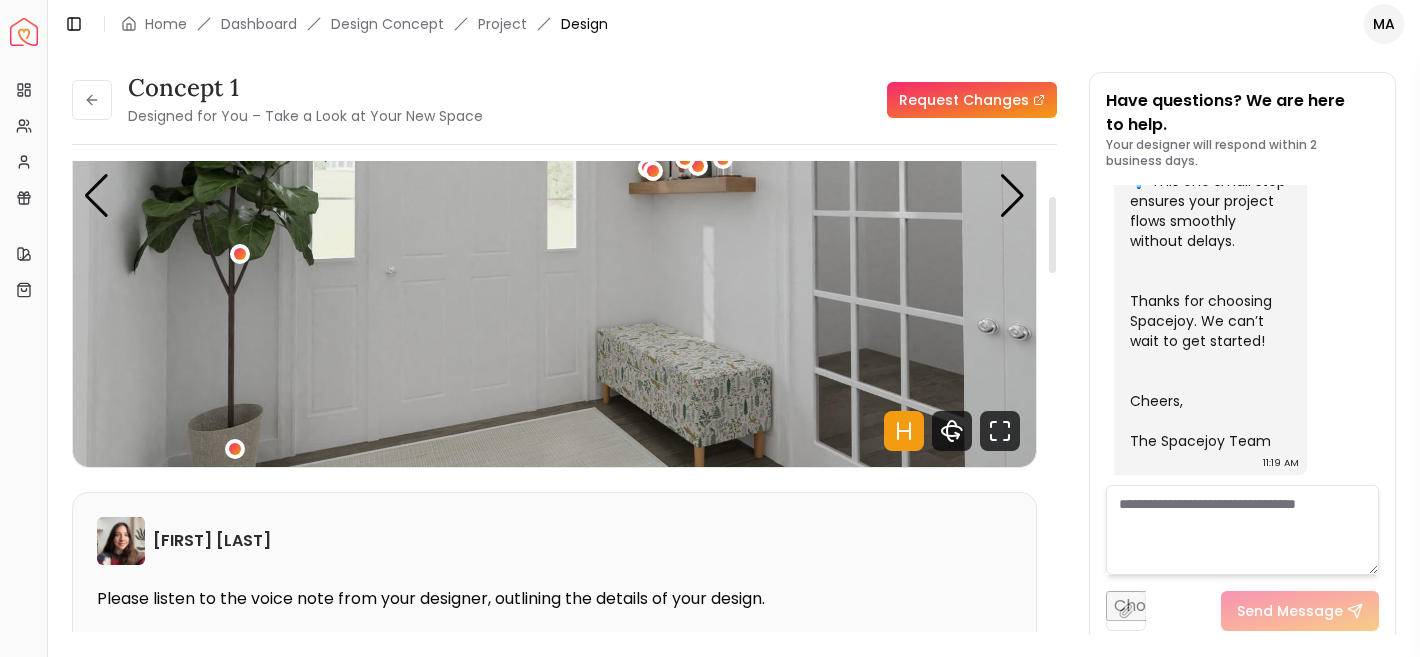 scroll, scrollTop: 0, scrollLeft: 0, axis: both 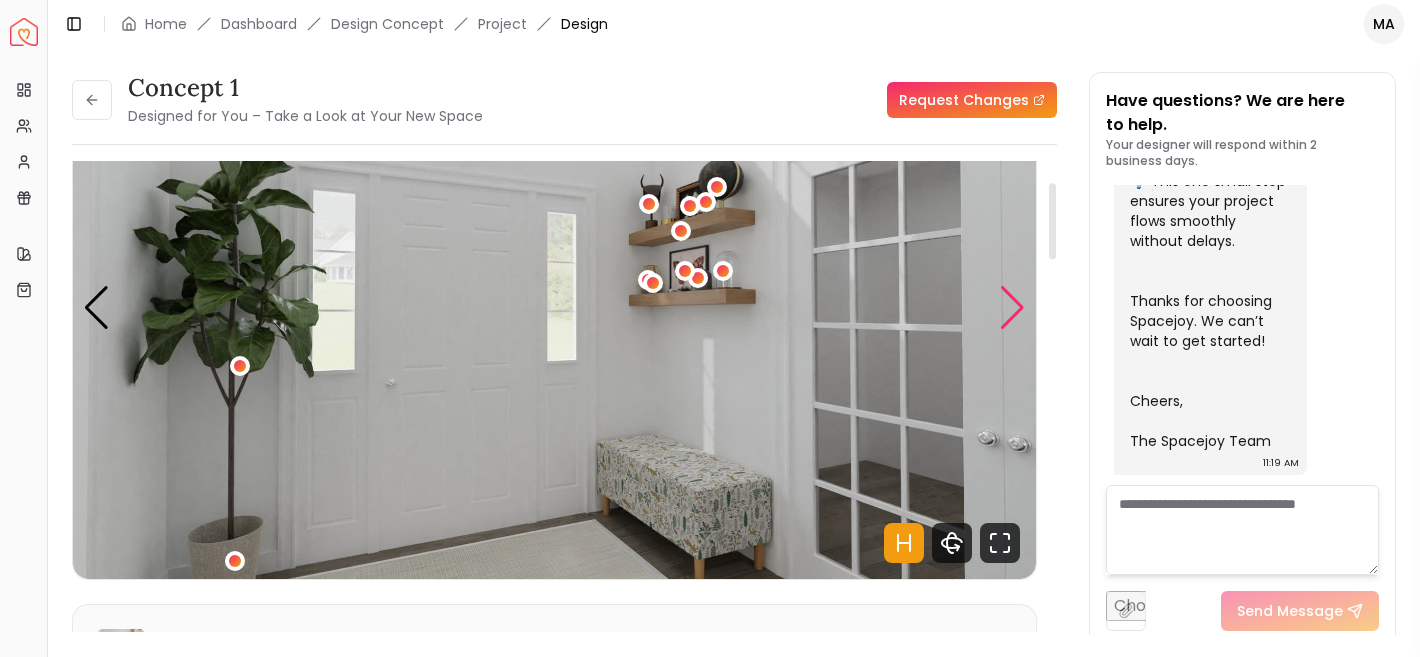 click at bounding box center (1012, 308) 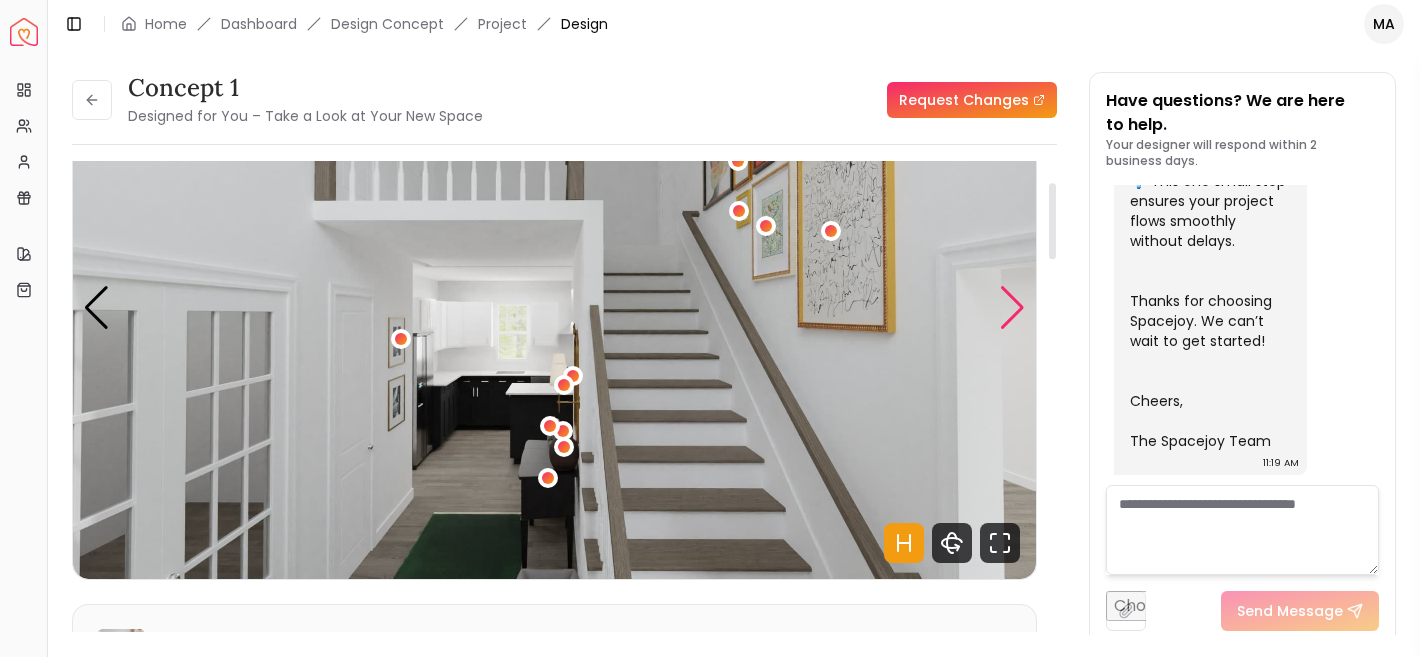 click at bounding box center (1012, 308) 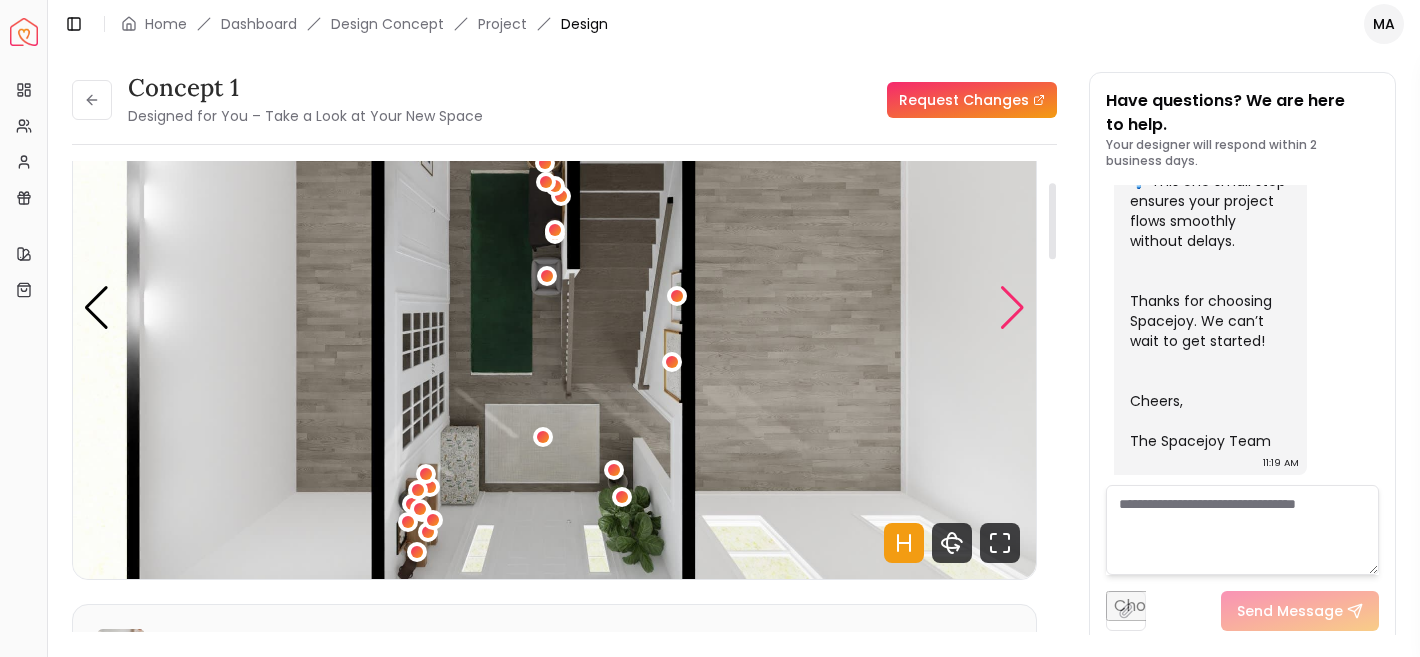 click at bounding box center [1012, 308] 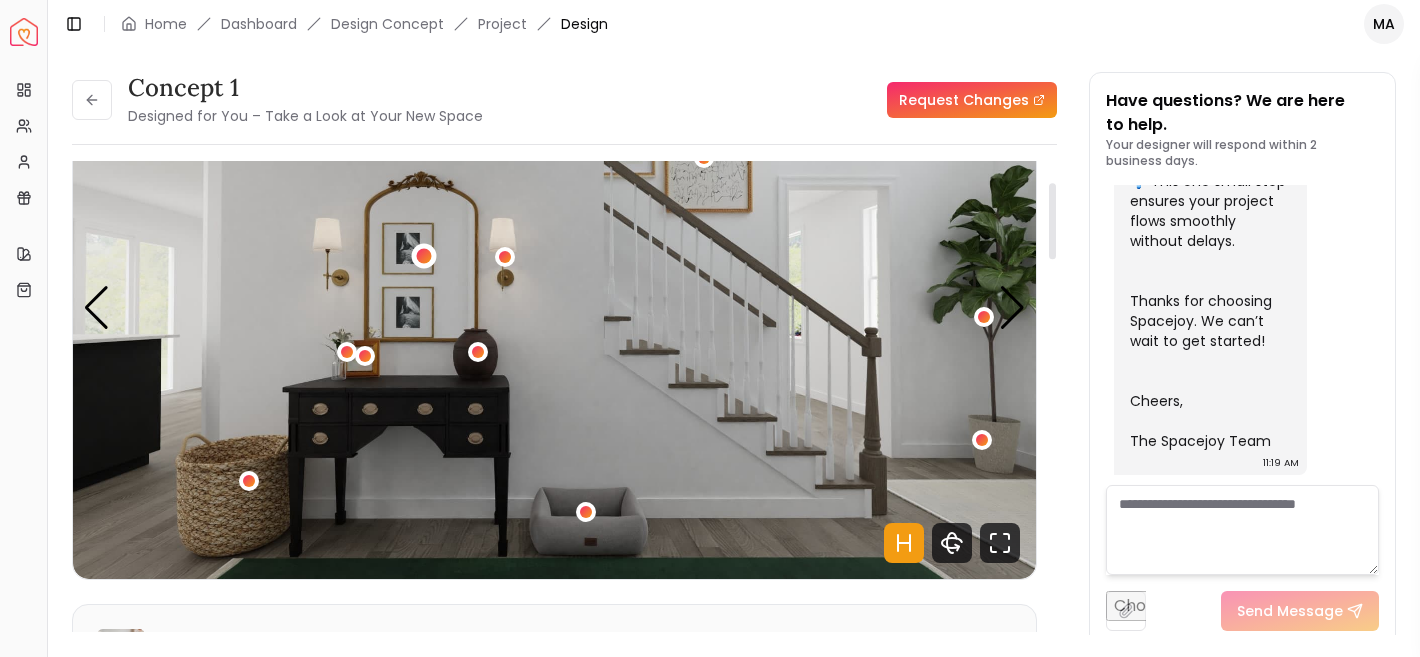 click at bounding box center (423, 256) 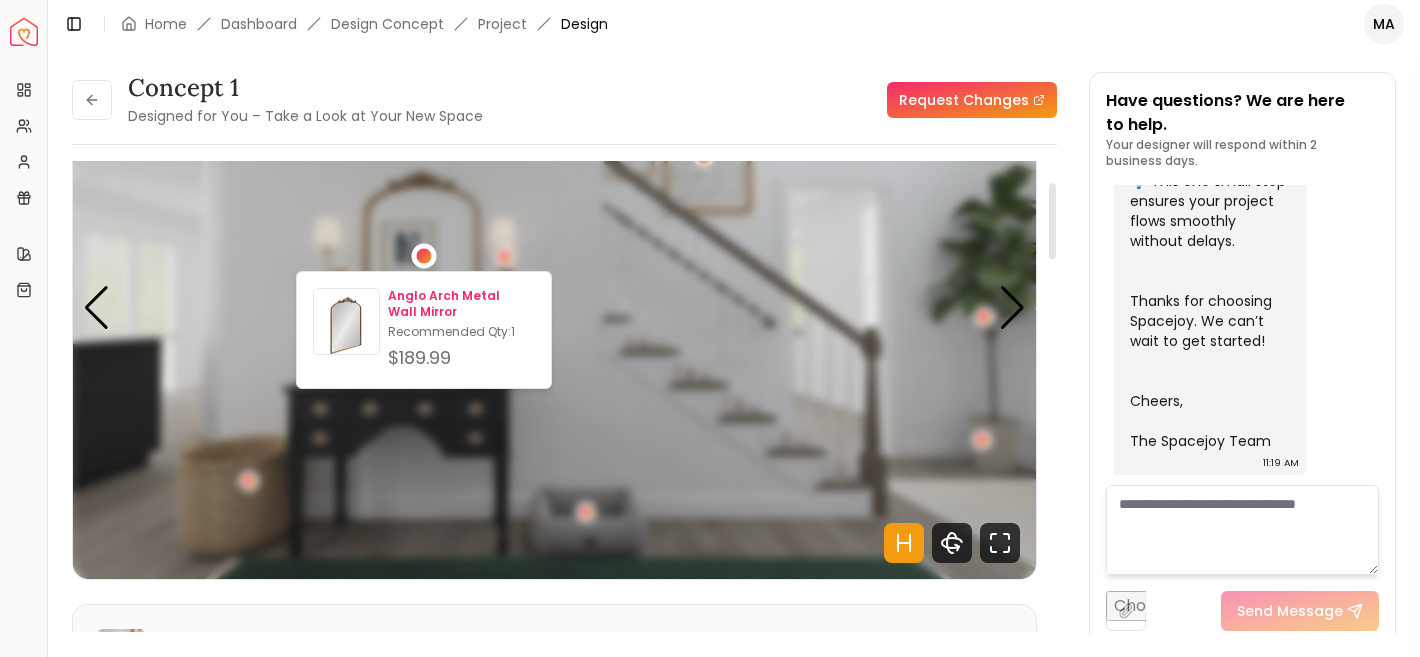 click on "Anglo Arch Metal Wall Mirror" at bounding box center (461, 304) 